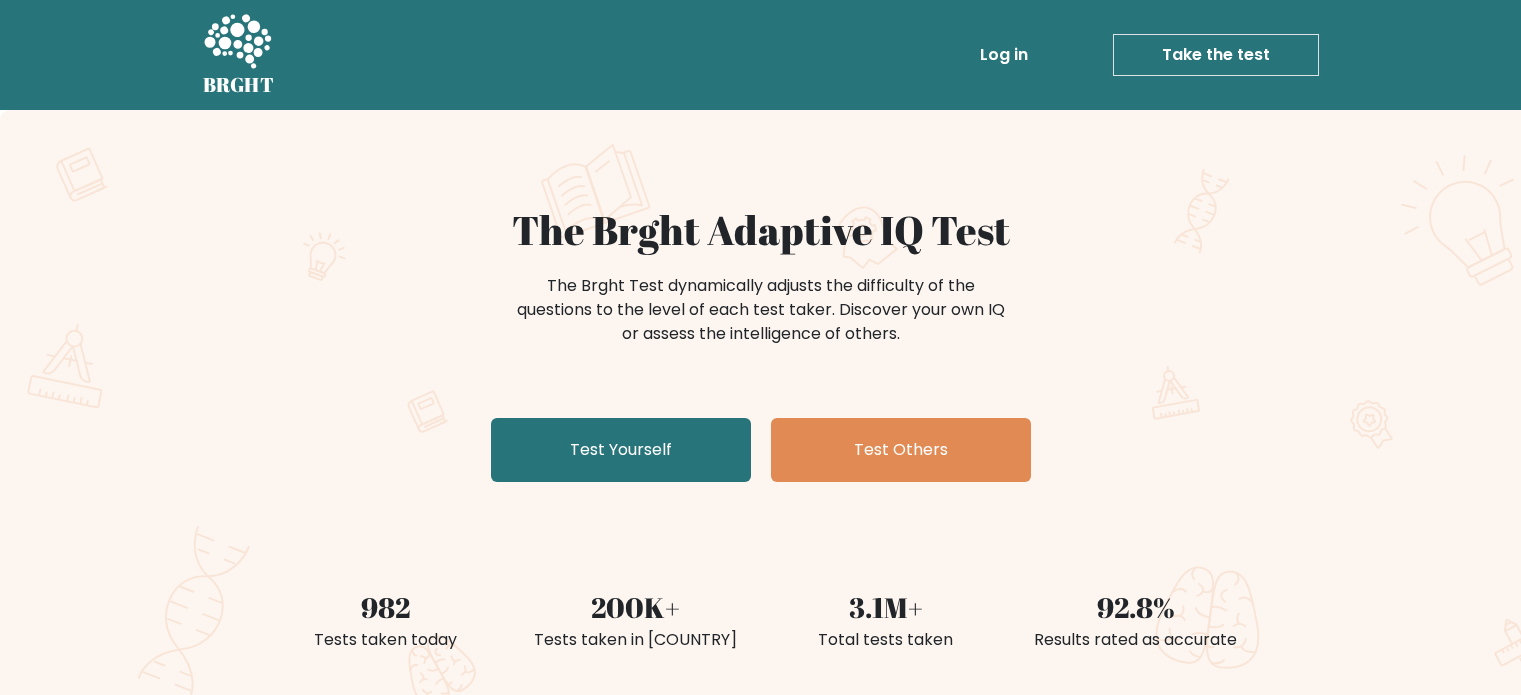 scroll, scrollTop: 0, scrollLeft: 0, axis: both 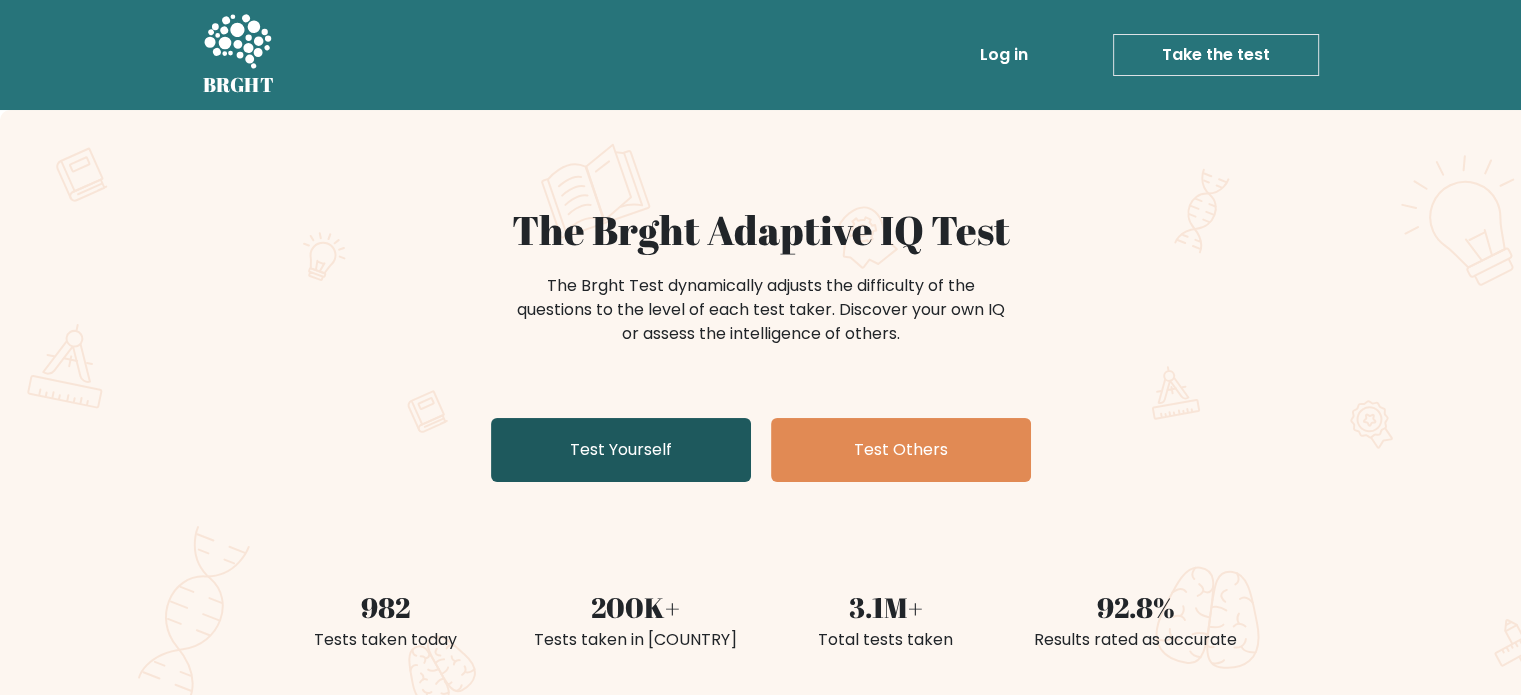 click on "Test Yourself" at bounding box center [621, 450] 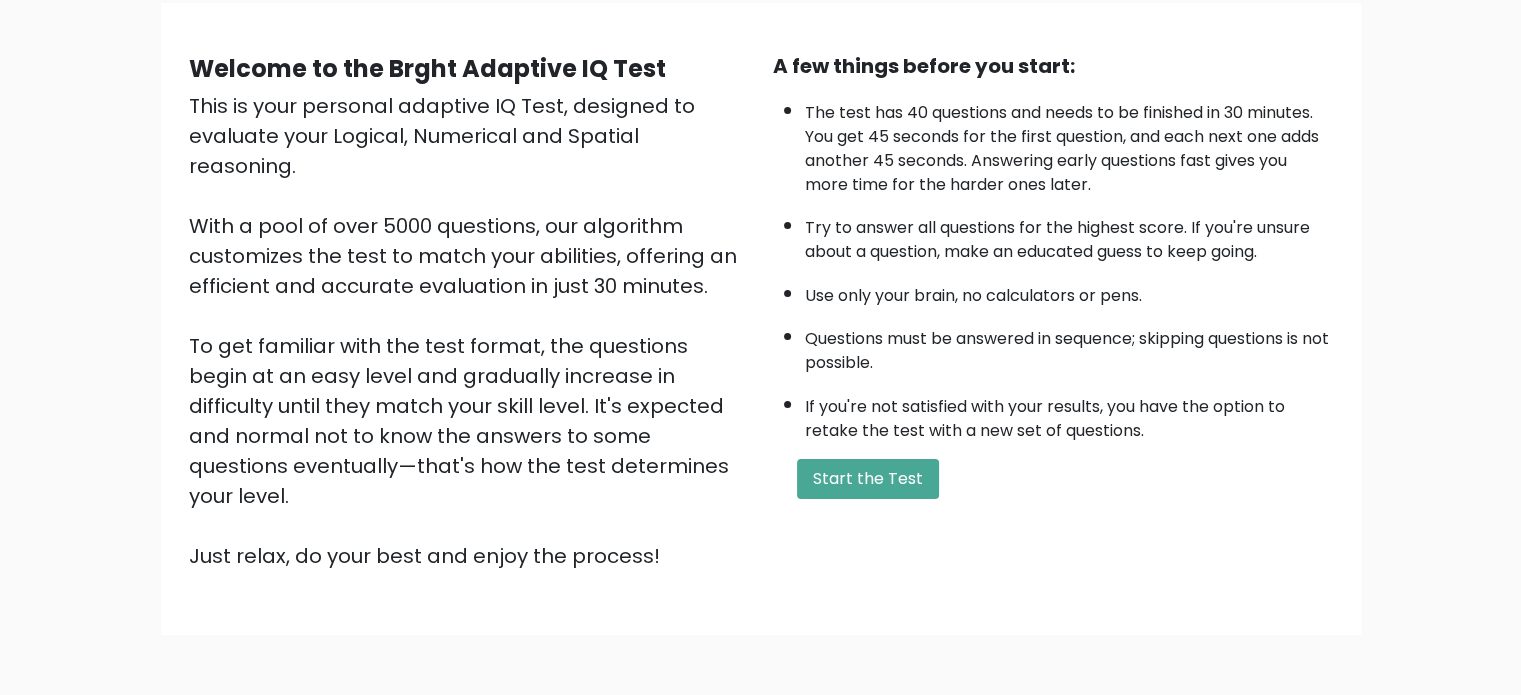scroll, scrollTop: 156, scrollLeft: 0, axis: vertical 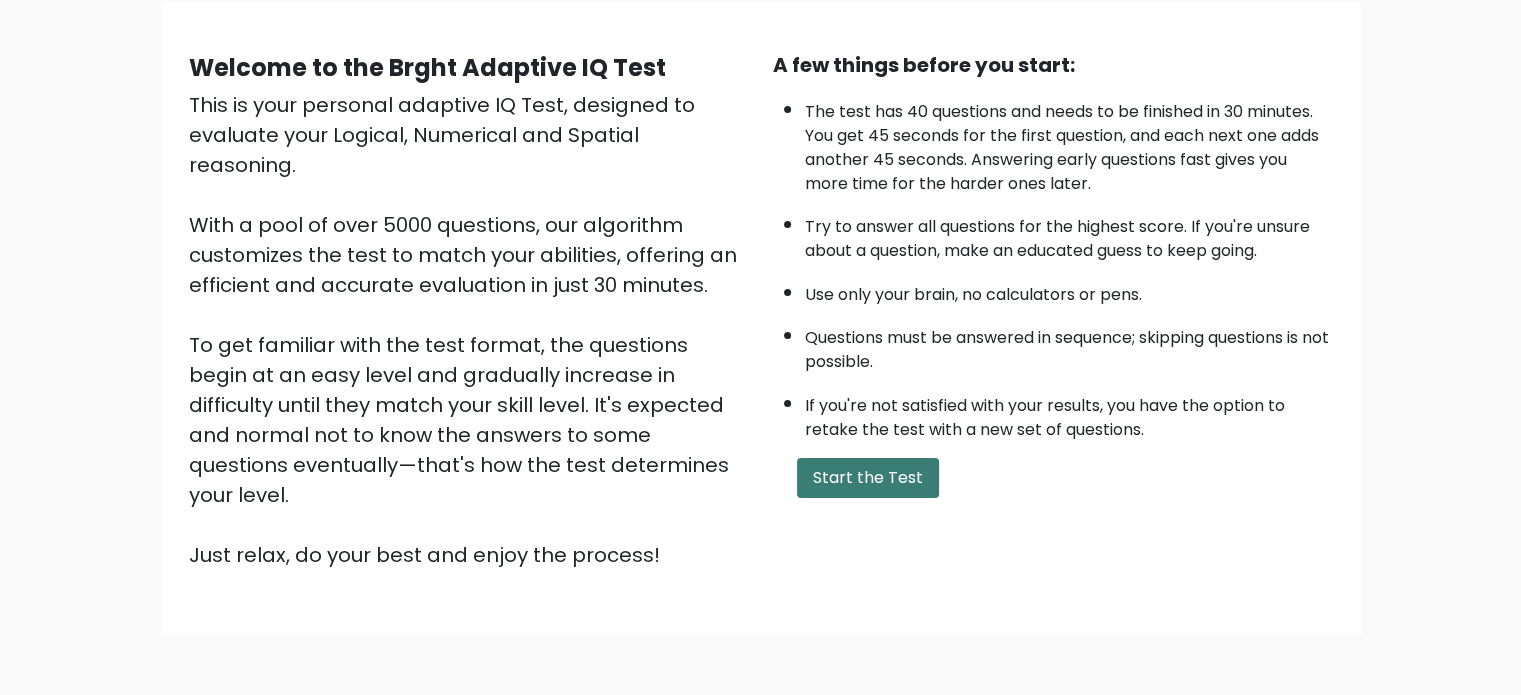 click on "Start the Test" at bounding box center (868, 478) 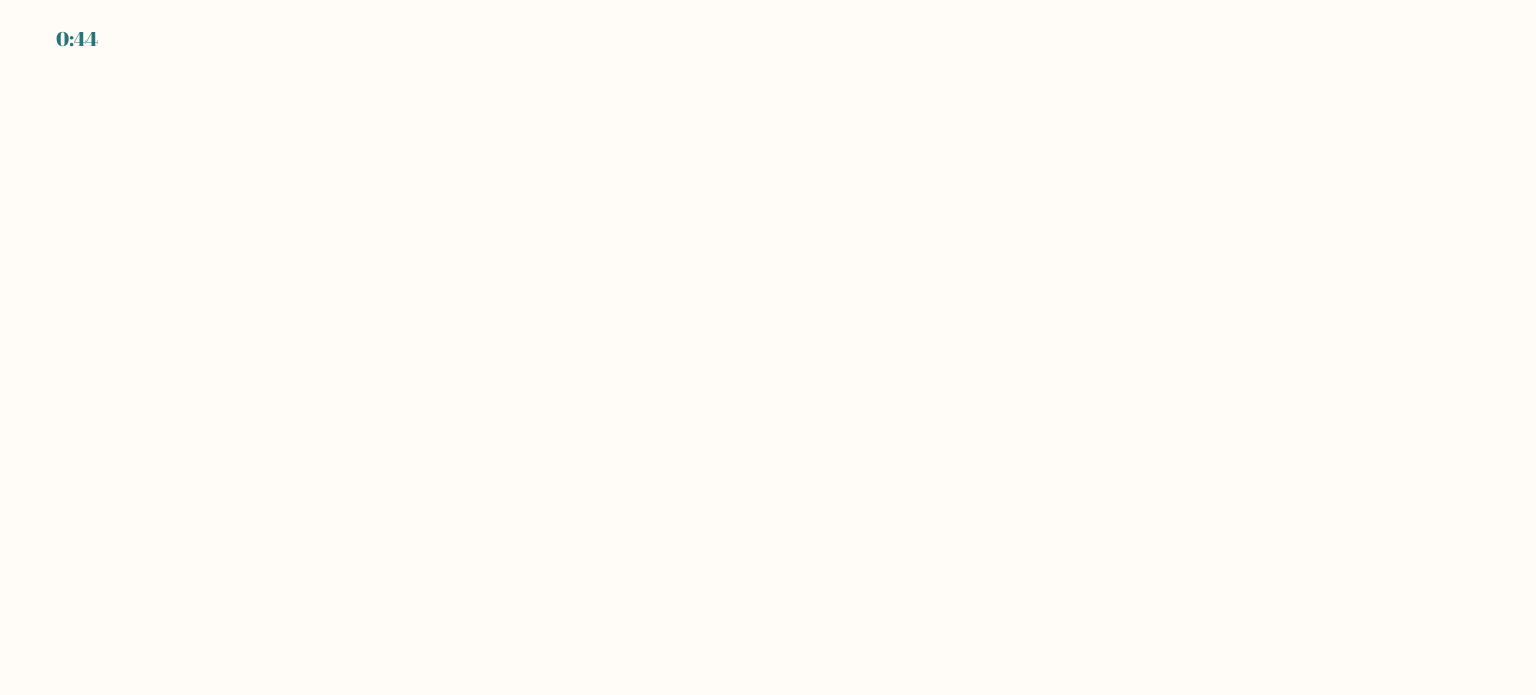 scroll, scrollTop: 0, scrollLeft: 0, axis: both 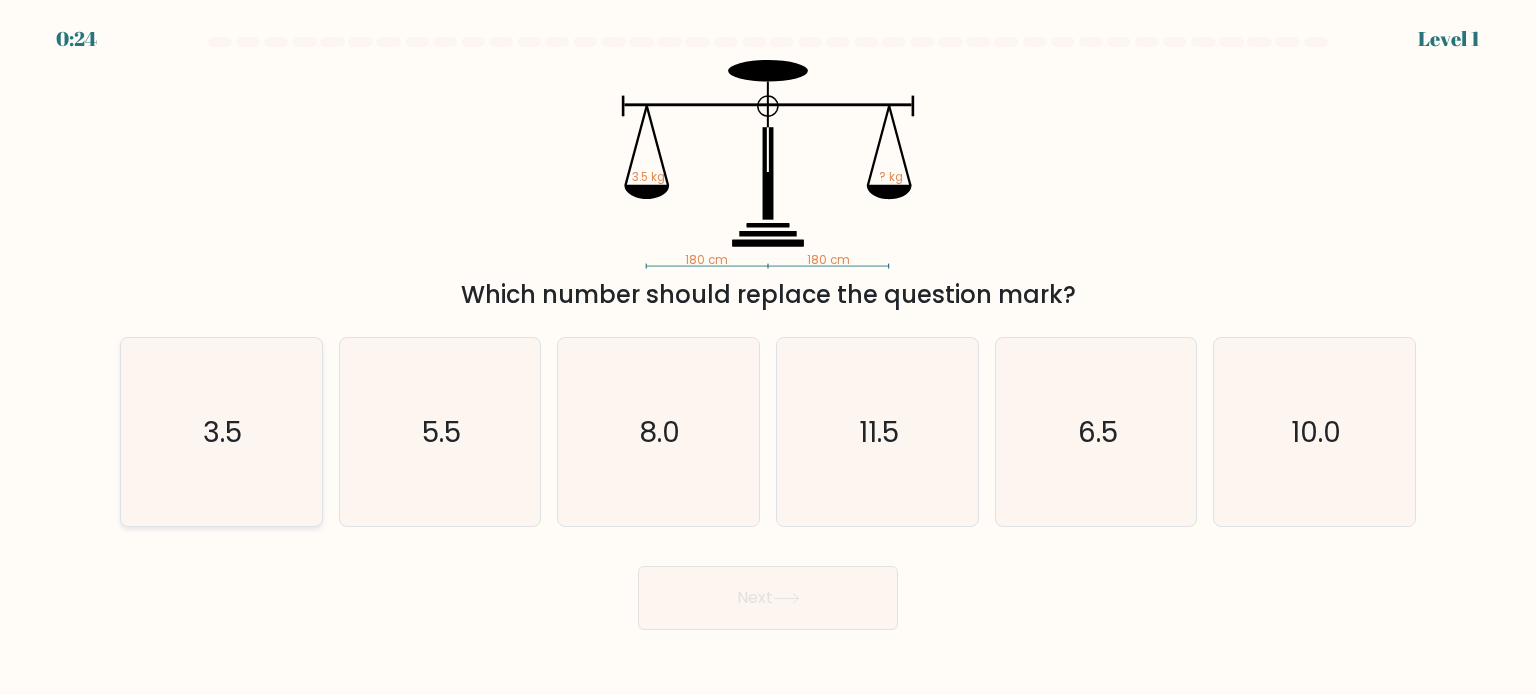 click on "3.5" 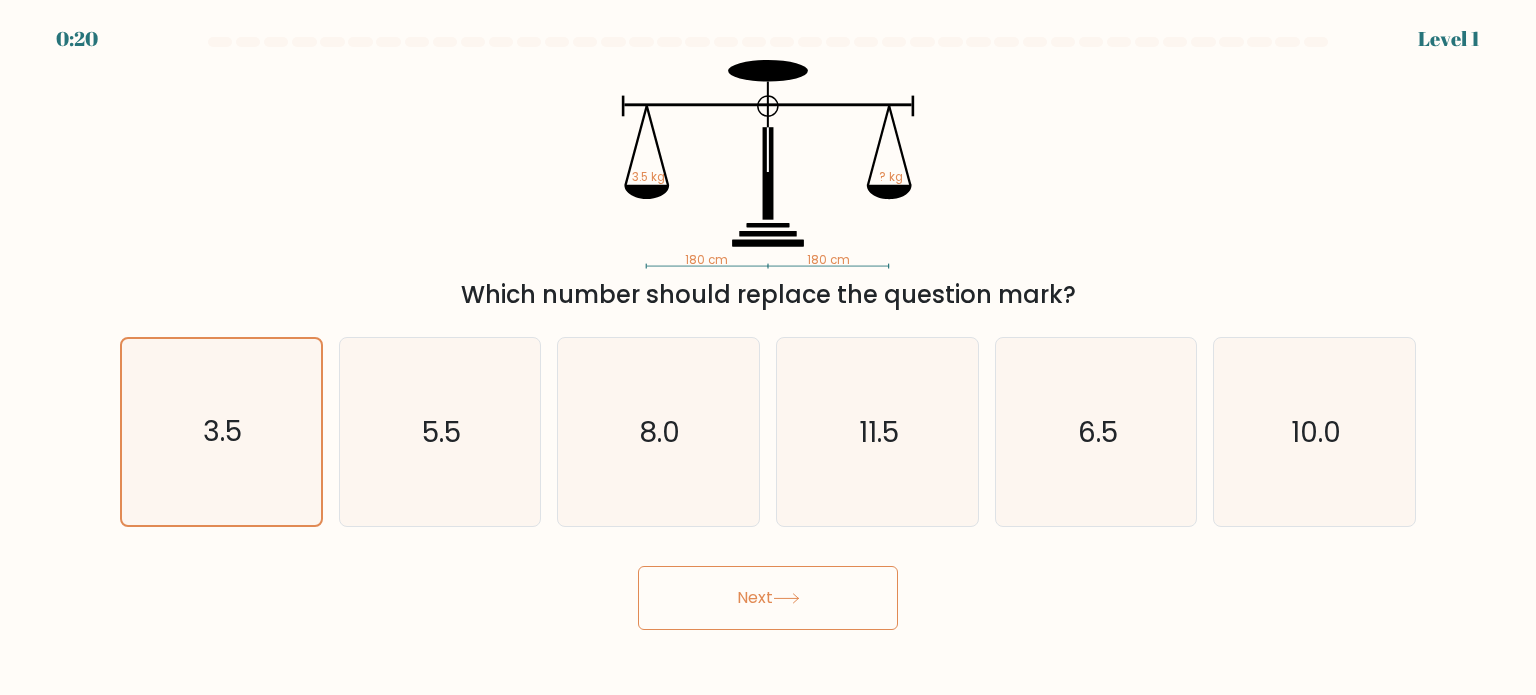 click on "Next" at bounding box center (768, 598) 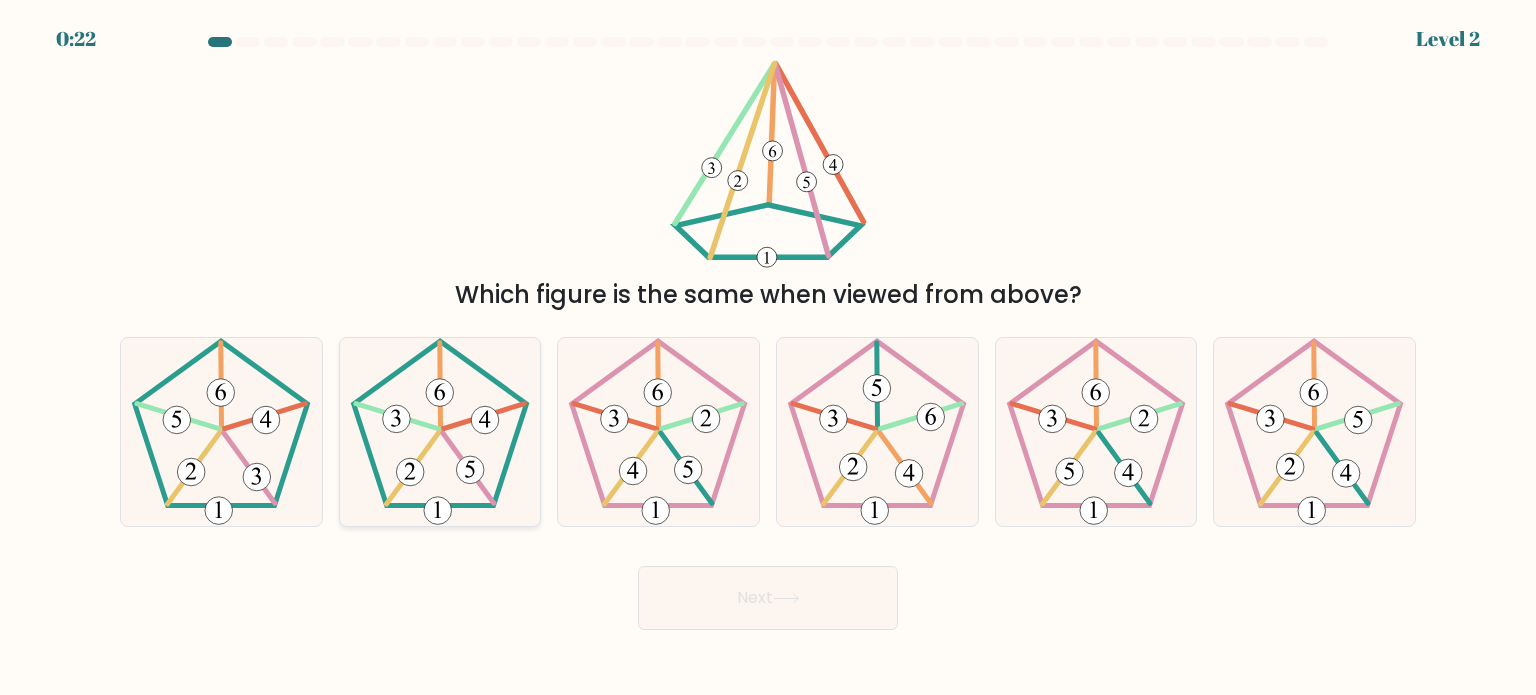 click 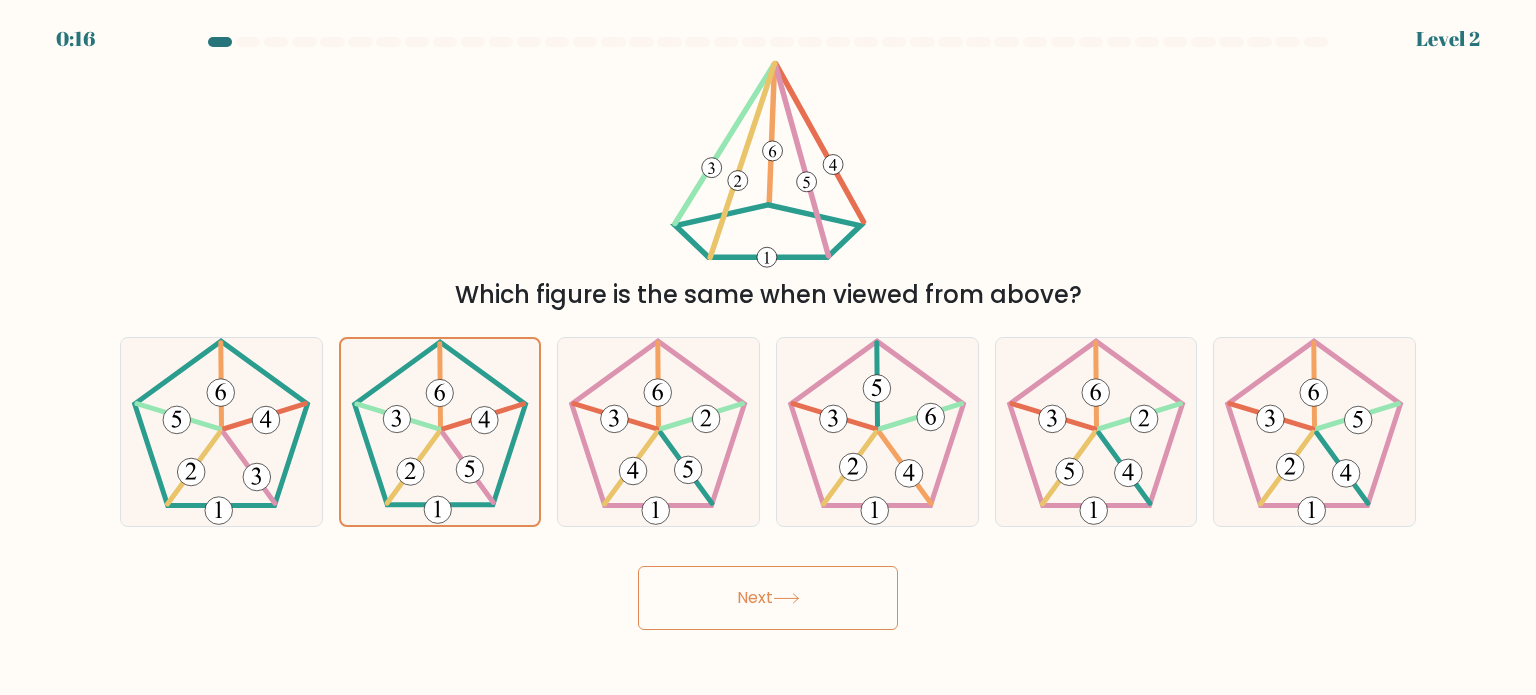 click on "Next" at bounding box center (768, 598) 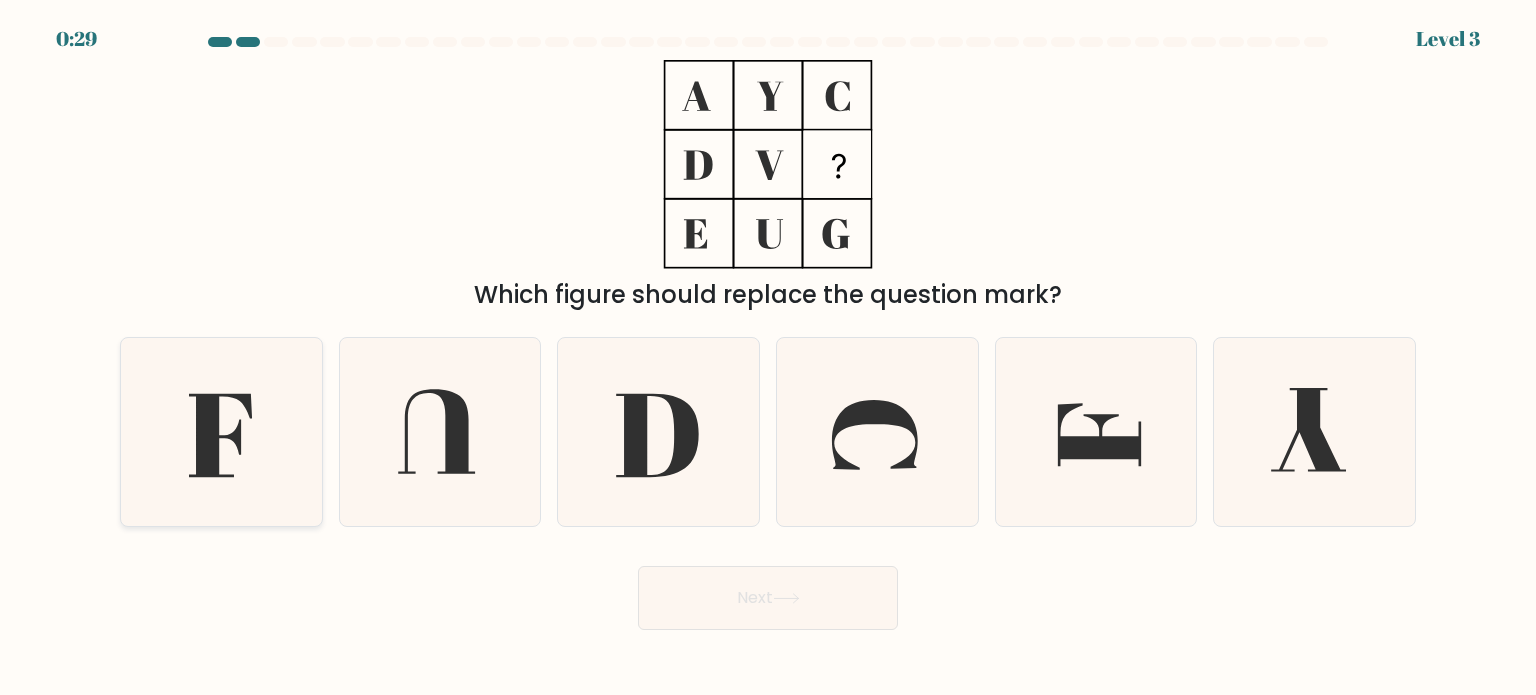 click 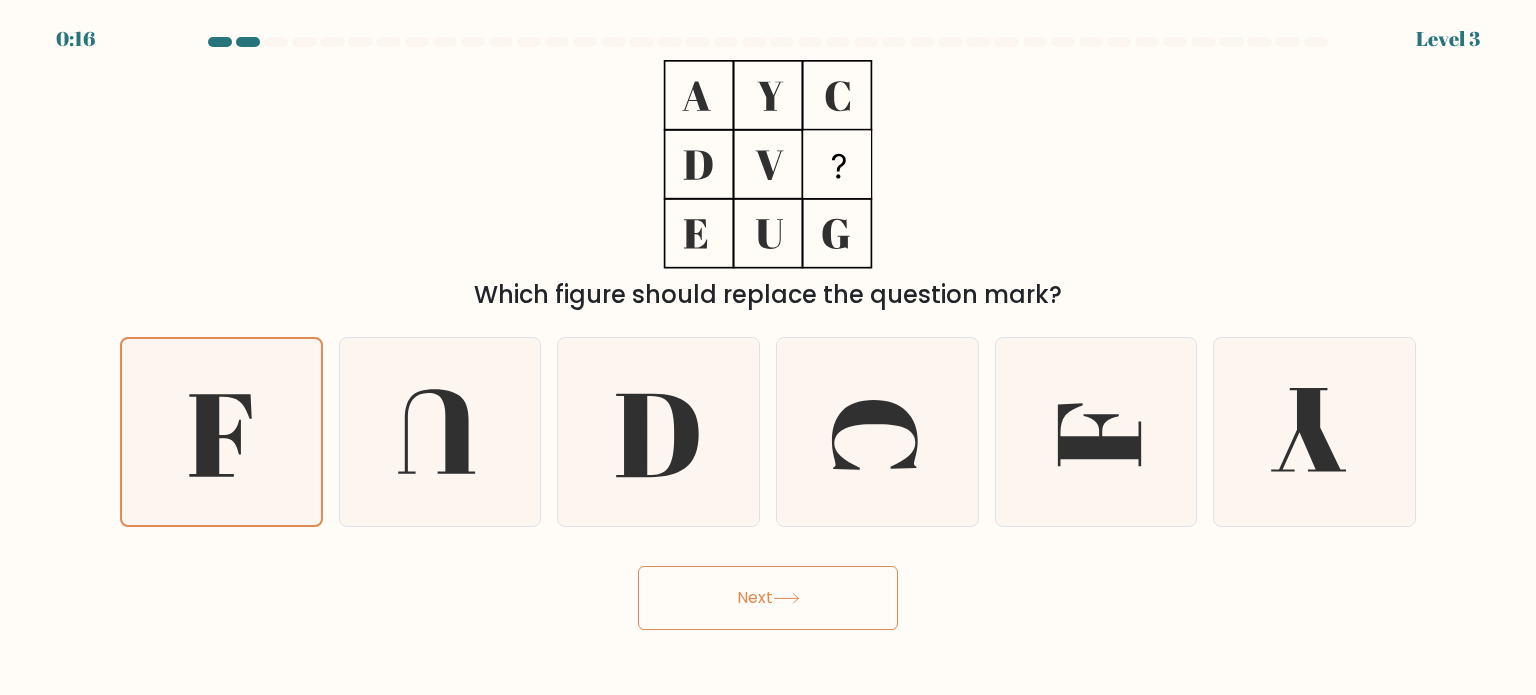 click on "Next" at bounding box center (768, 598) 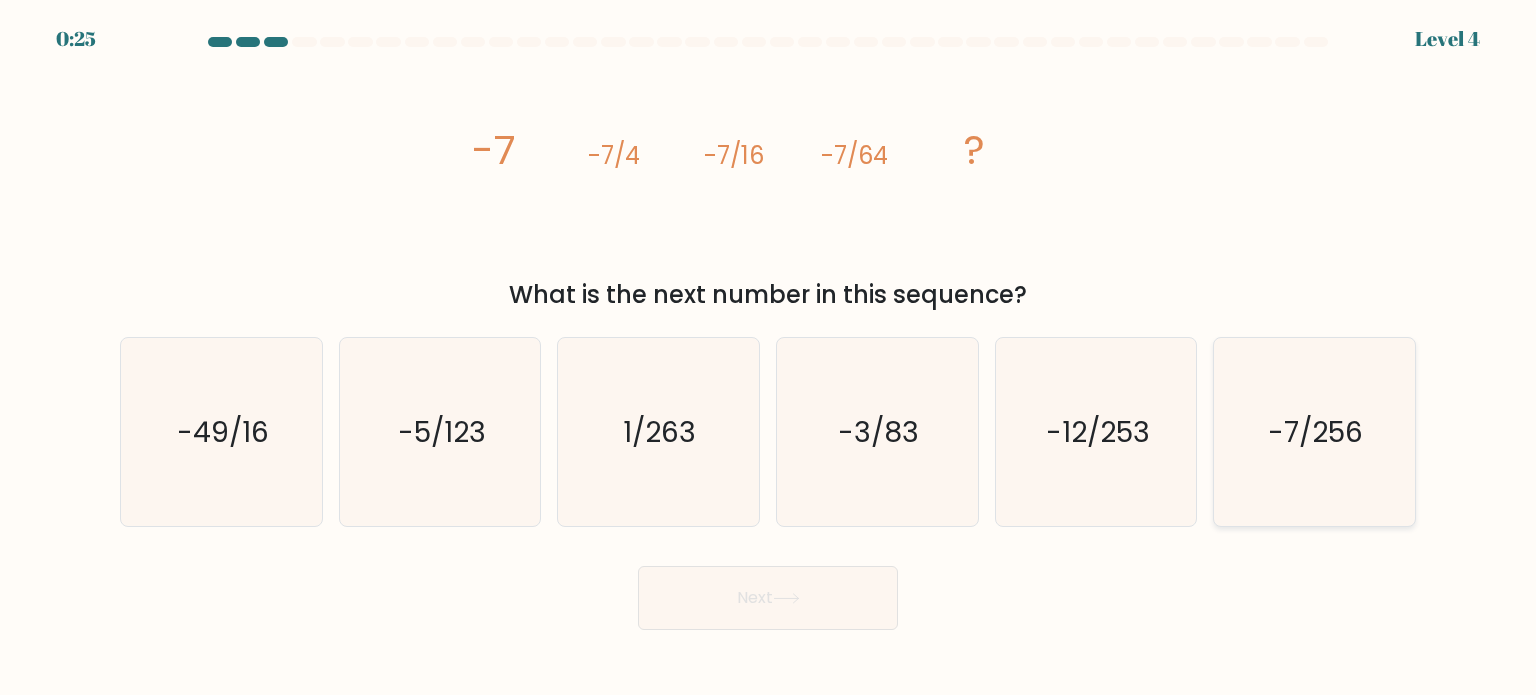 click on "-7/256" 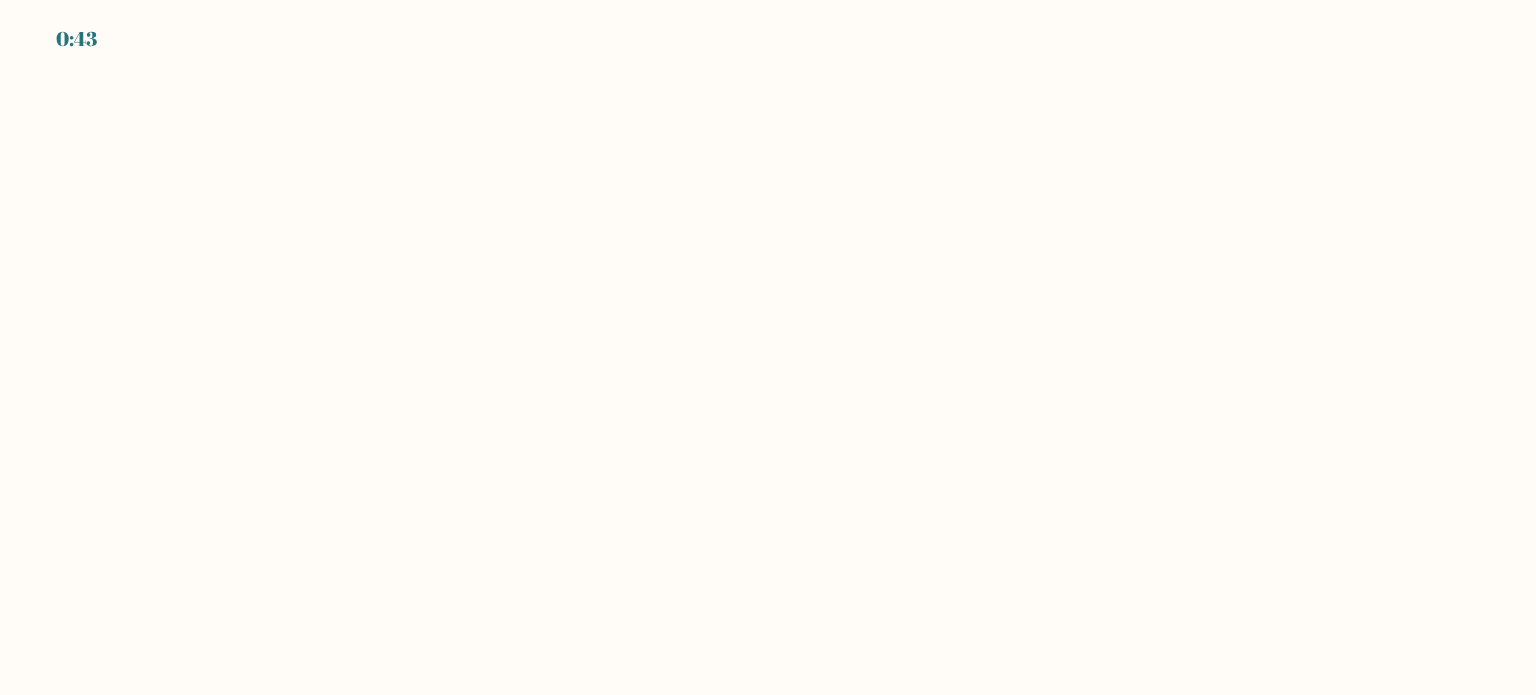 scroll, scrollTop: 0, scrollLeft: 0, axis: both 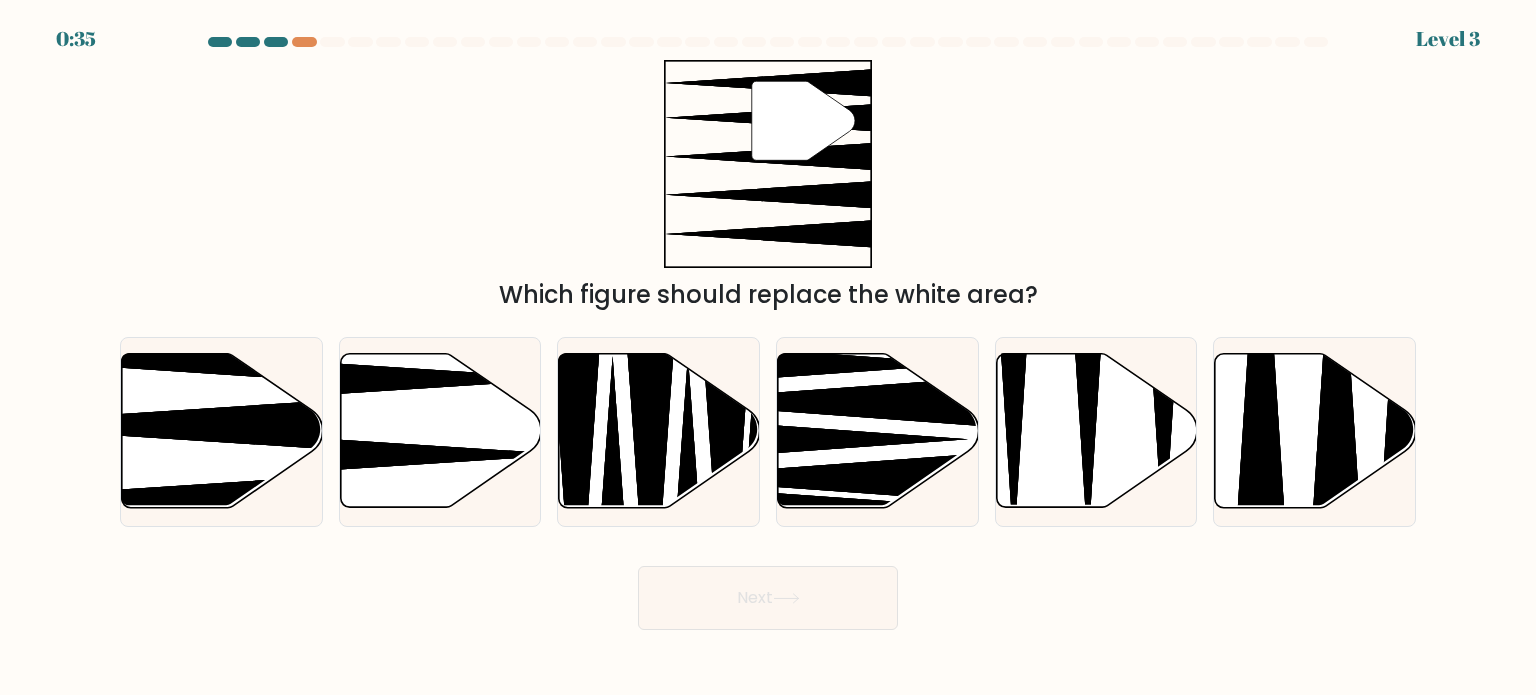 click on "0:35
Level 3" at bounding box center [768, 347] 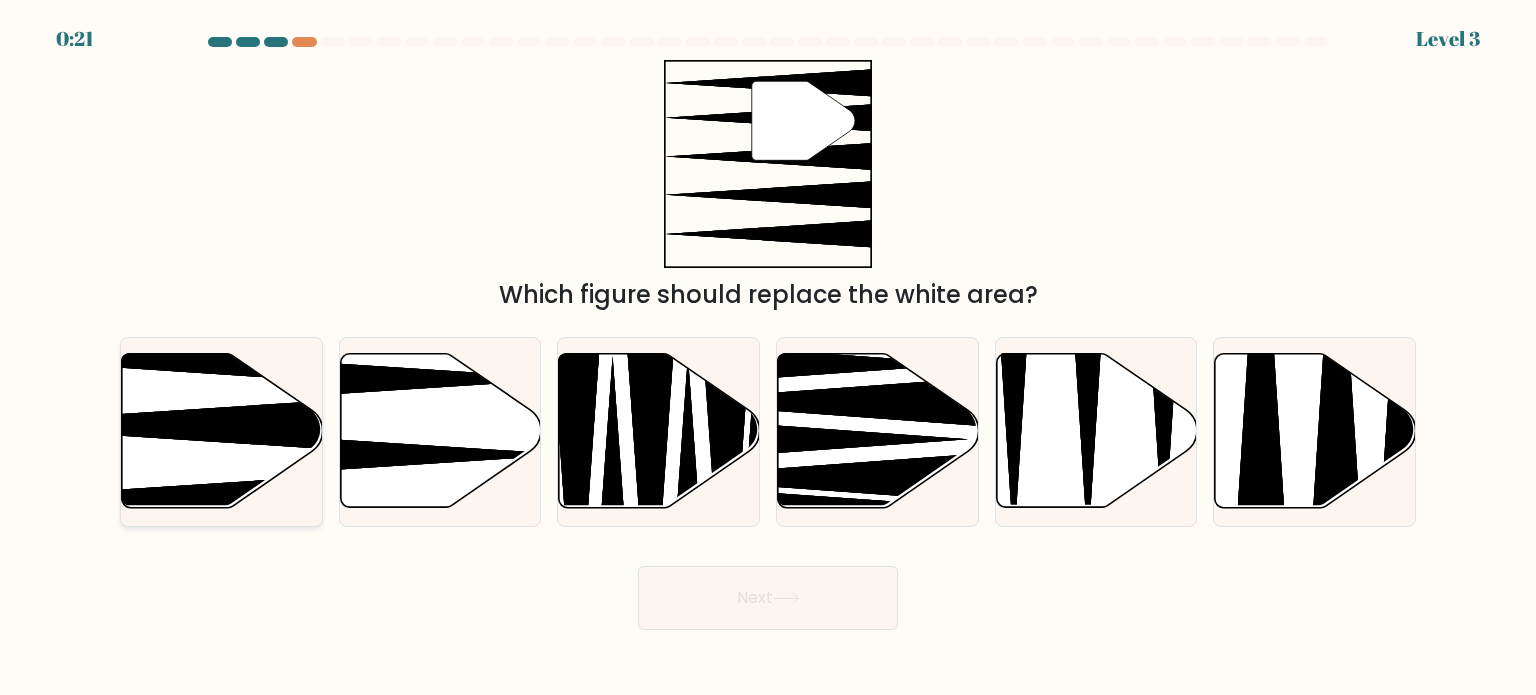 click 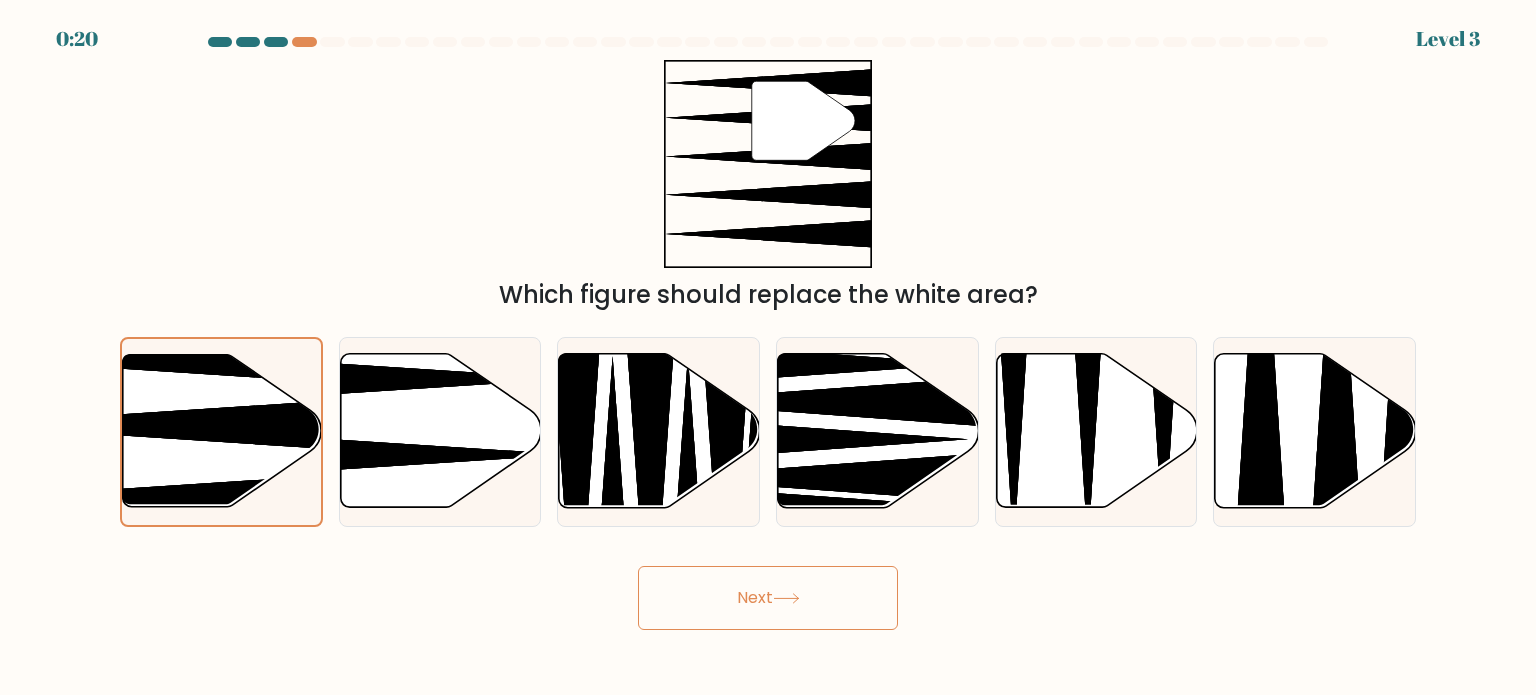 click on "Next" at bounding box center [768, 598] 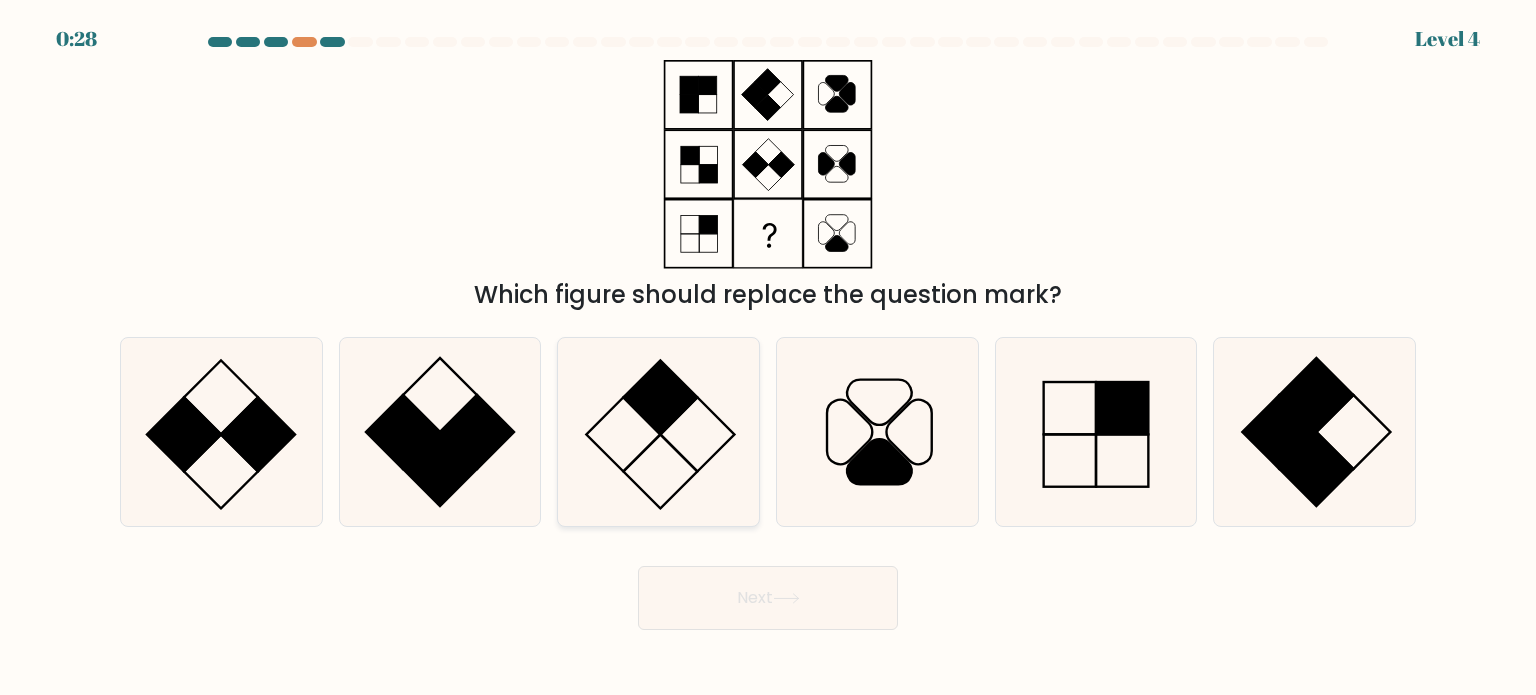 click 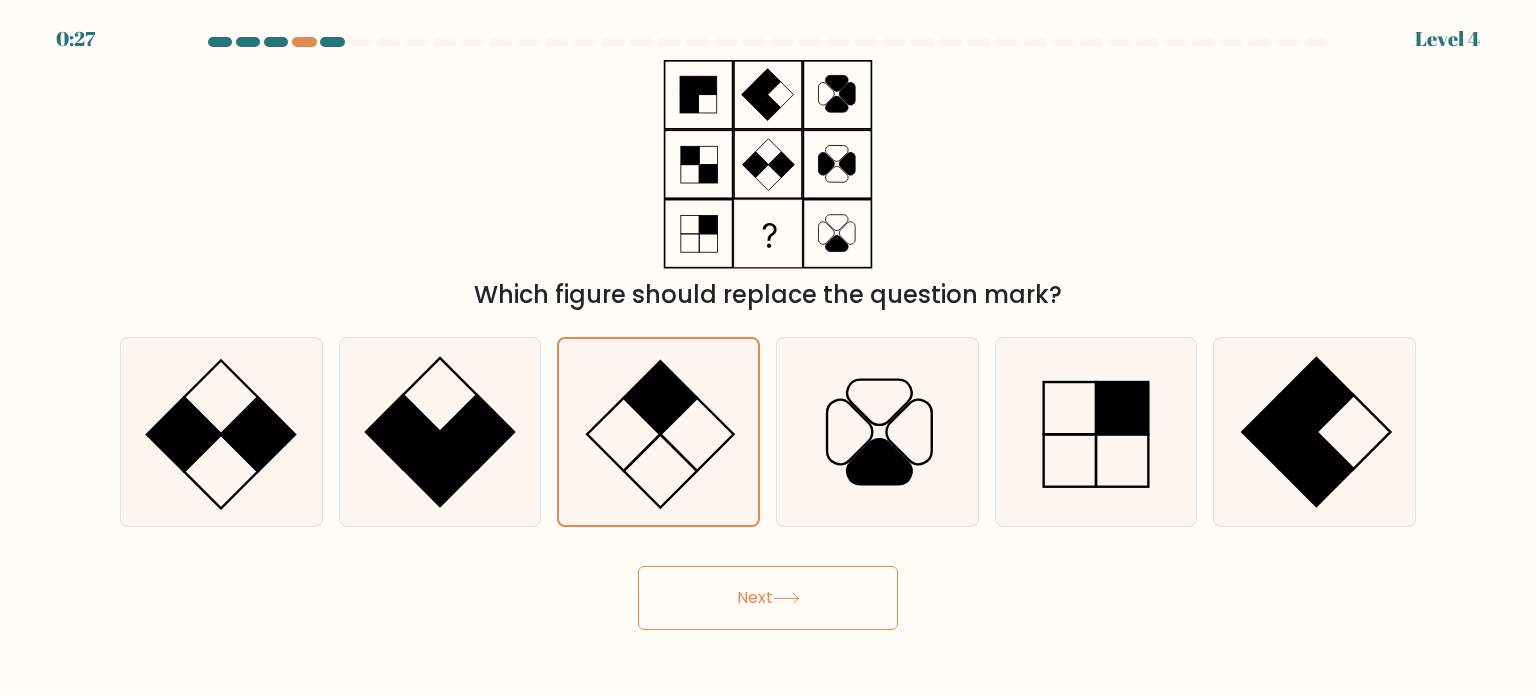 click on "Next" at bounding box center (768, 598) 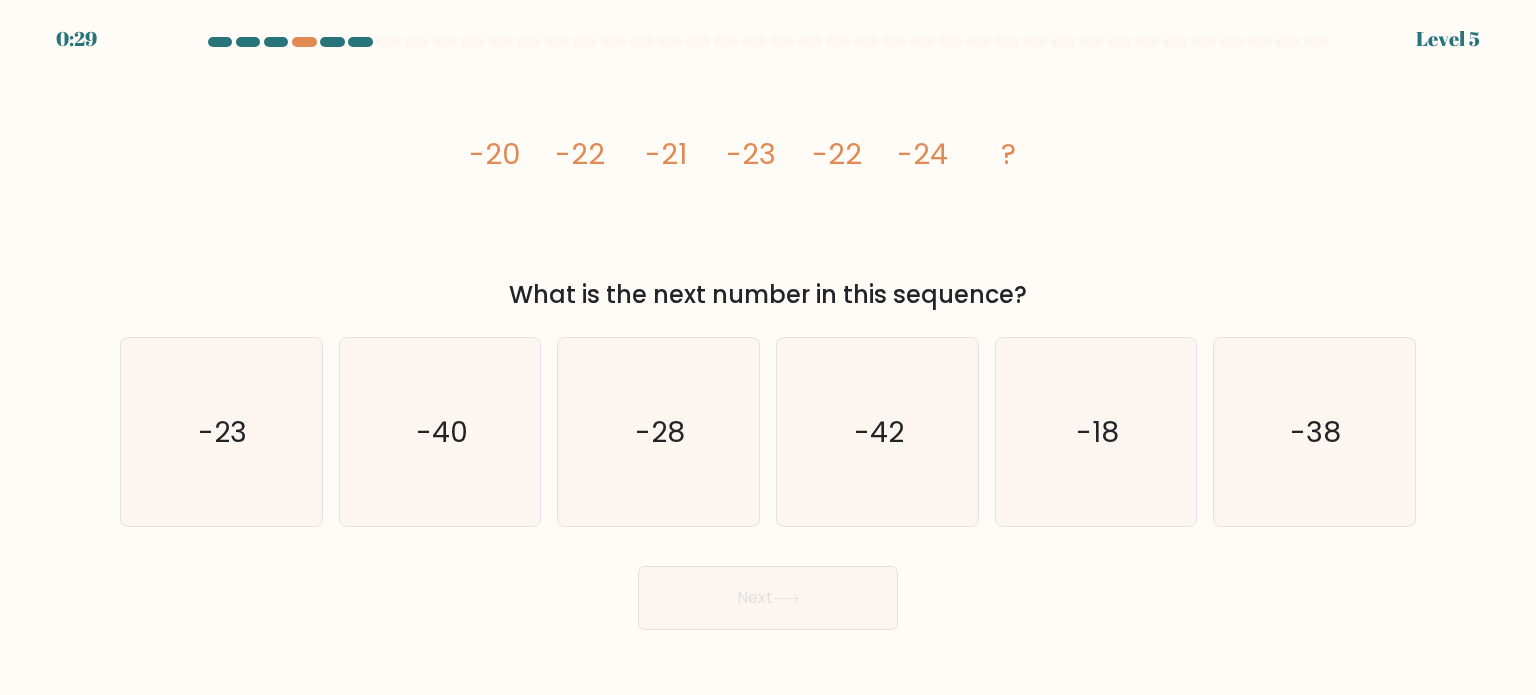 click on "image/svg+xml
-20
-22
-21
-23
-22
-24
?
What is the next number in this sequence?" at bounding box center (768, 186) 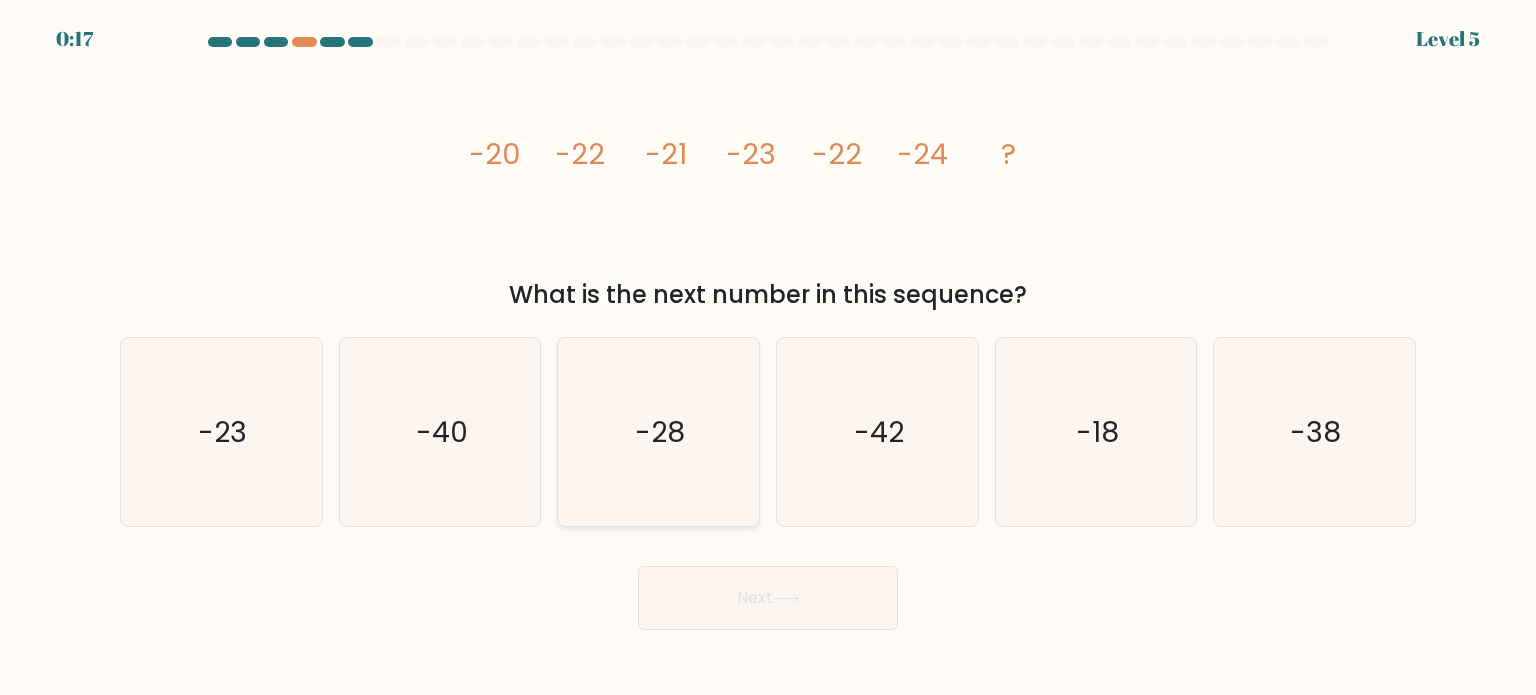 click on "-28" 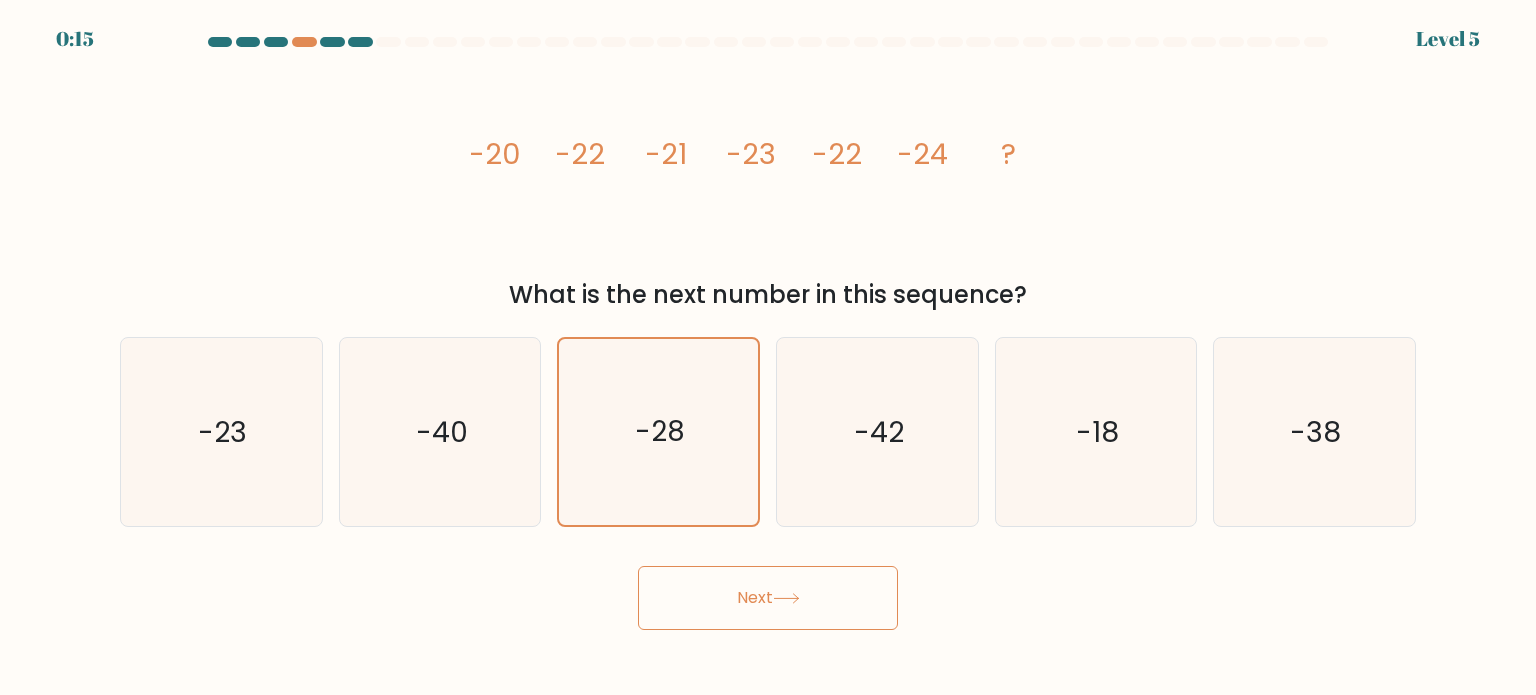 click on "Next" at bounding box center (768, 598) 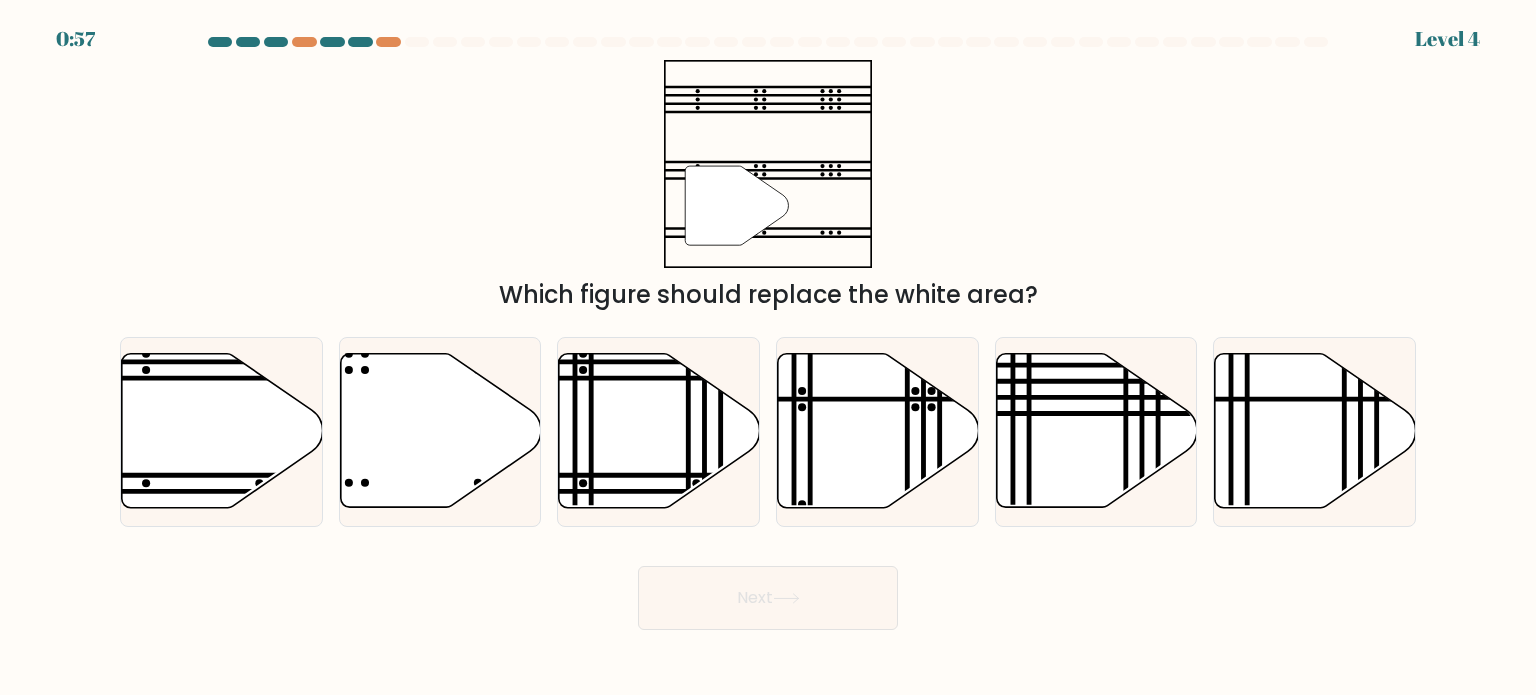 type 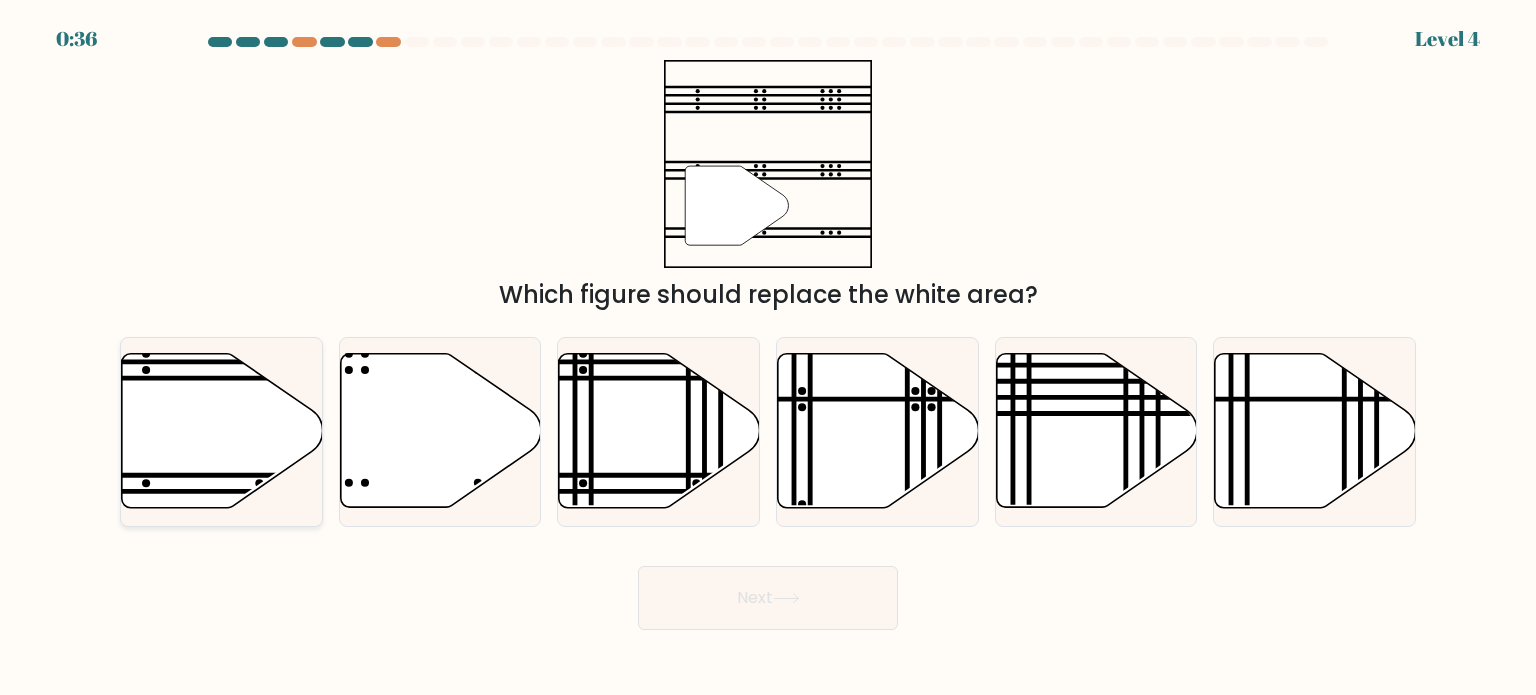 click 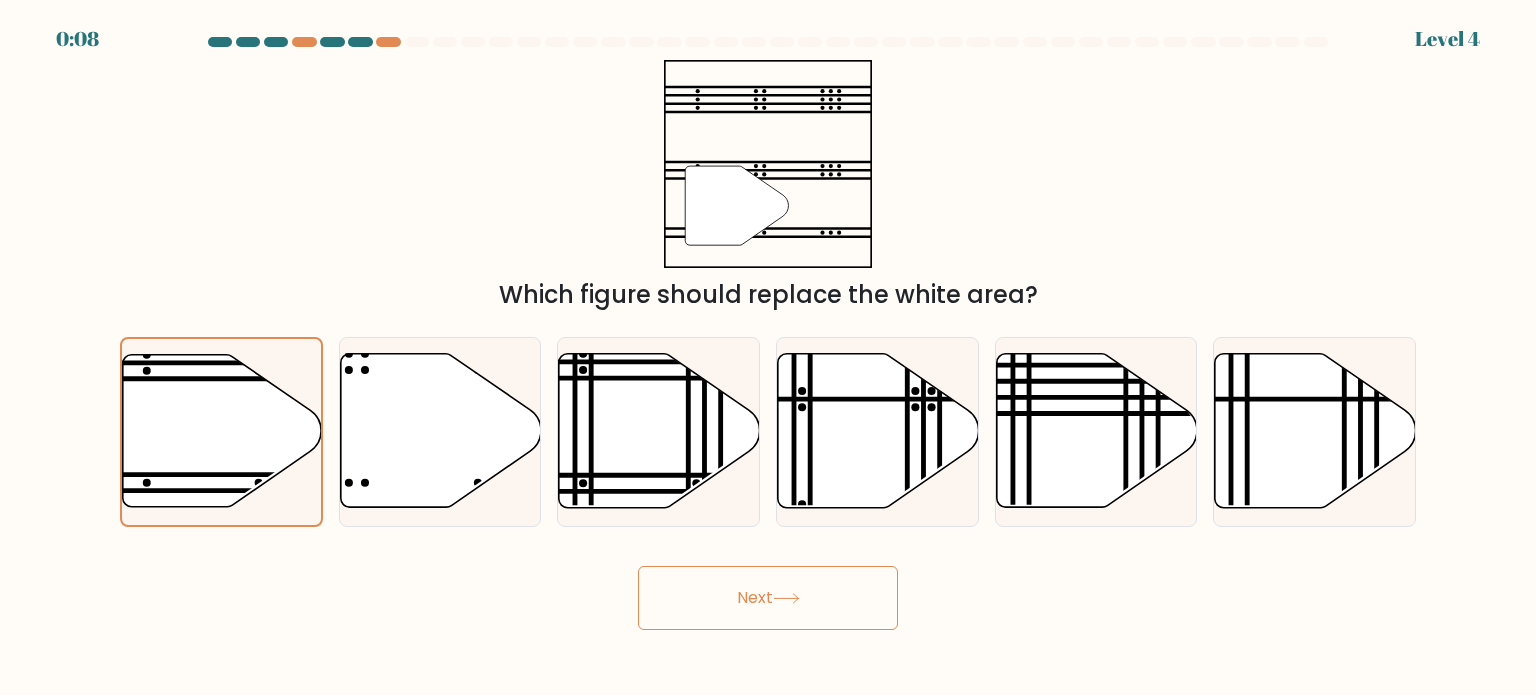 click 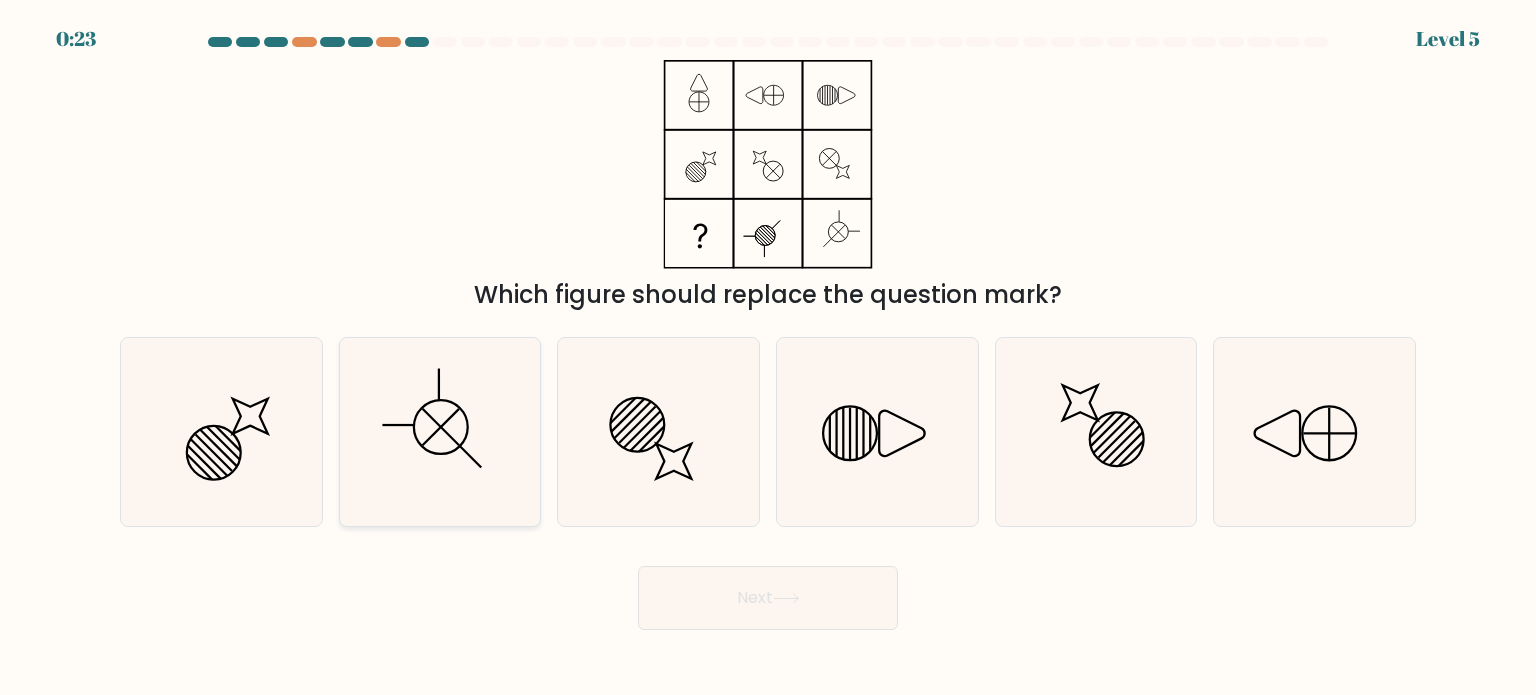 click 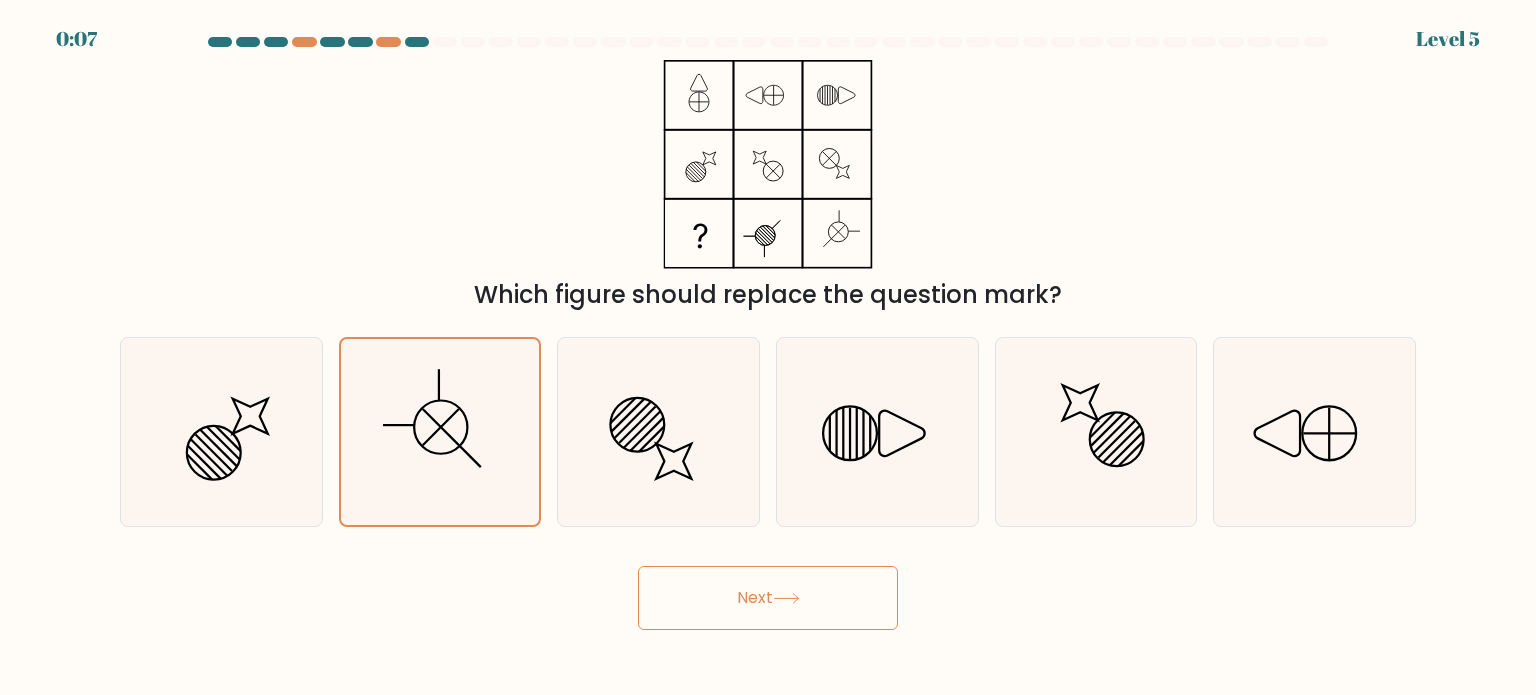 click on "Next" at bounding box center (768, 598) 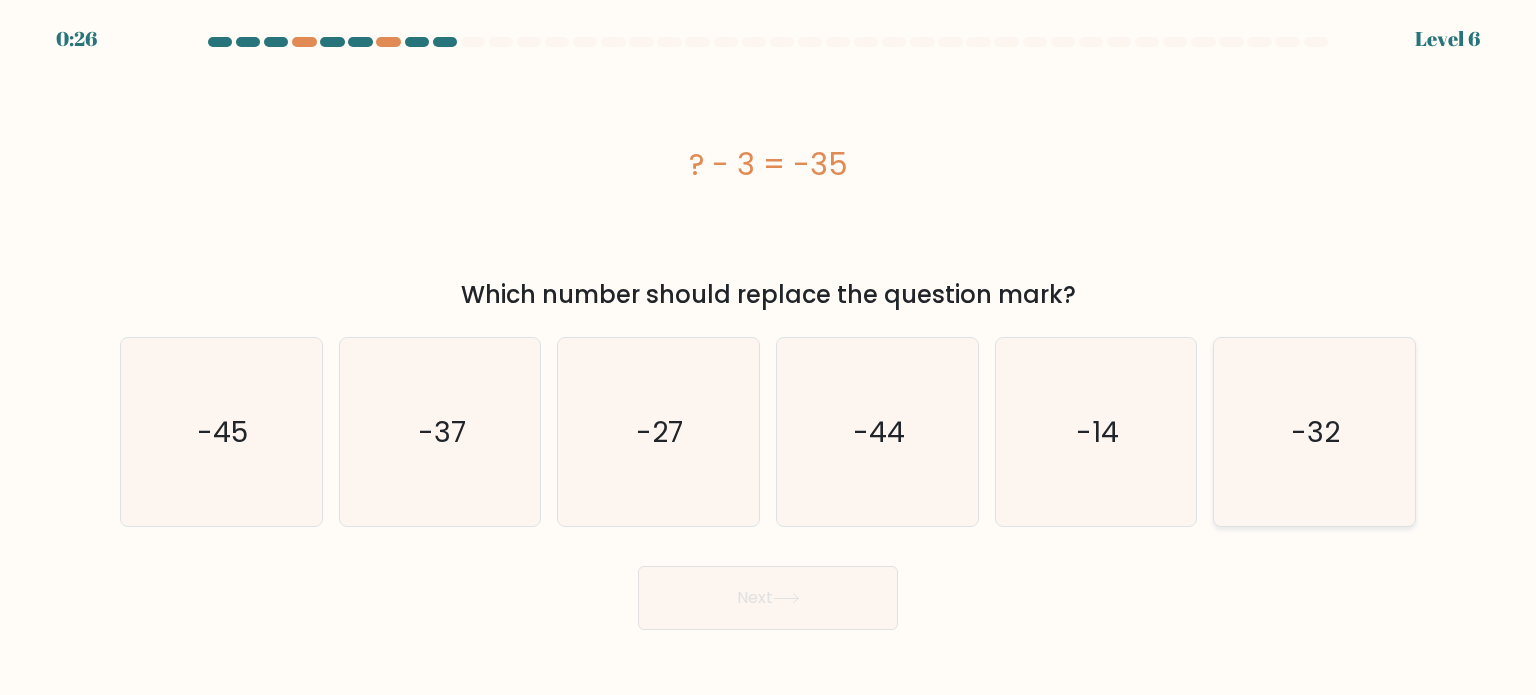 click on "-32" 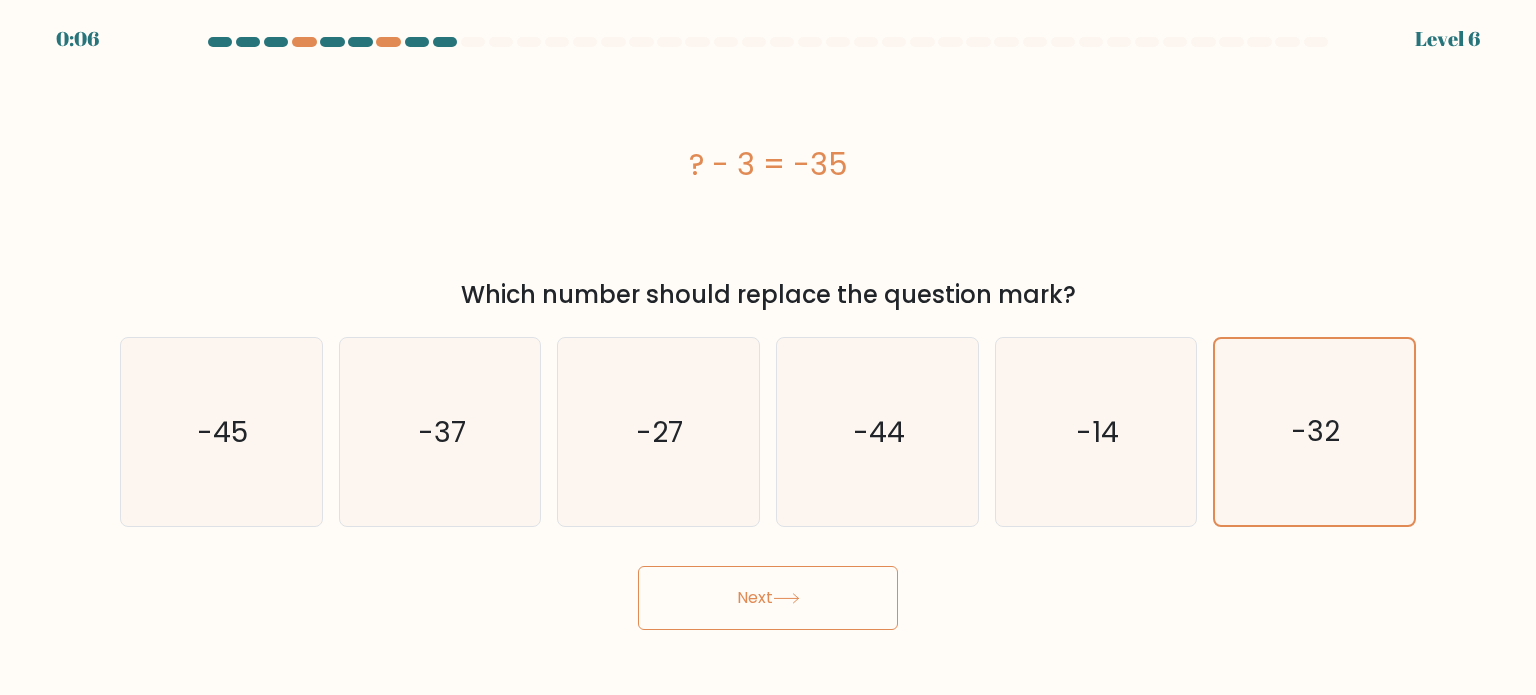 click on "Next" at bounding box center (768, 598) 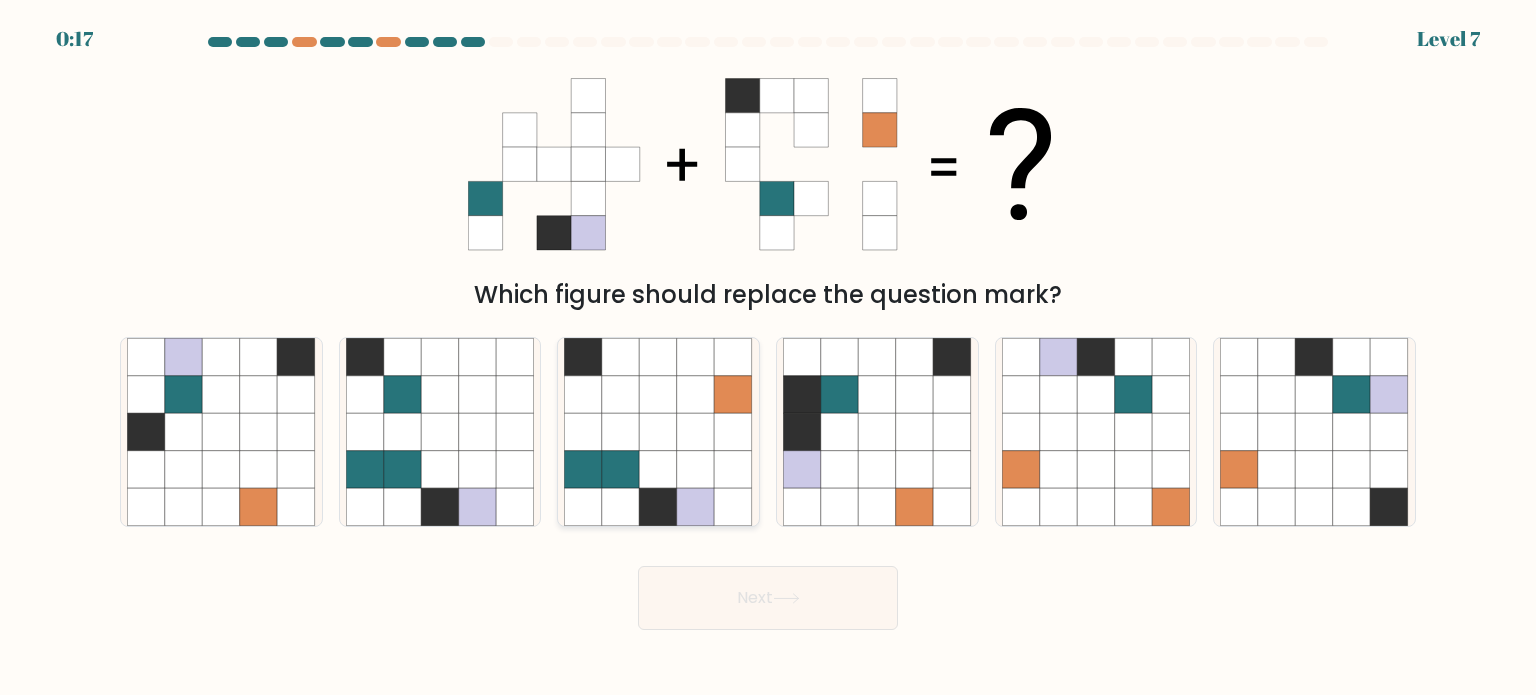 click 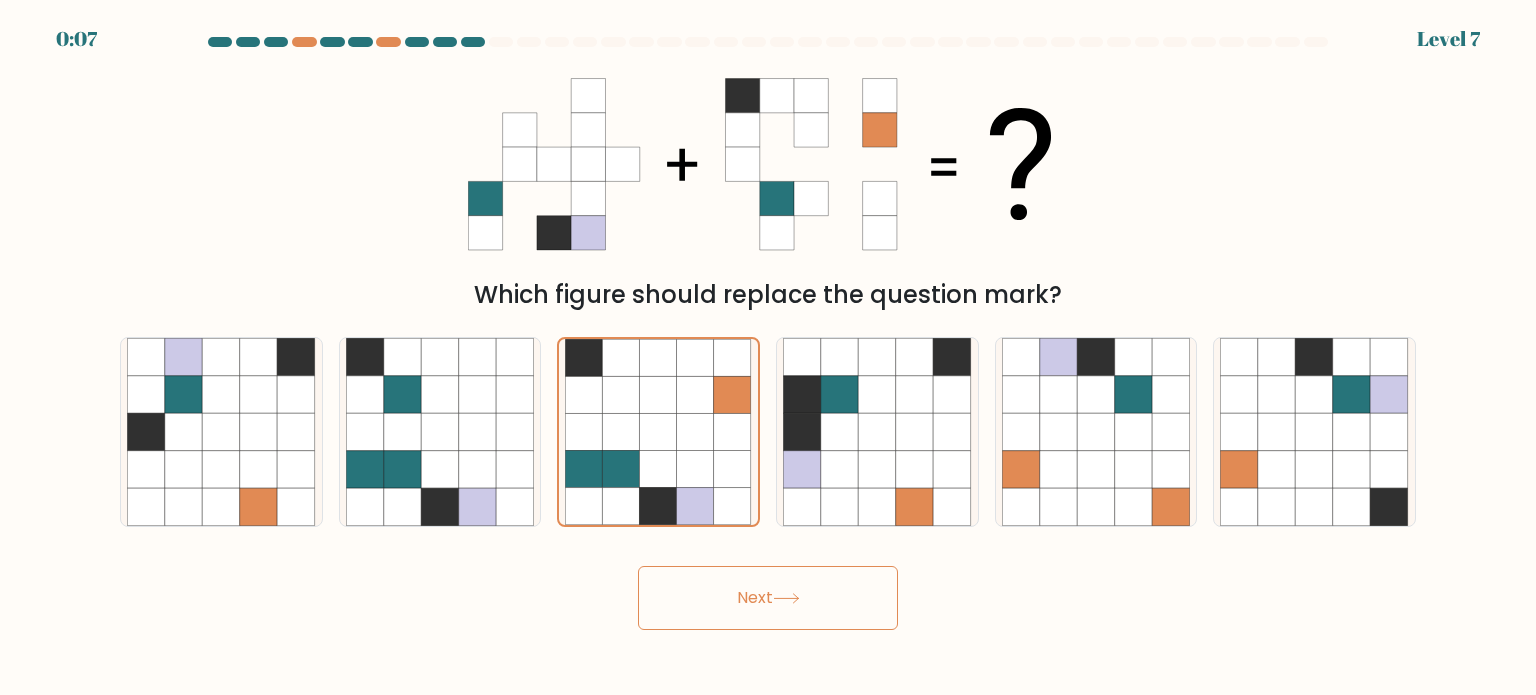 click on "Next" at bounding box center [768, 598] 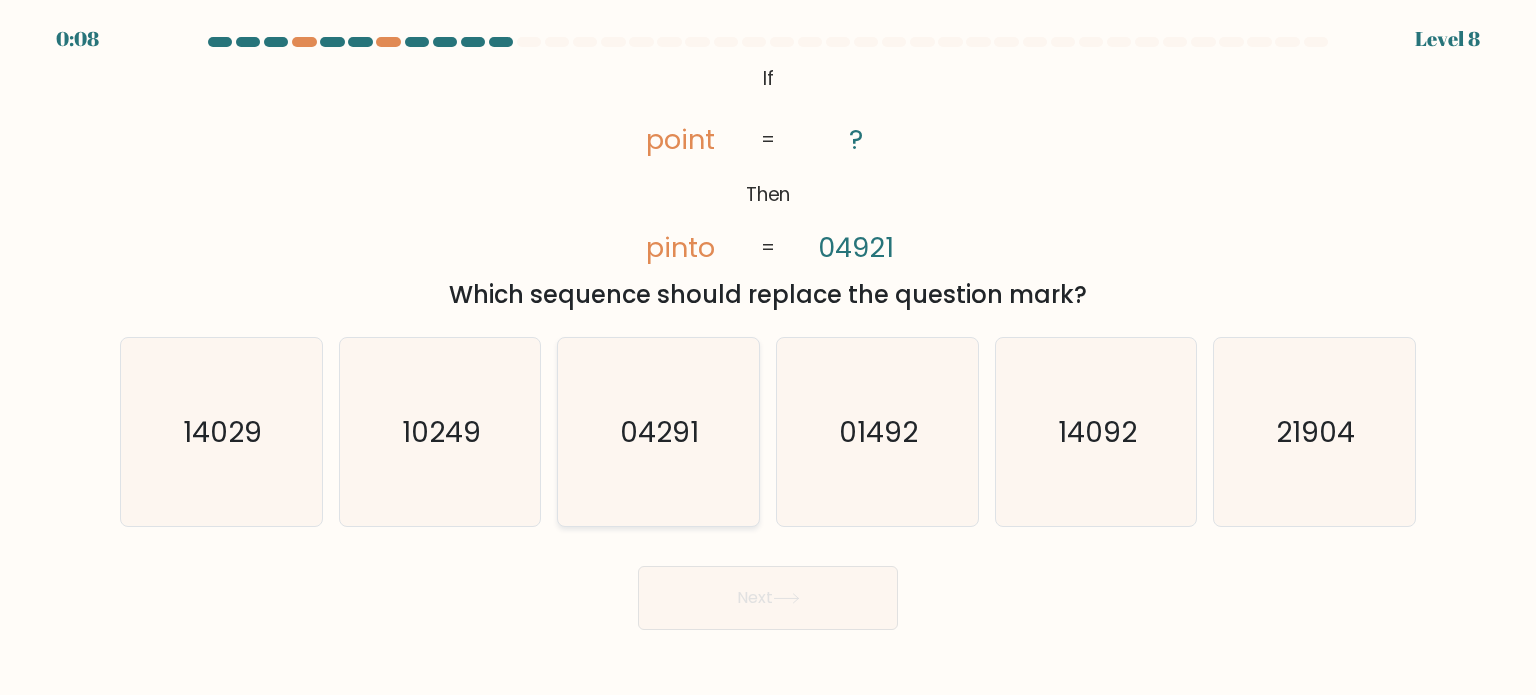 click on "04291" 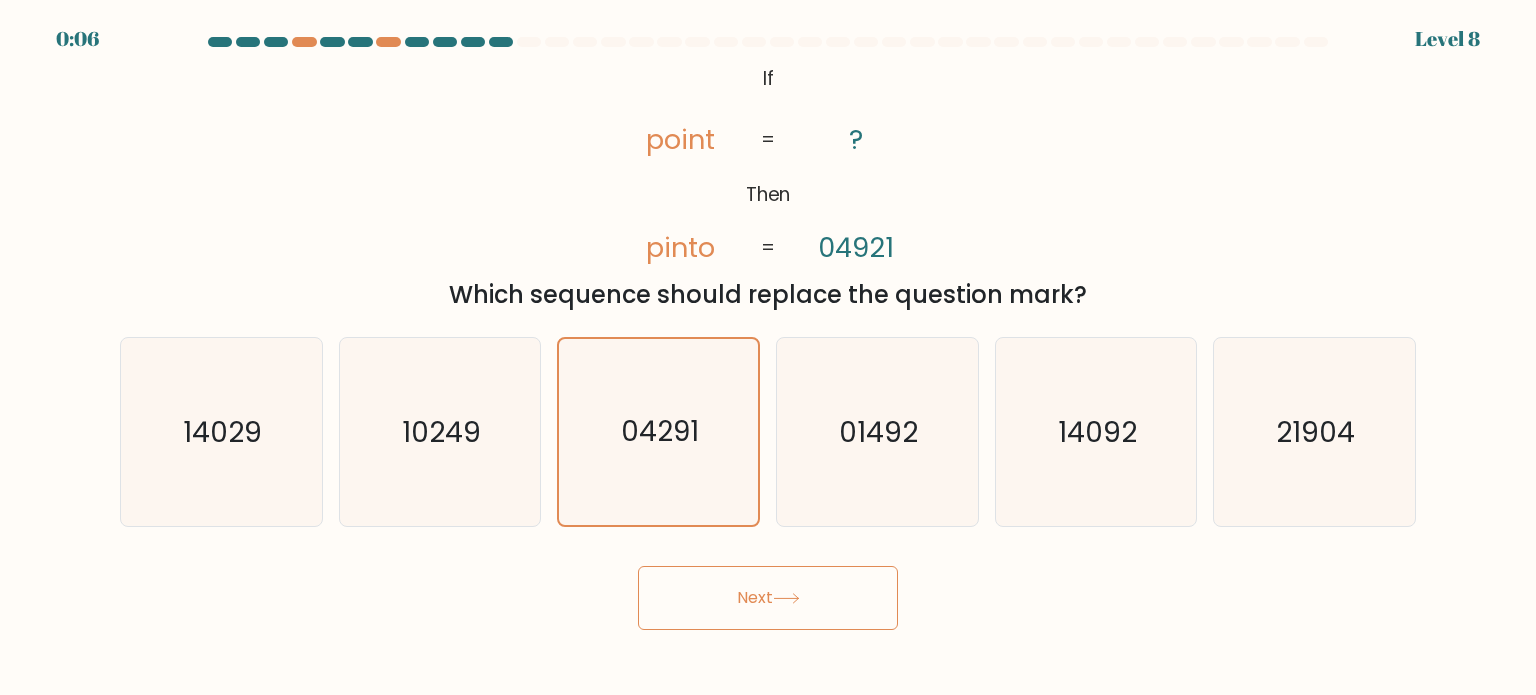 click 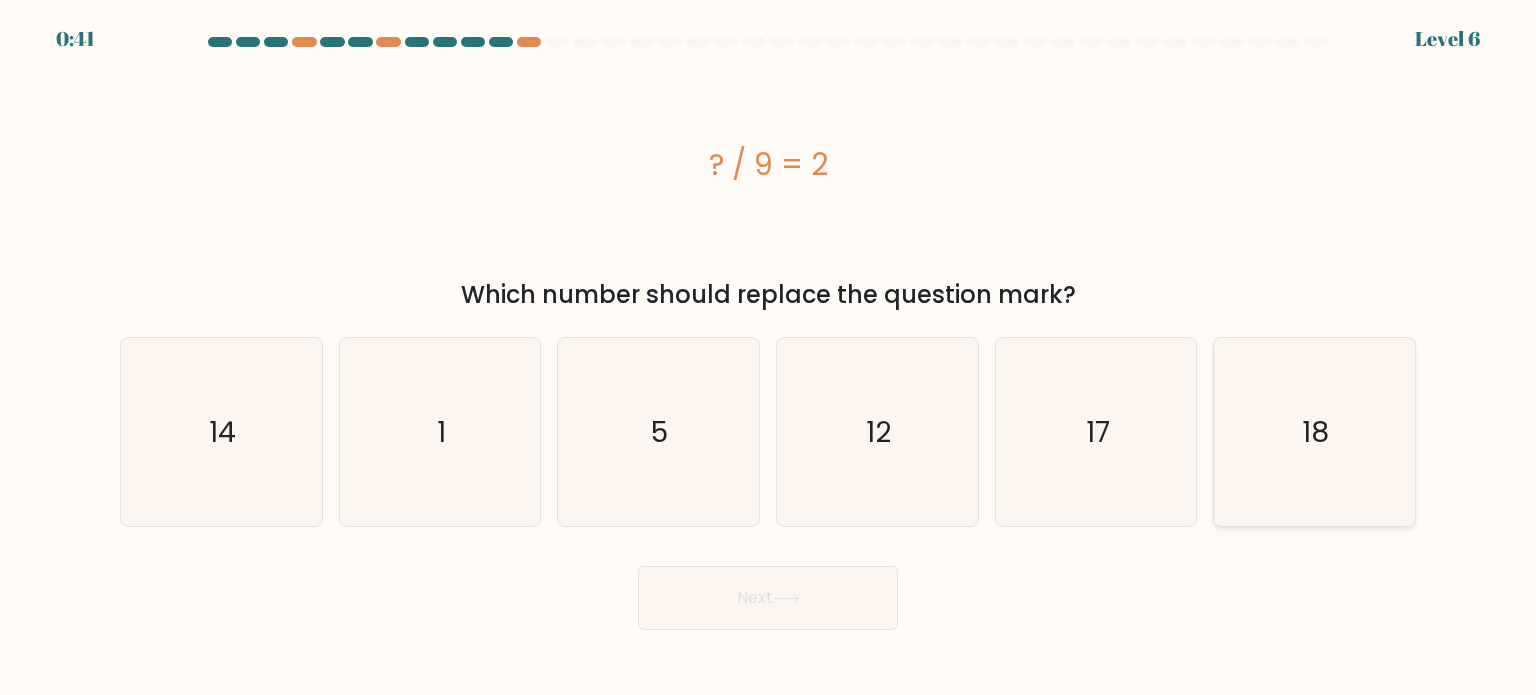 click on "18" 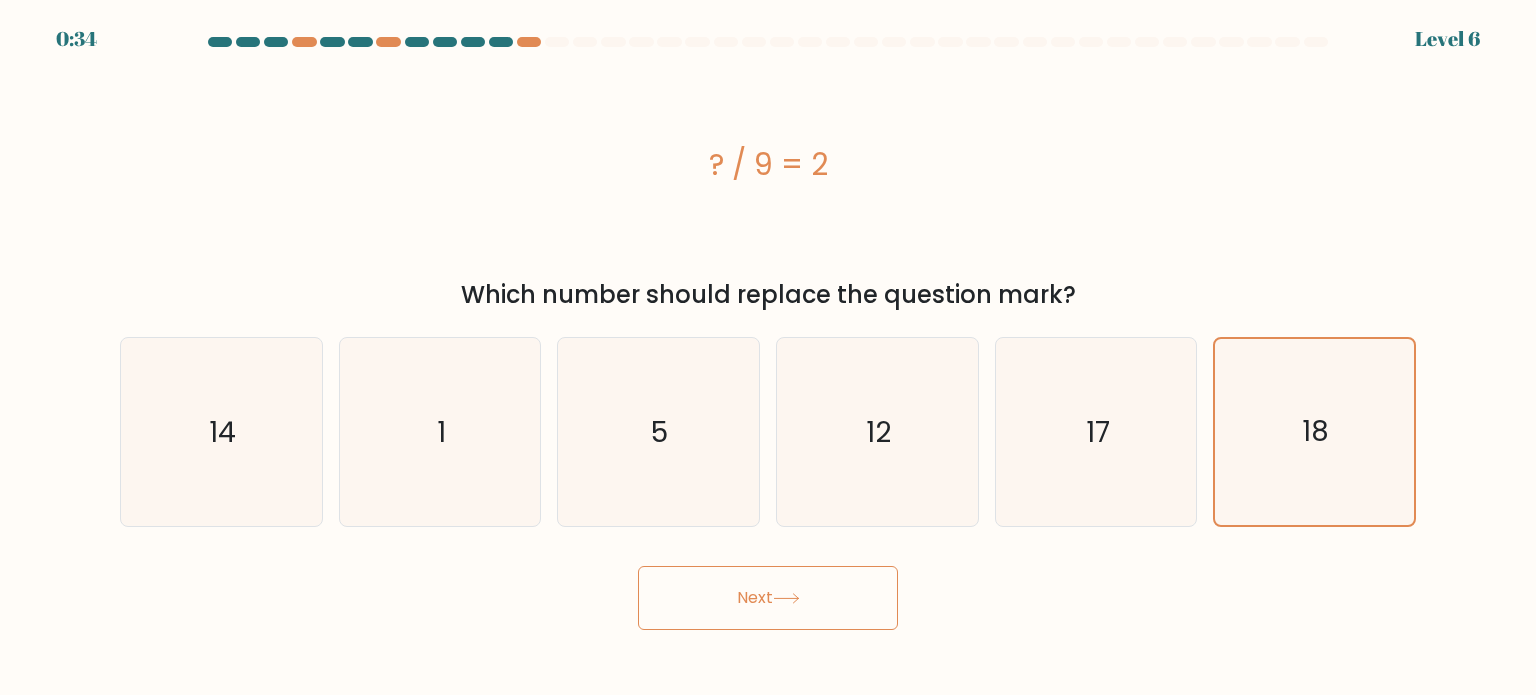 click on "Next" at bounding box center (768, 598) 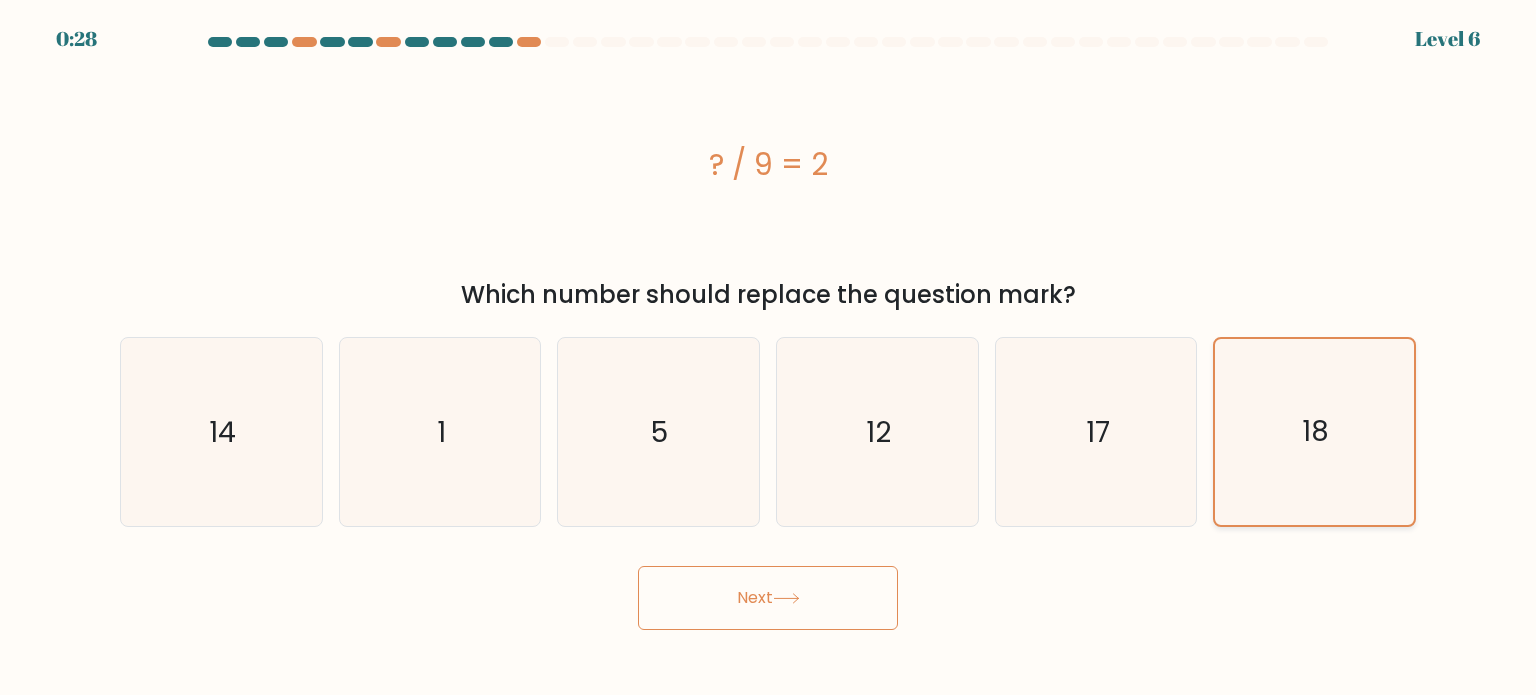 click on "18" 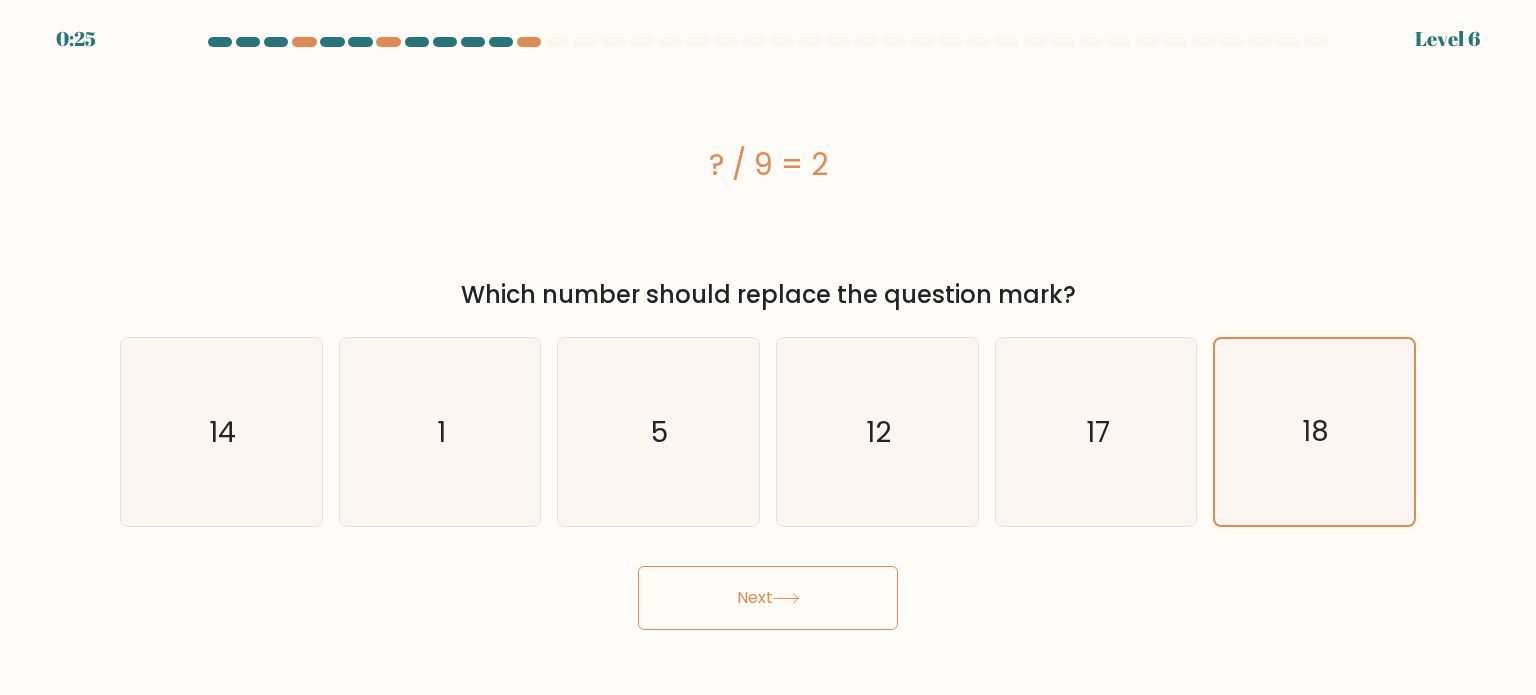 click on "Next" at bounding box center (768, 598) 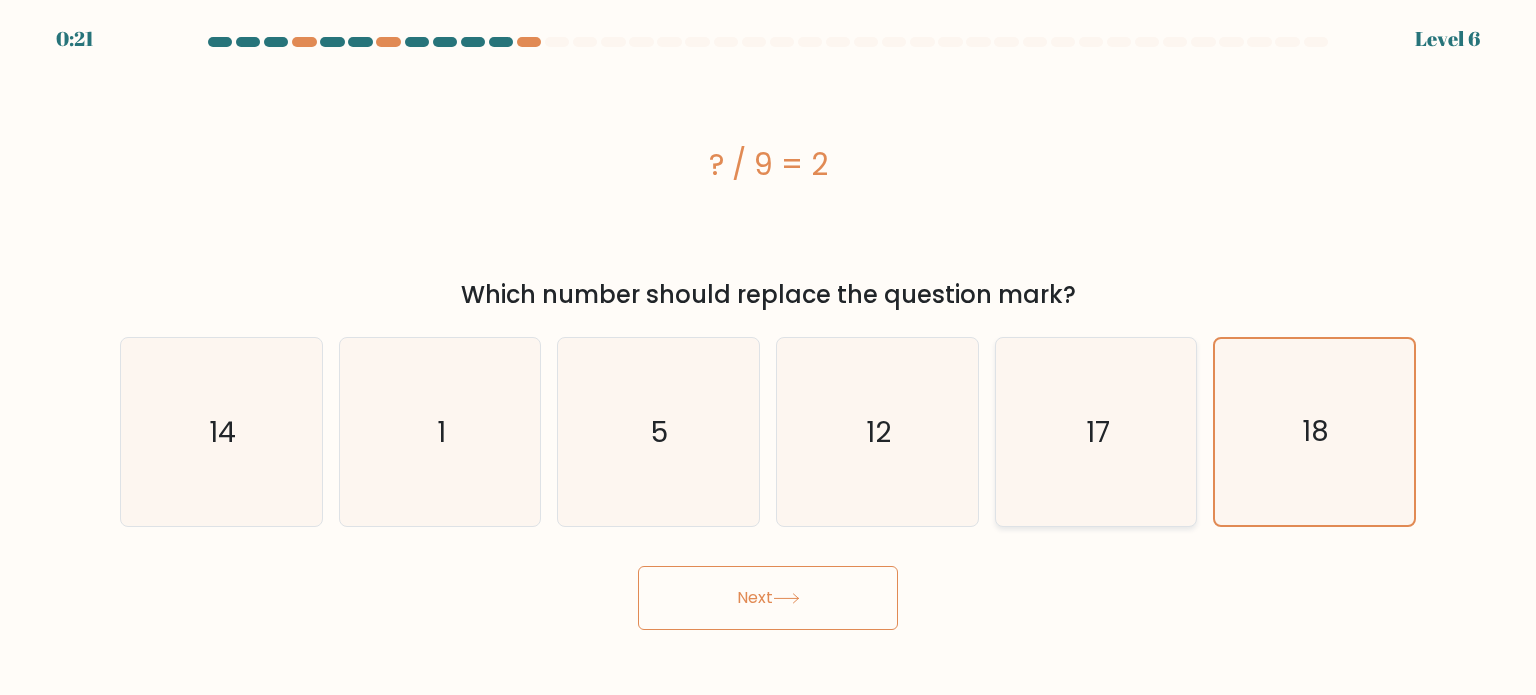 click on "17" 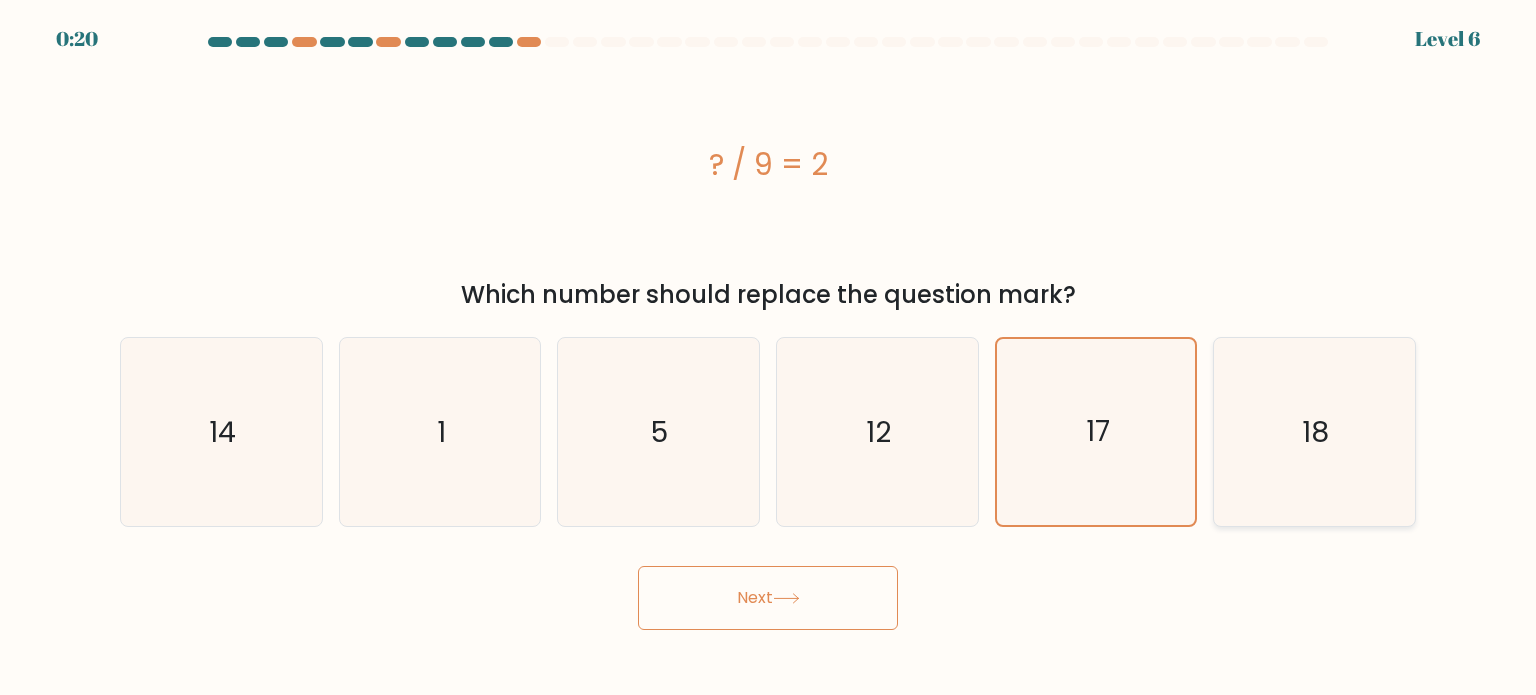 click on "18" 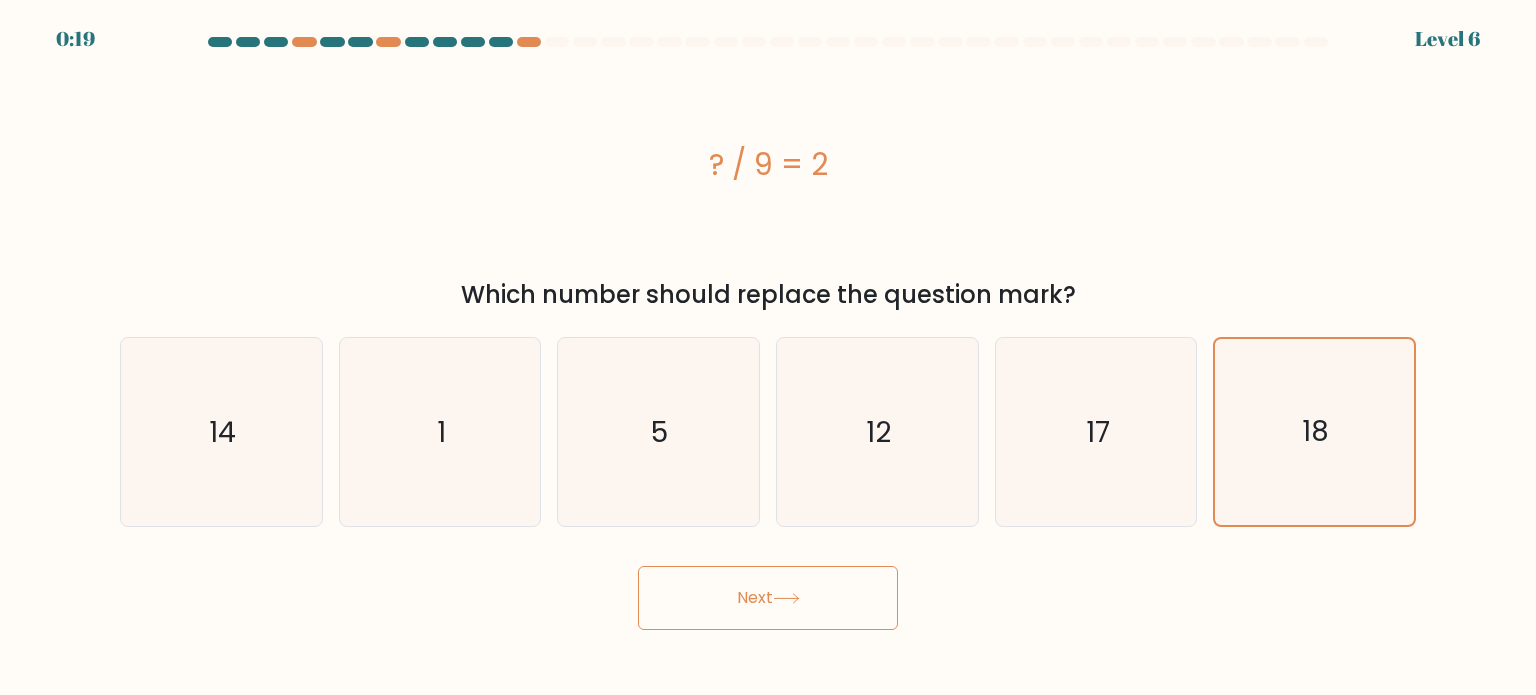 click on "Next" at bounding box center [768, 598] 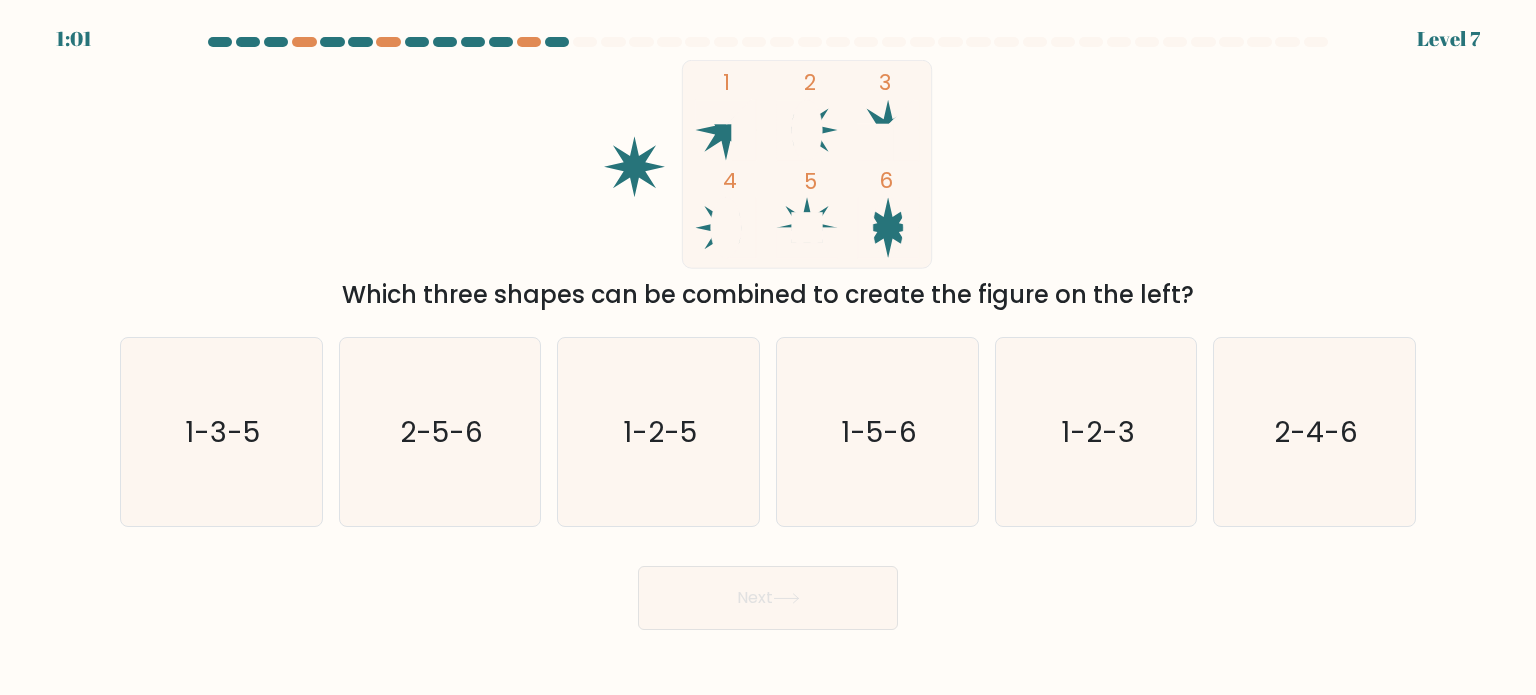 click on "Next" at bounding box center (768, 590) 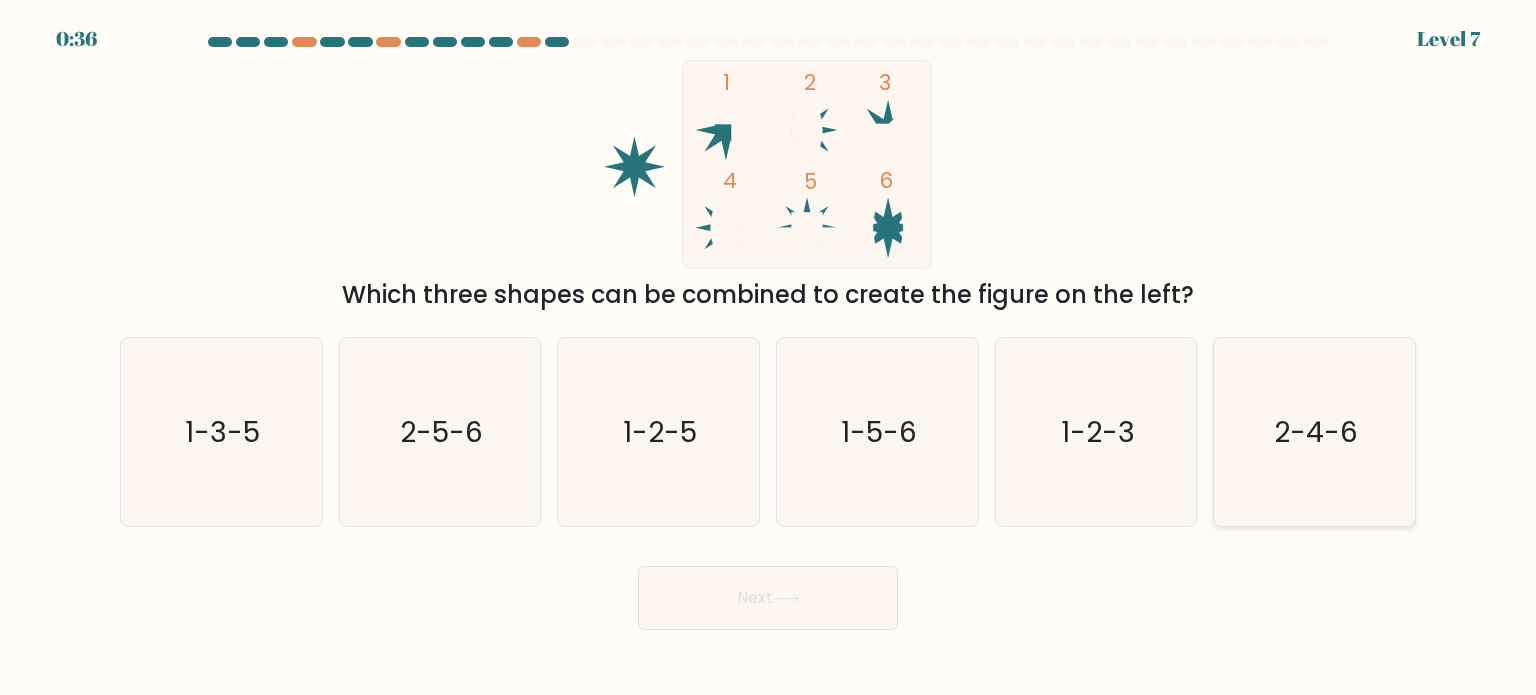 click on "2-4-6" 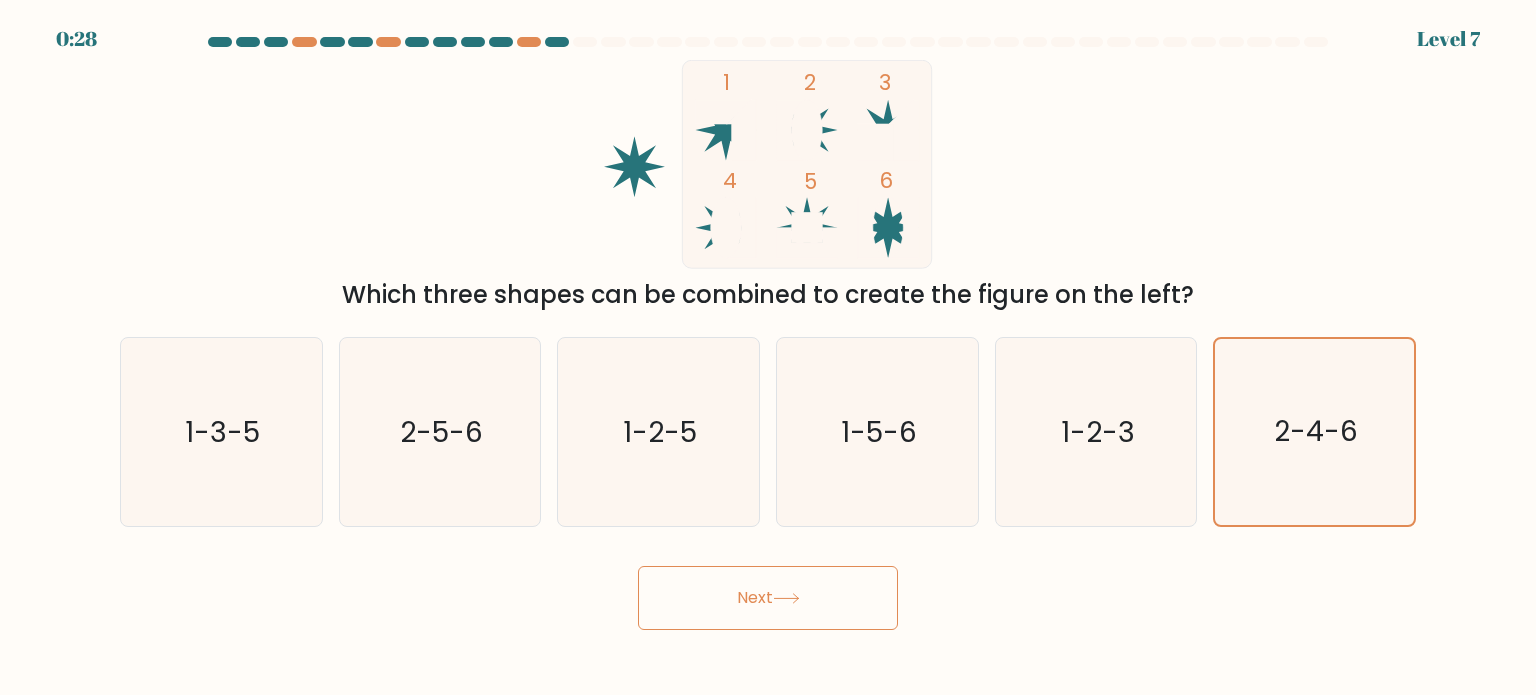 click on "Next" at bounding box center [768, 598] 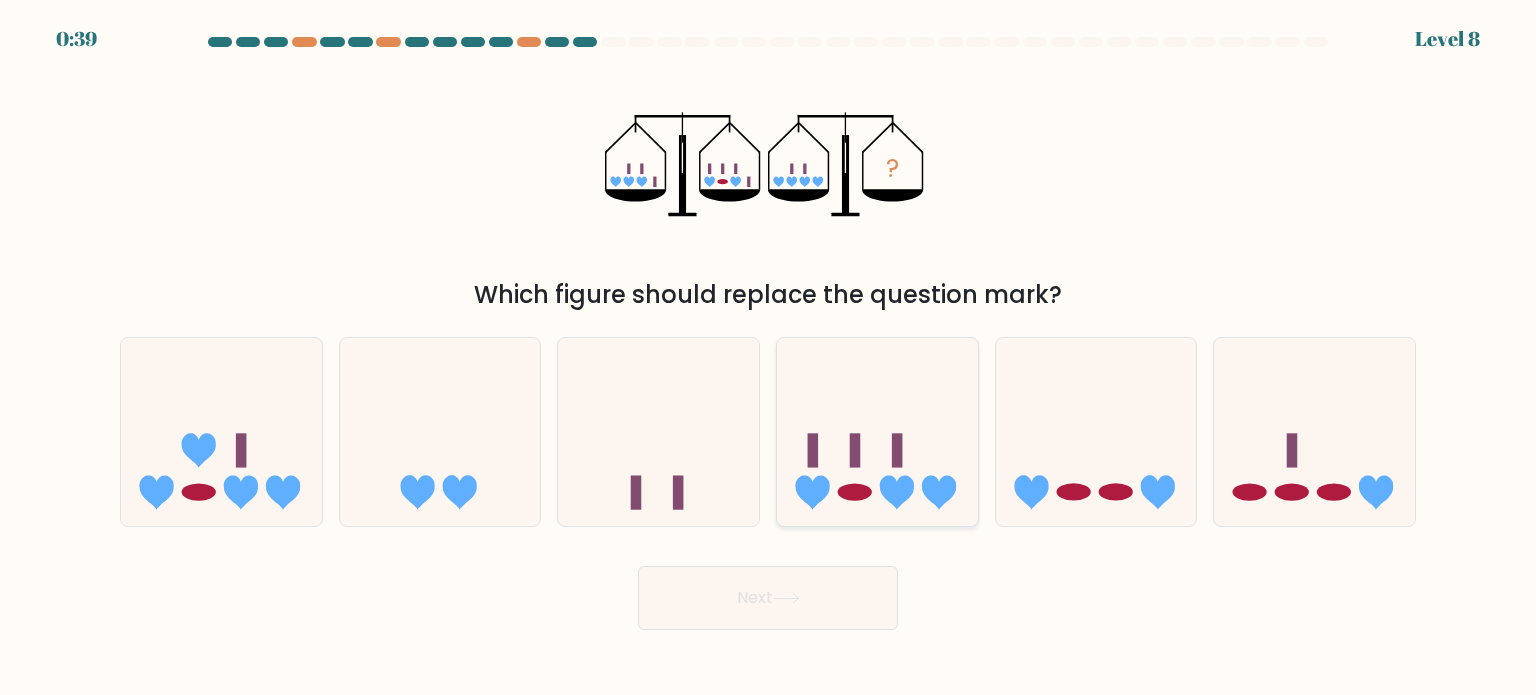 click 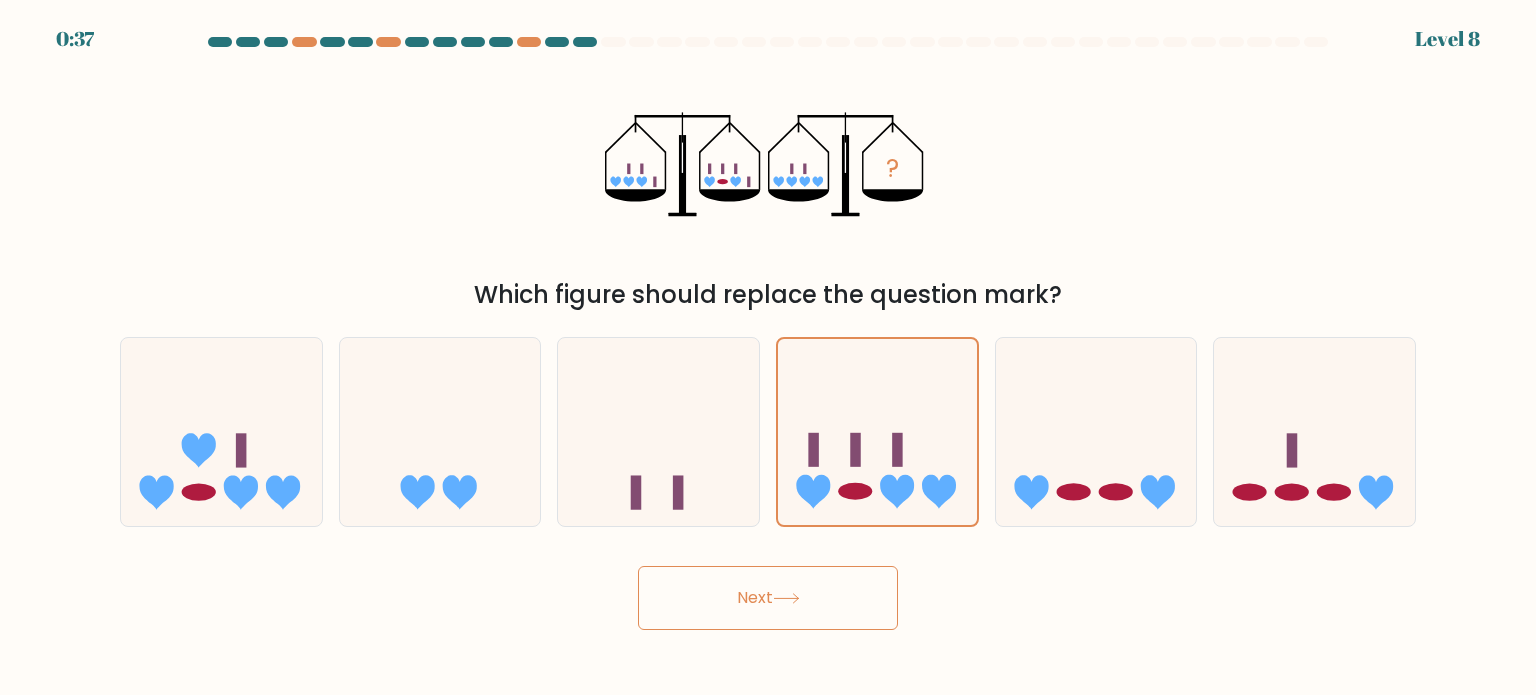 click 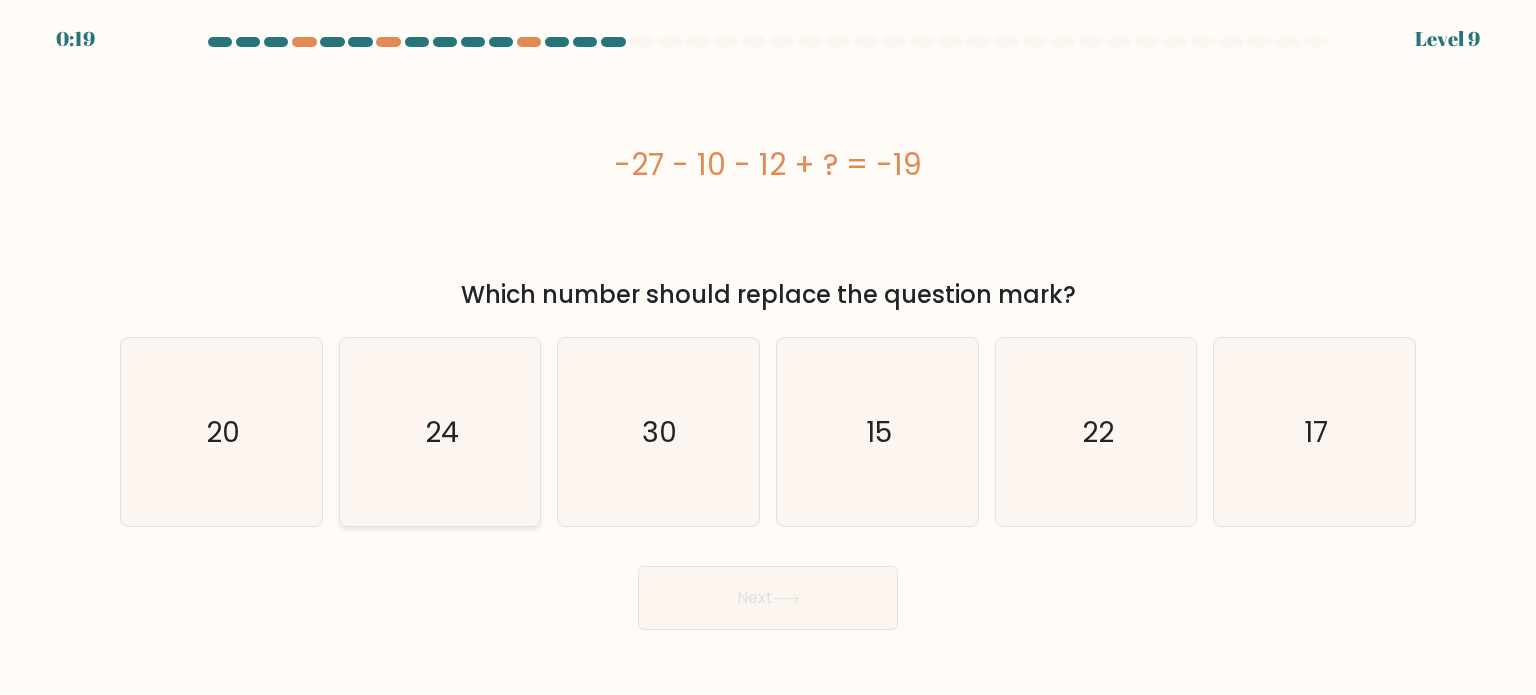 click on "24" 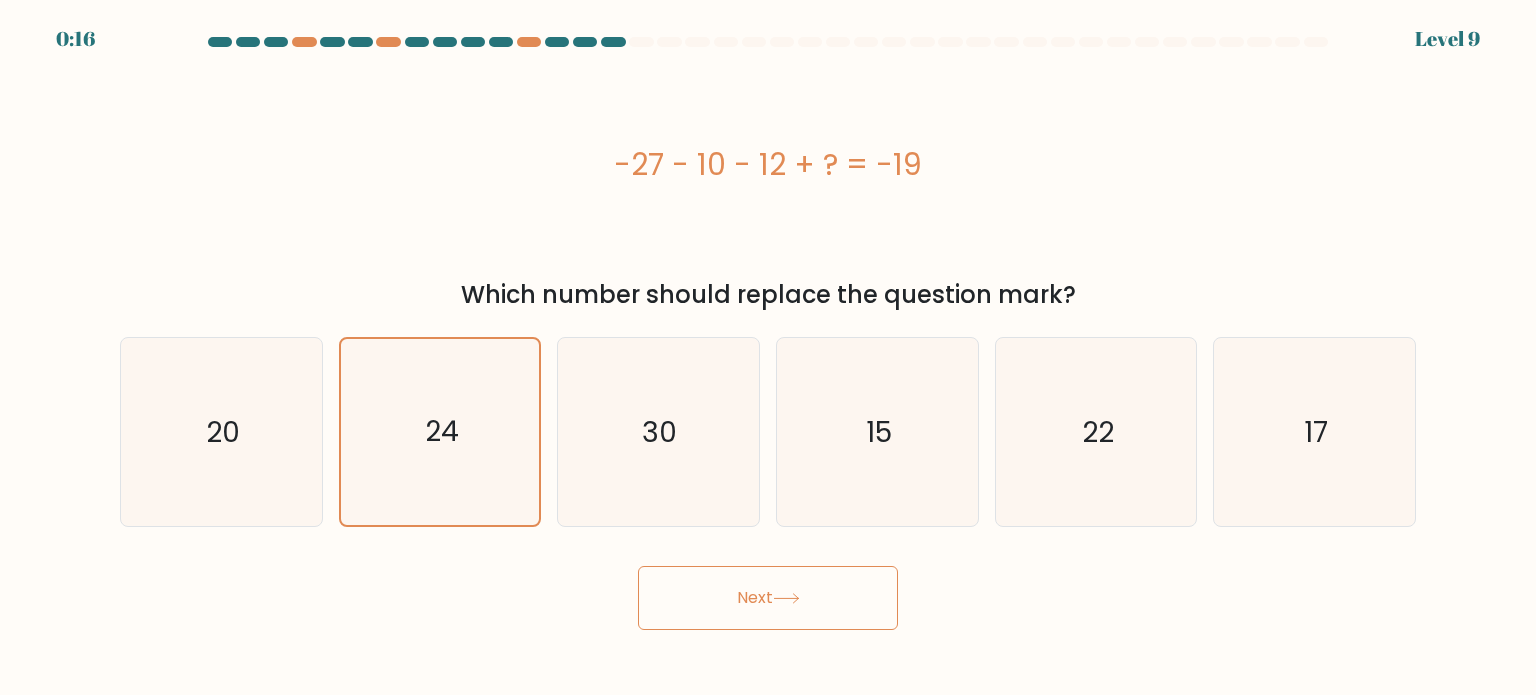 click on "Next" at bounding box center [768, 598] 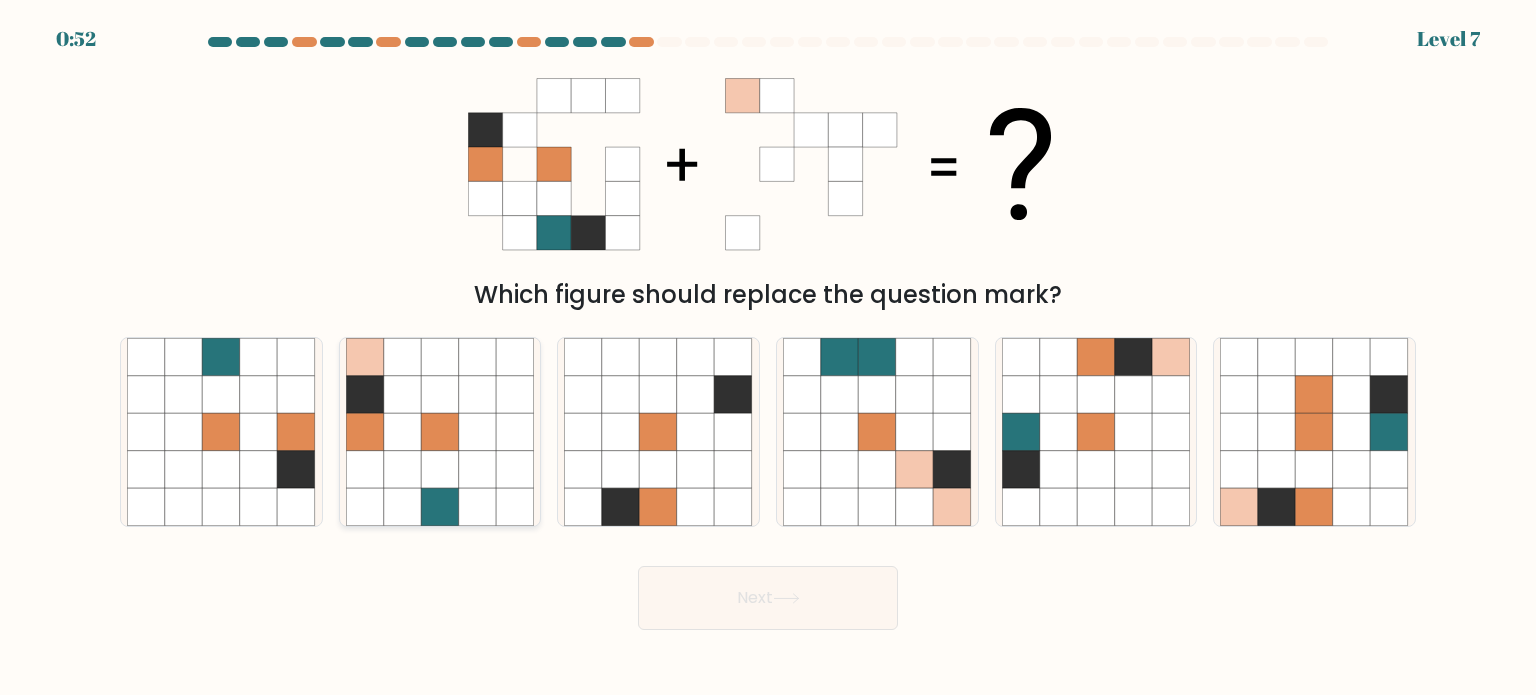 click 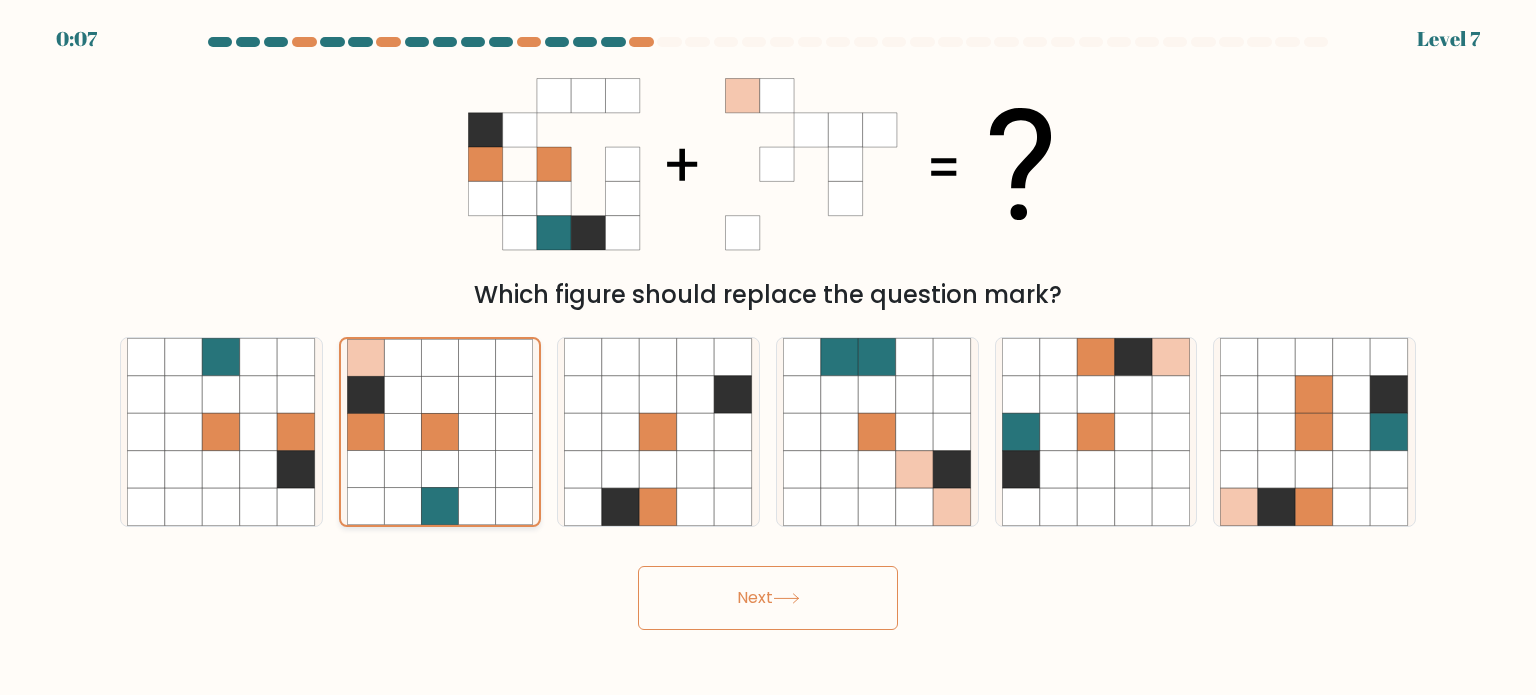 click 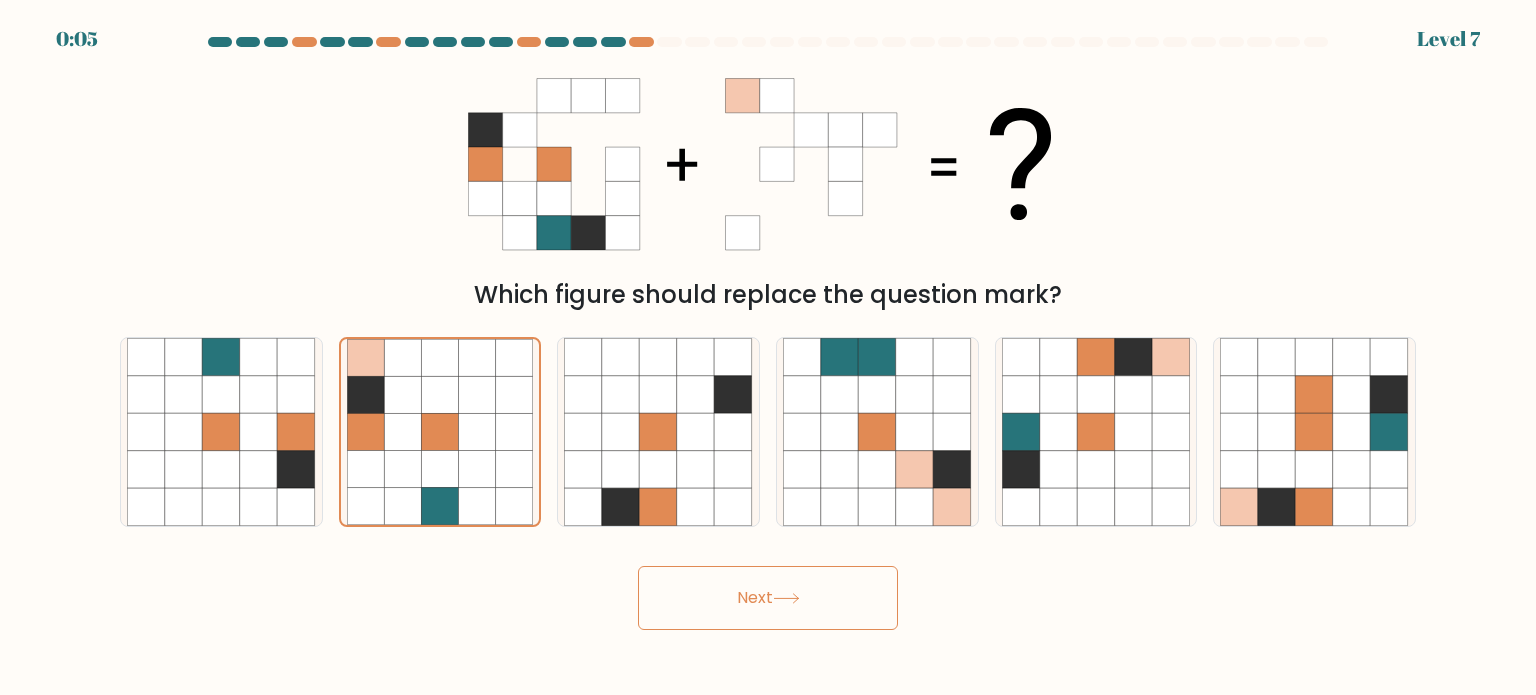 click on "Next" at bounding box center [768, 598] 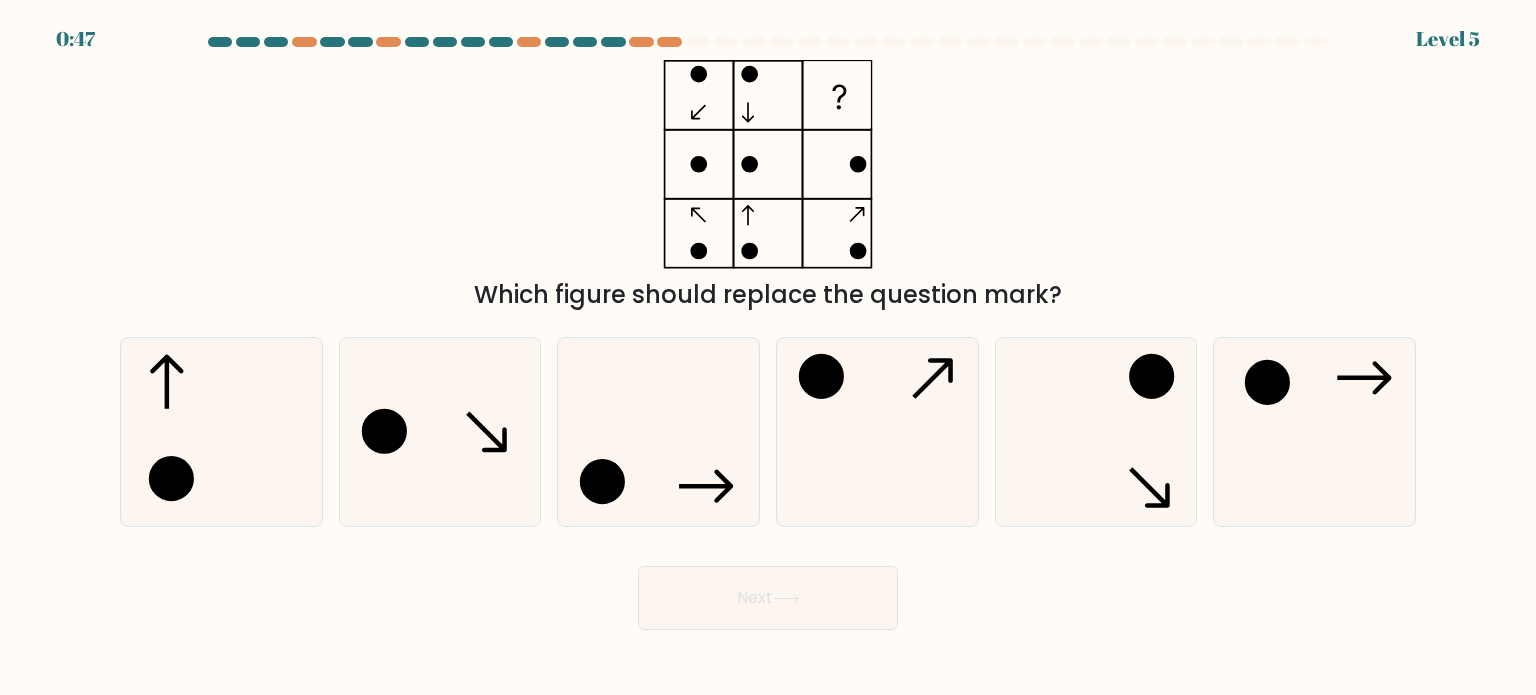 click on "Which figure should replace the question mark?" at bounding box center [768, 186] 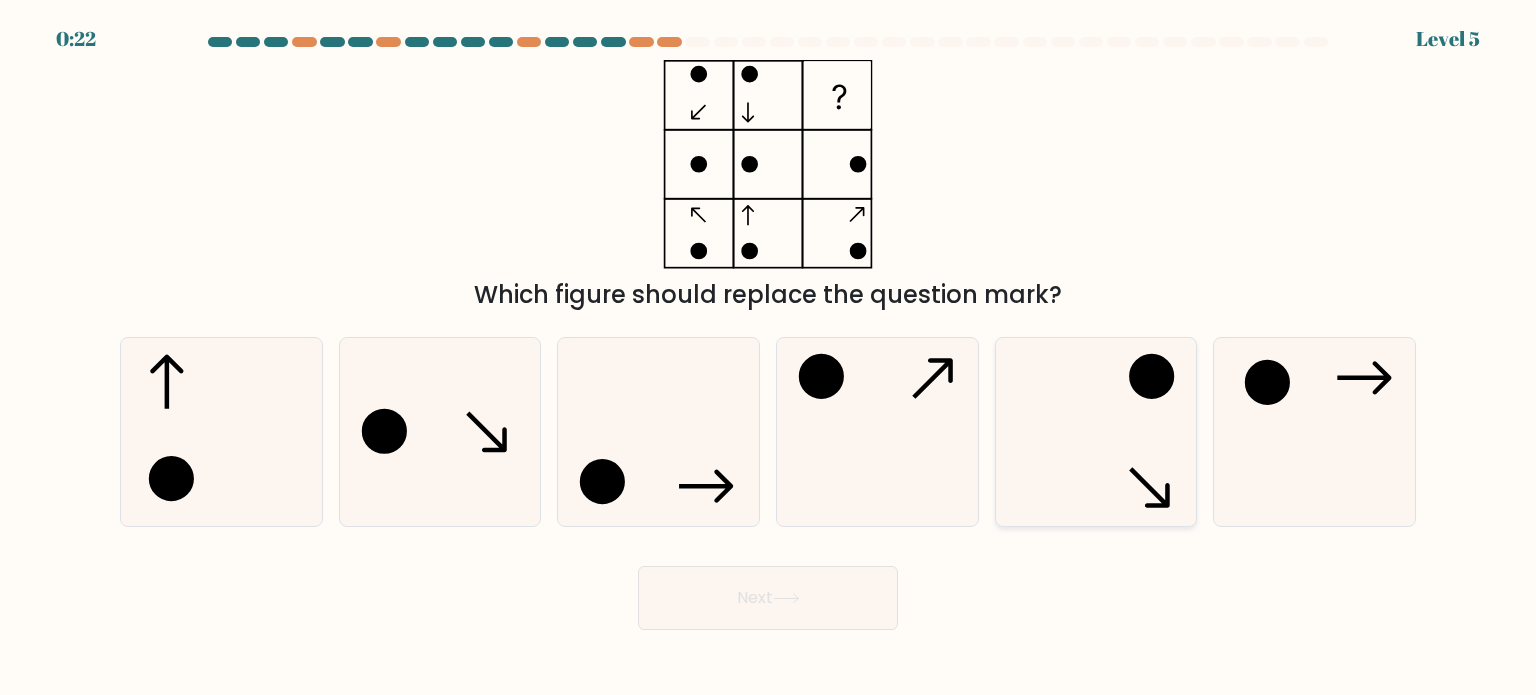 click 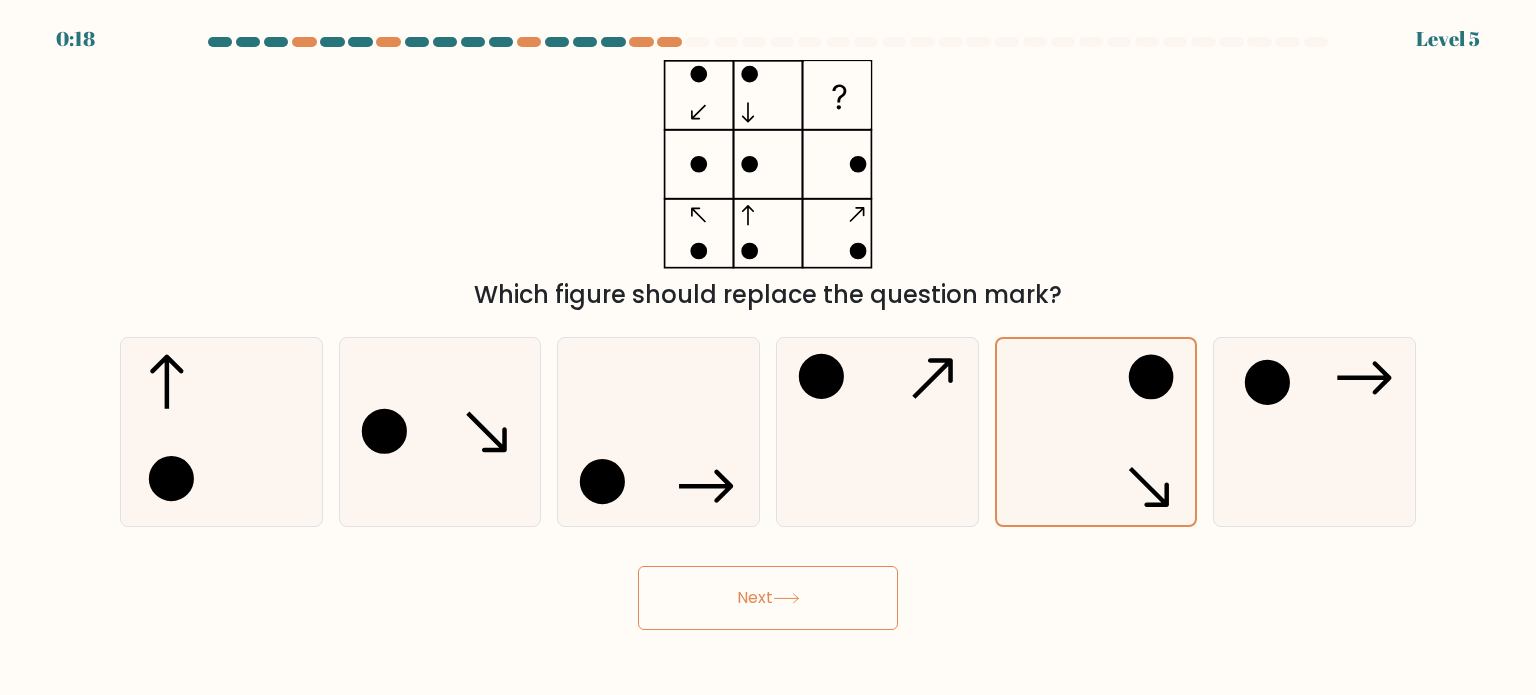 click on "Next" at bounding box center [768, 598] 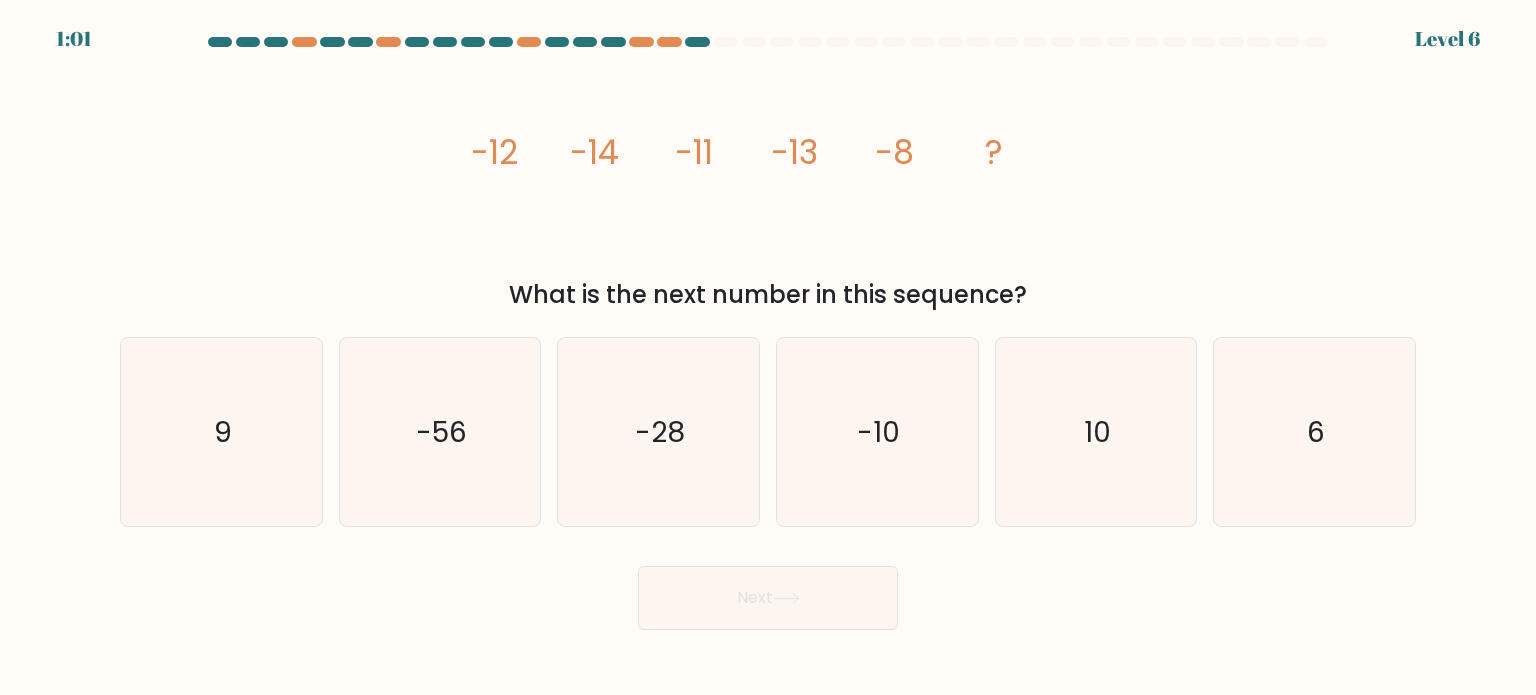 click on "image/svg+xml
-12
-14
-11
-13
-8
?
What is the next number in this sequence?" at bounding box center [768, 186] 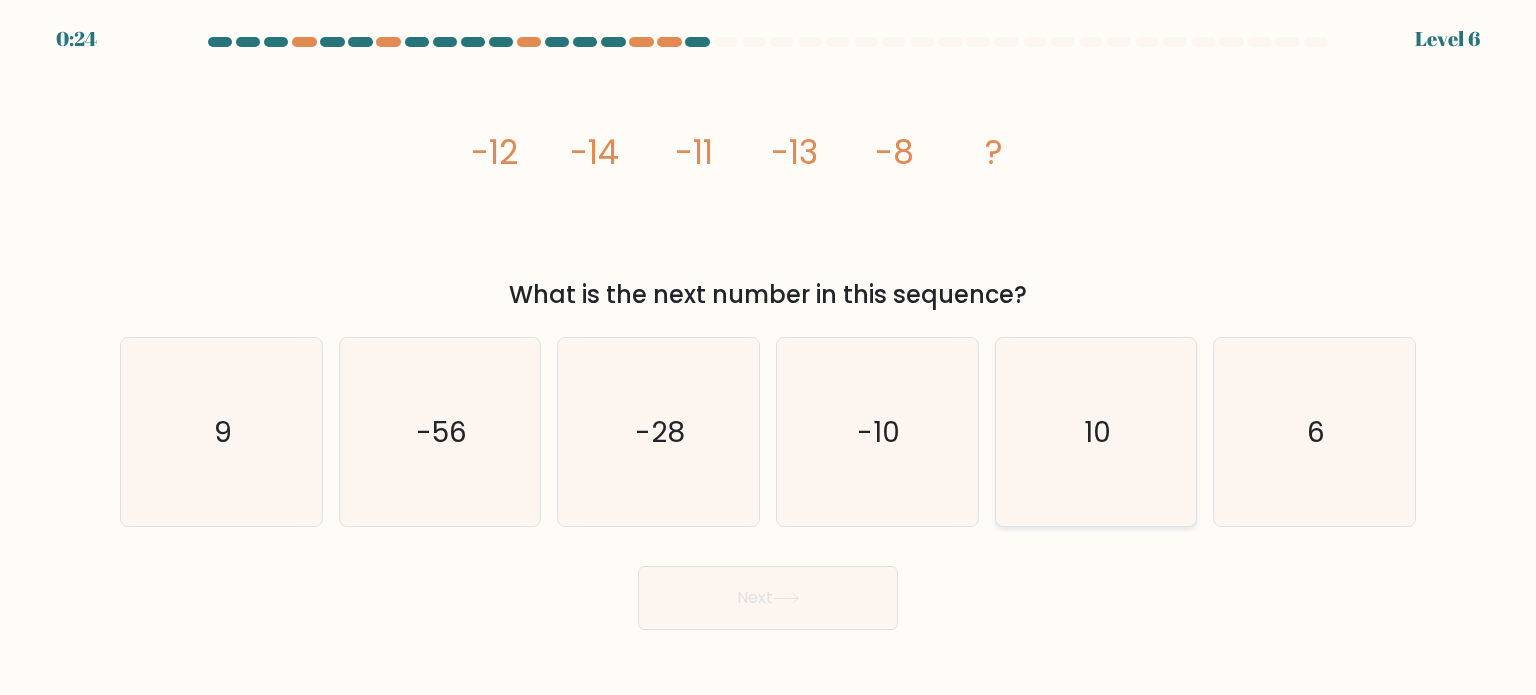 click on "10" 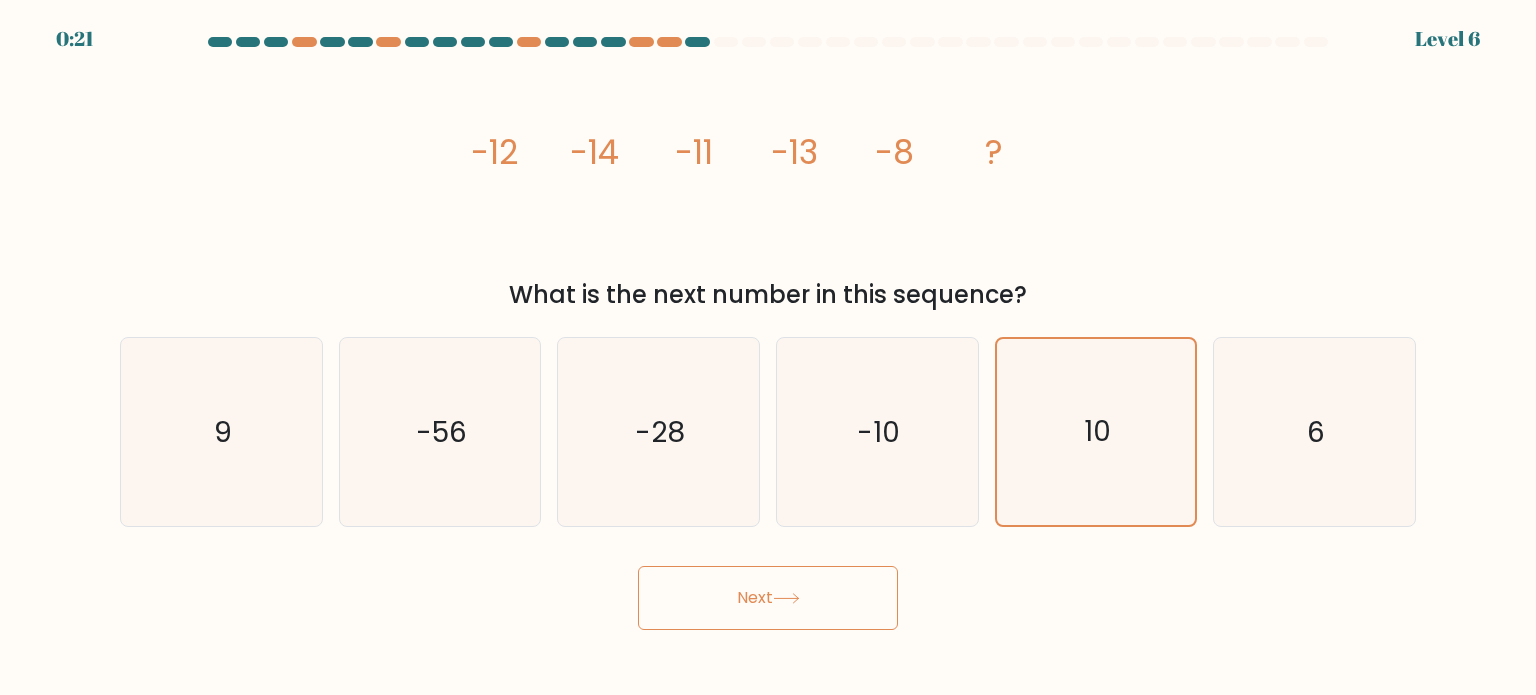 click on "Next" at bounding box center [768, 598] 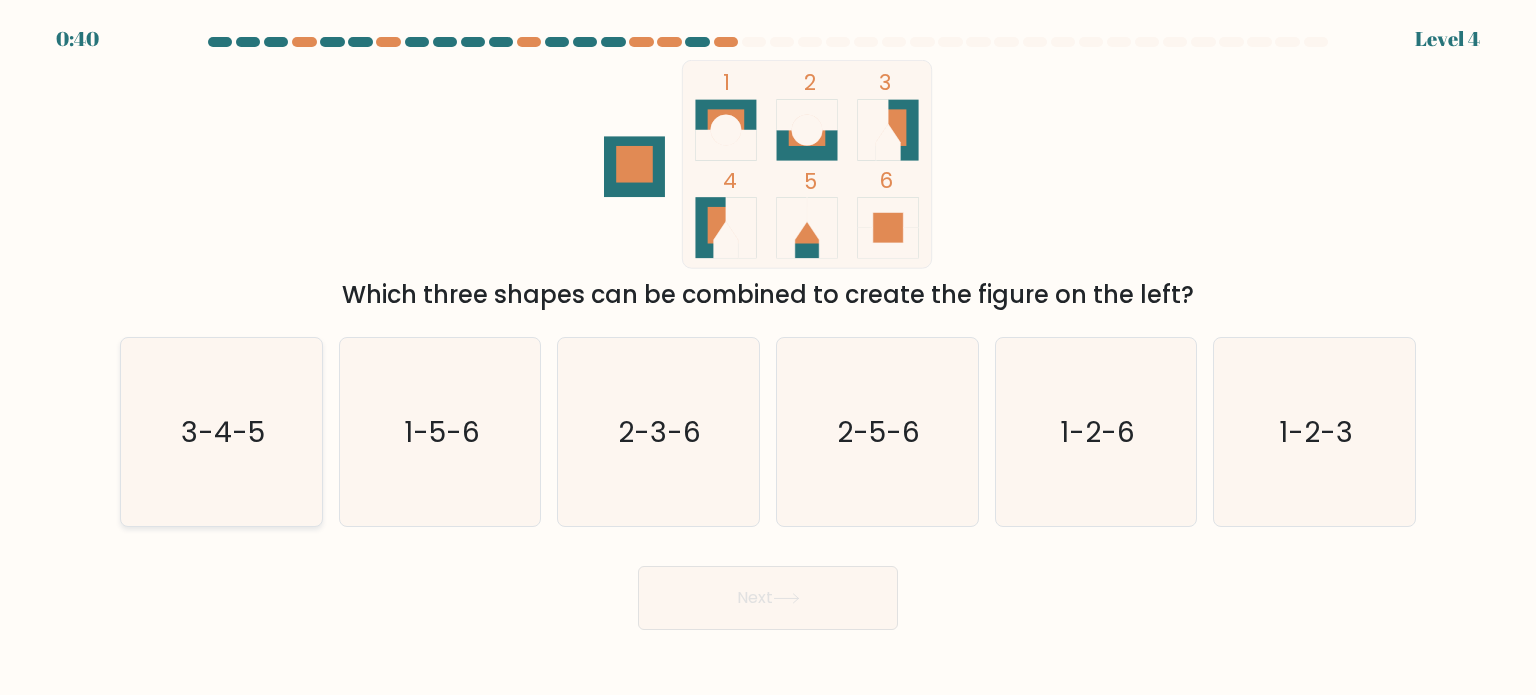 click on "3-4-5" 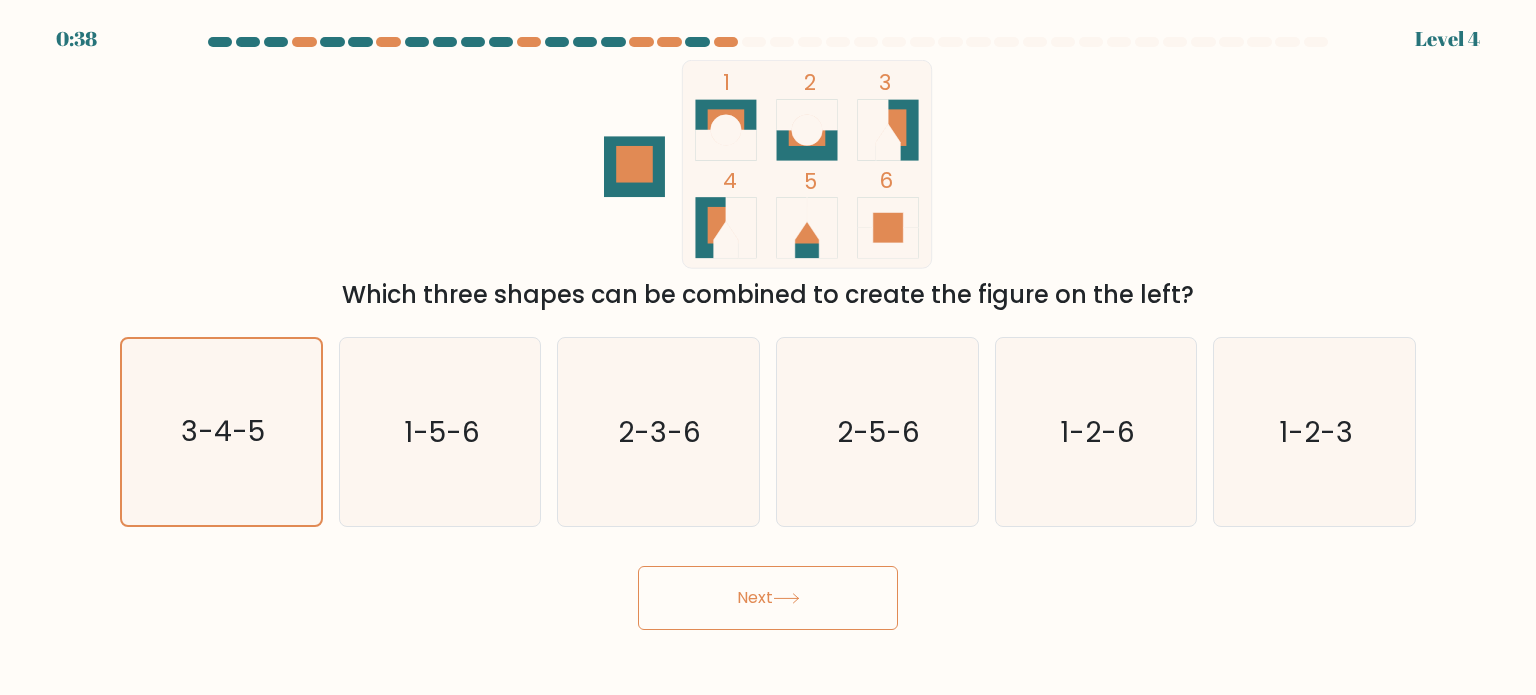 click on "Next" at bounding box center (768, 598) 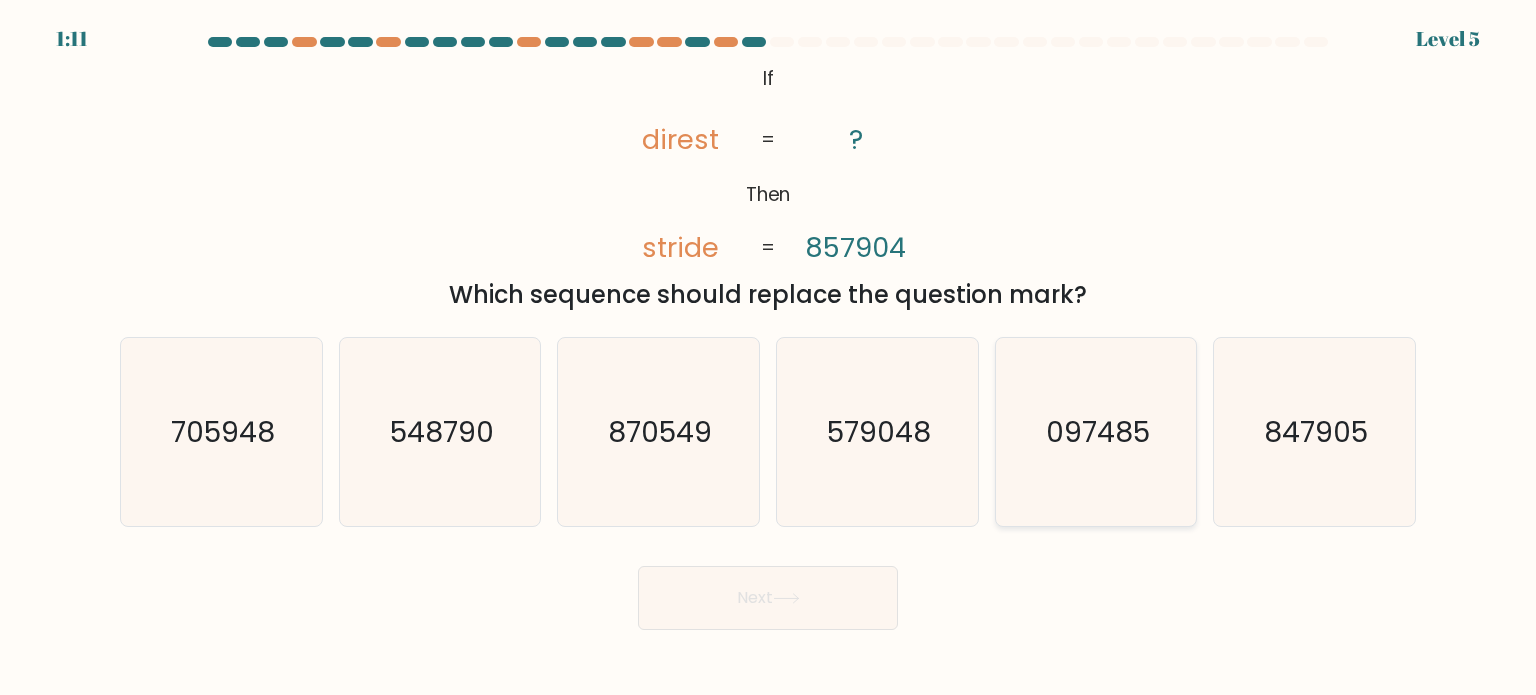 click on "097485" 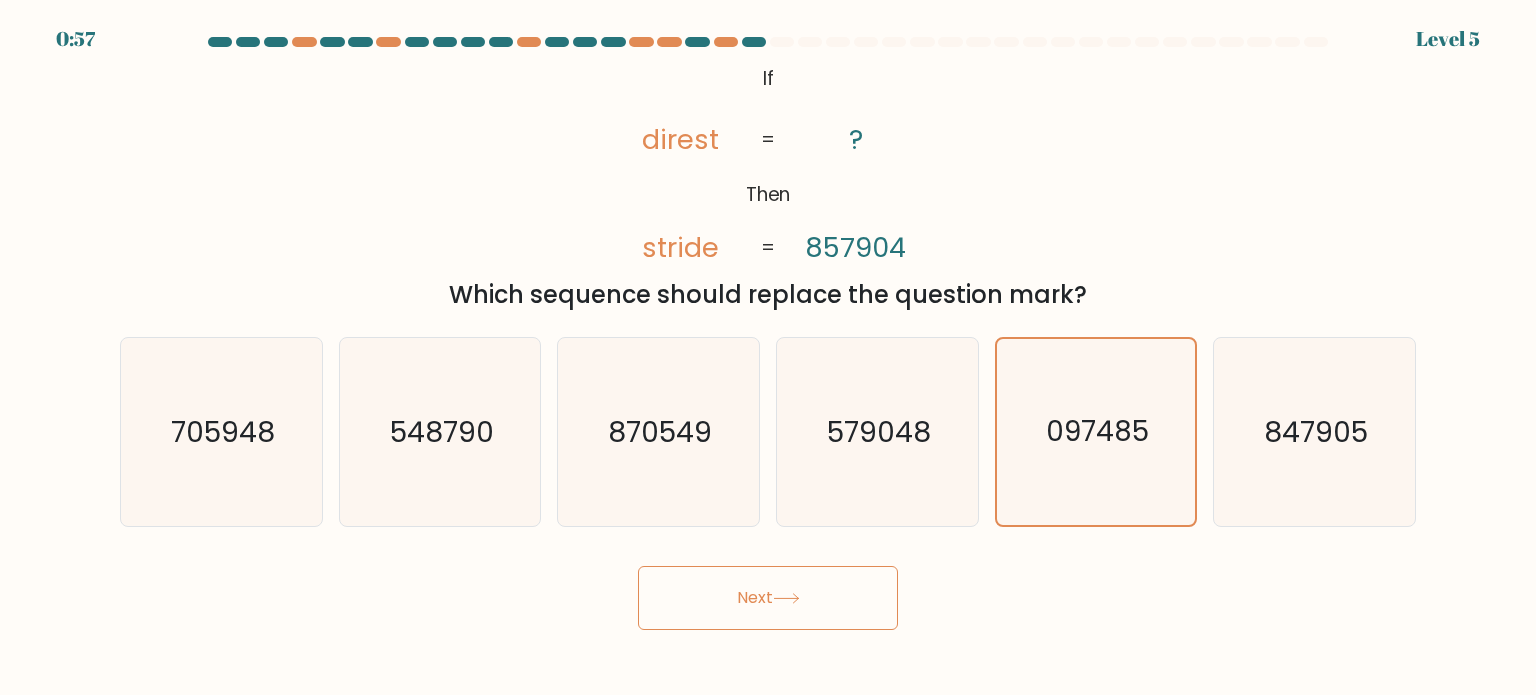 click on "Next" at bounding box center (768, 598) 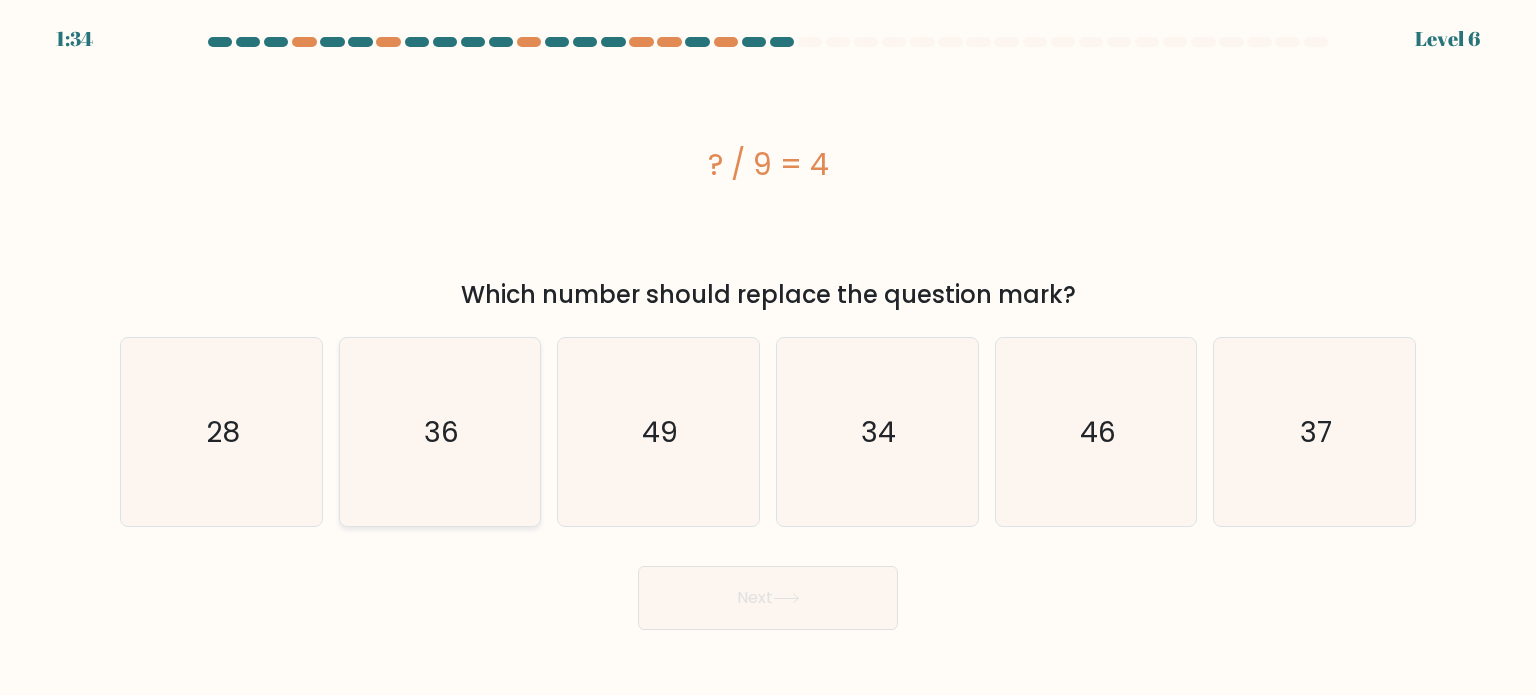 click on "36" 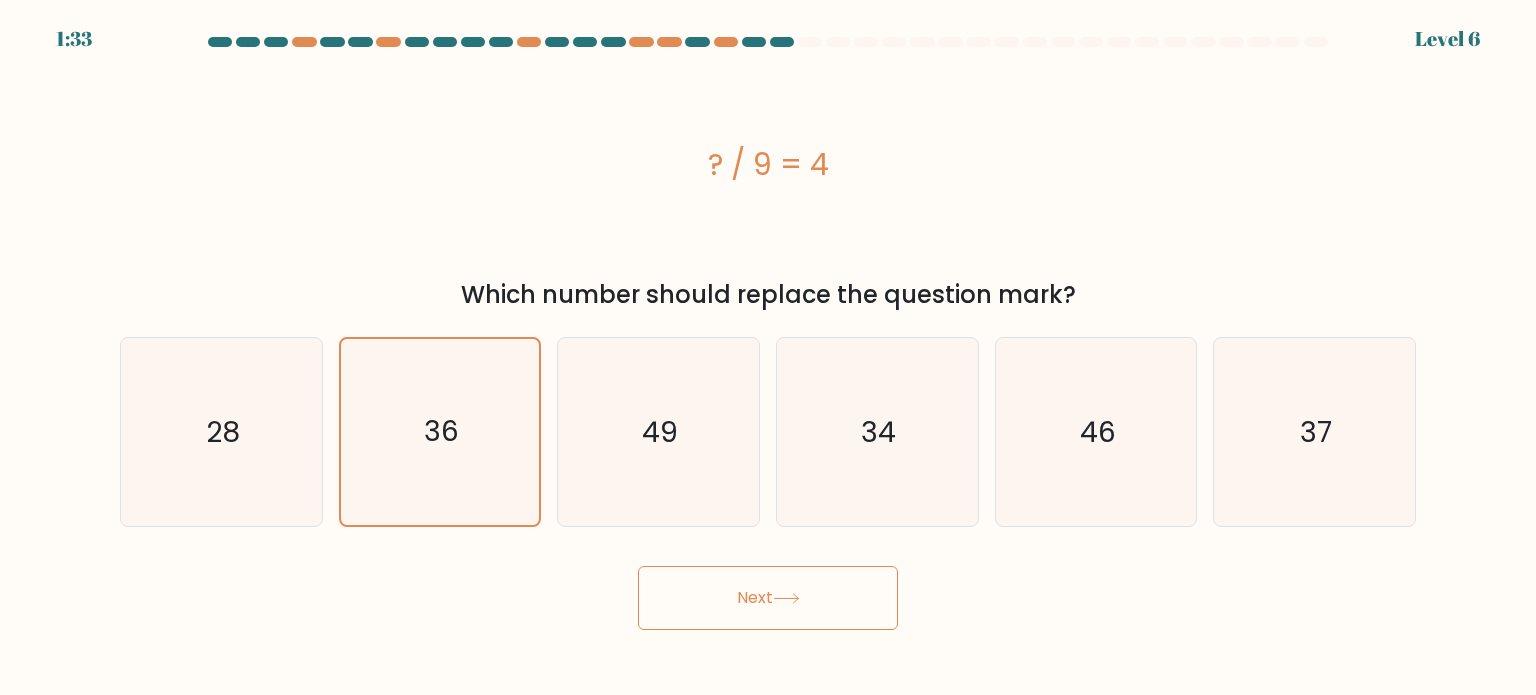 click on "Next" at bounding box center [768, 598] 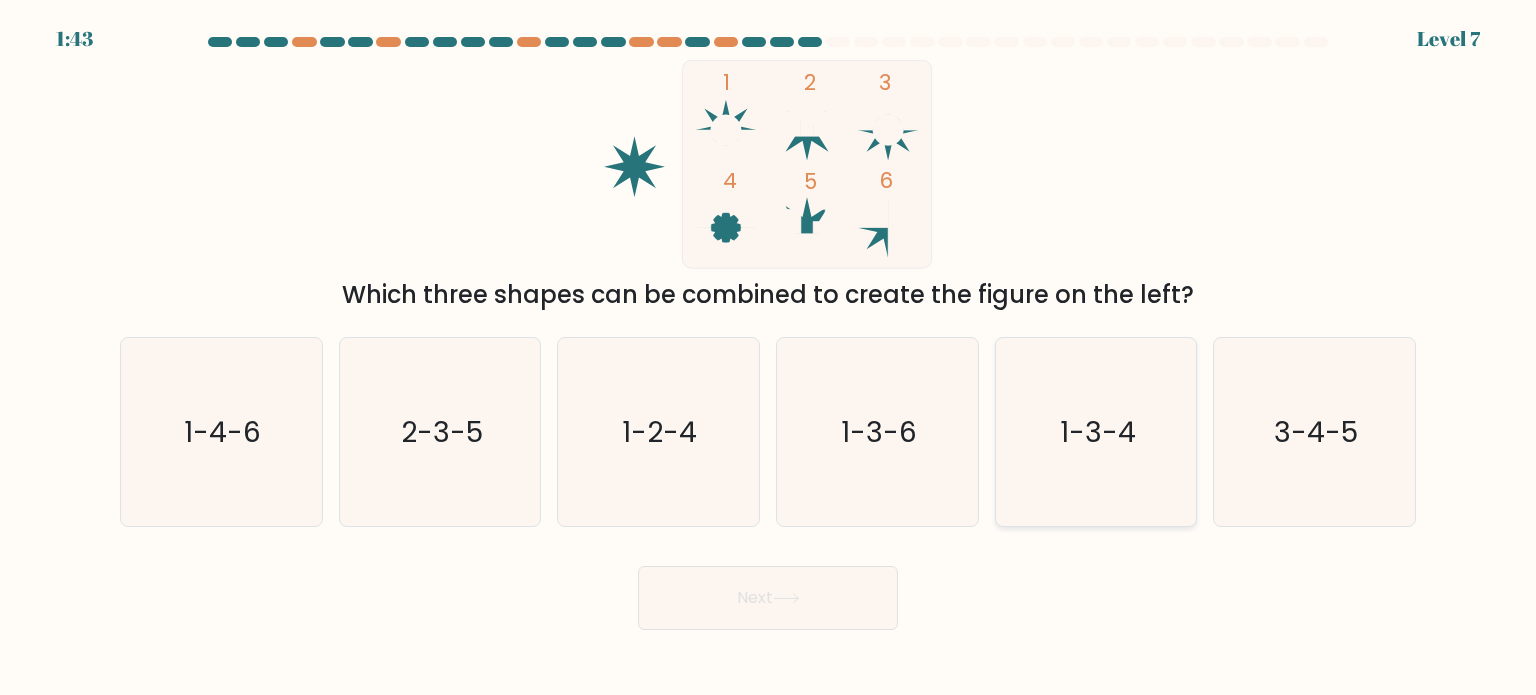 click on "1-3-4" 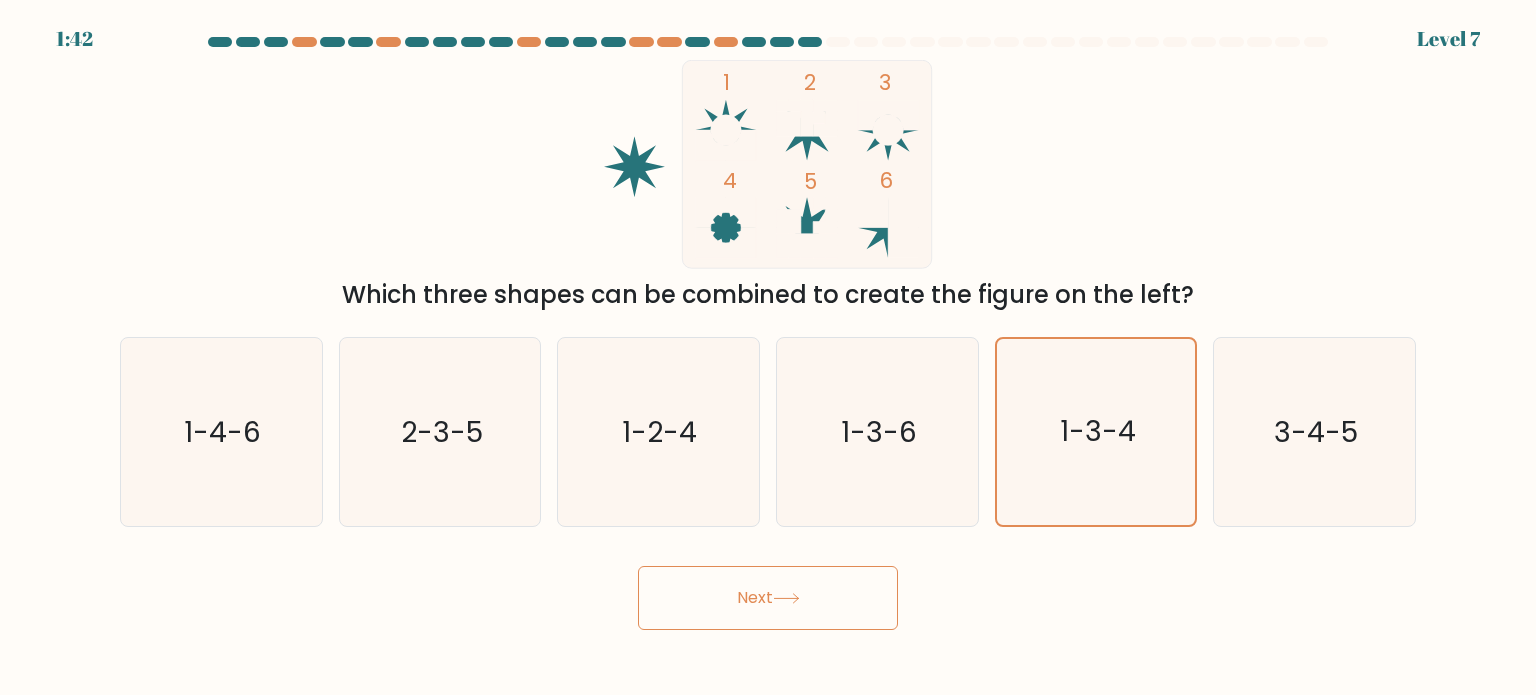 click on "Next" at bounding box center [768, 598] 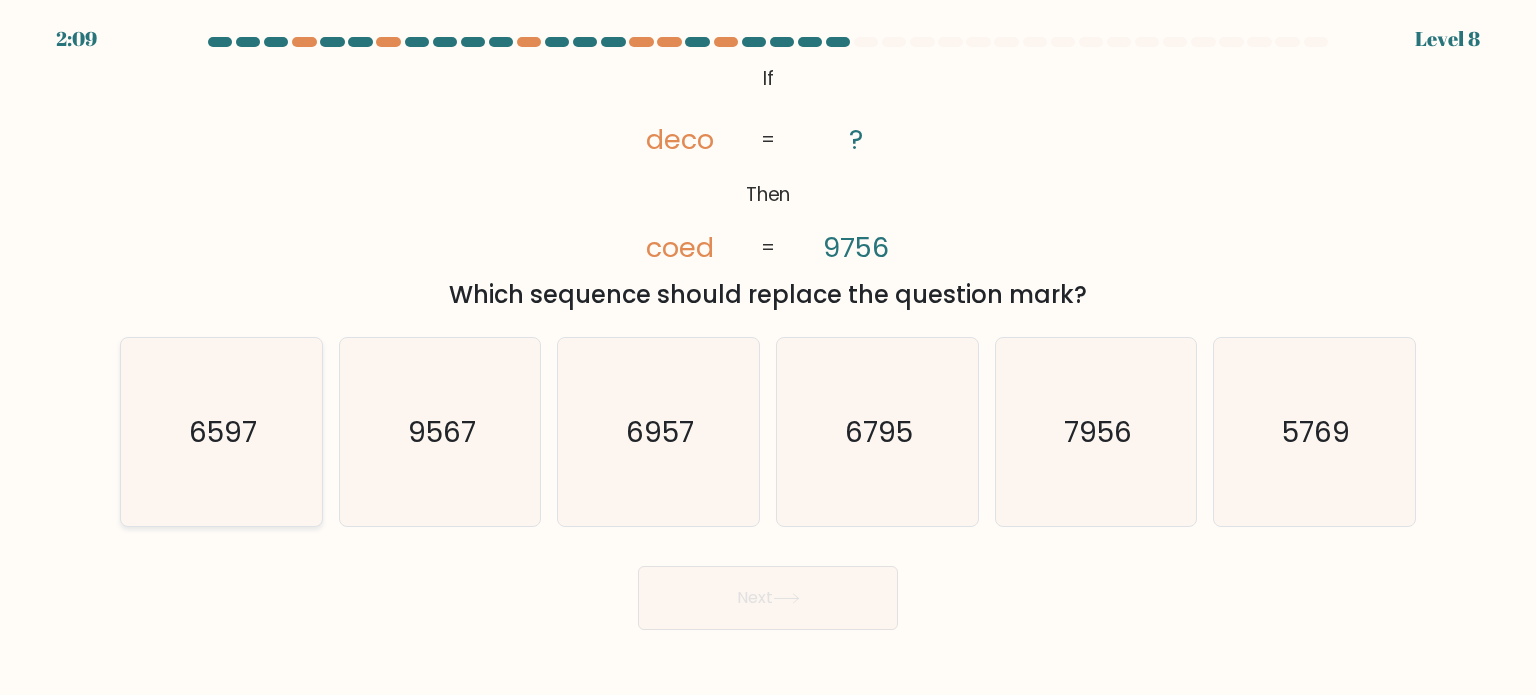 click on "6597" 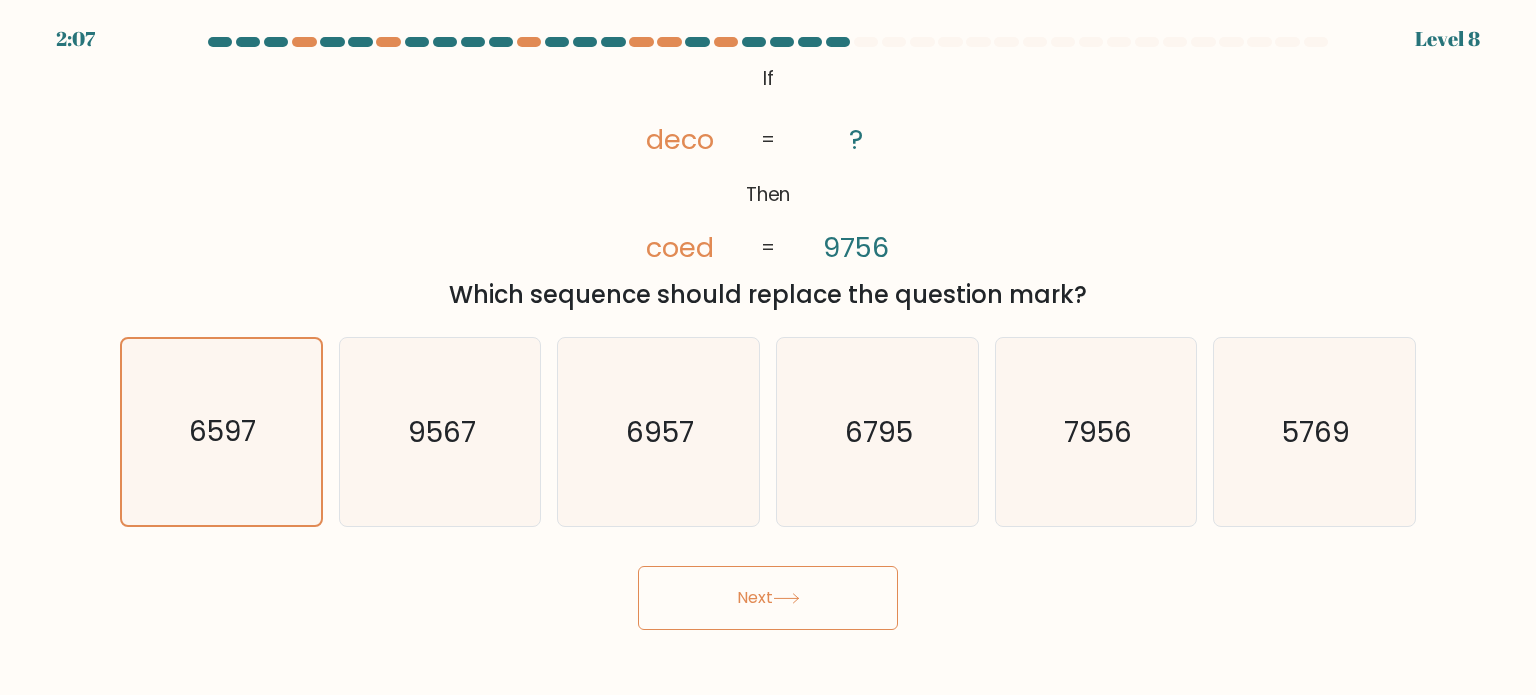 click on "Next" at bounding box center [768, 598] 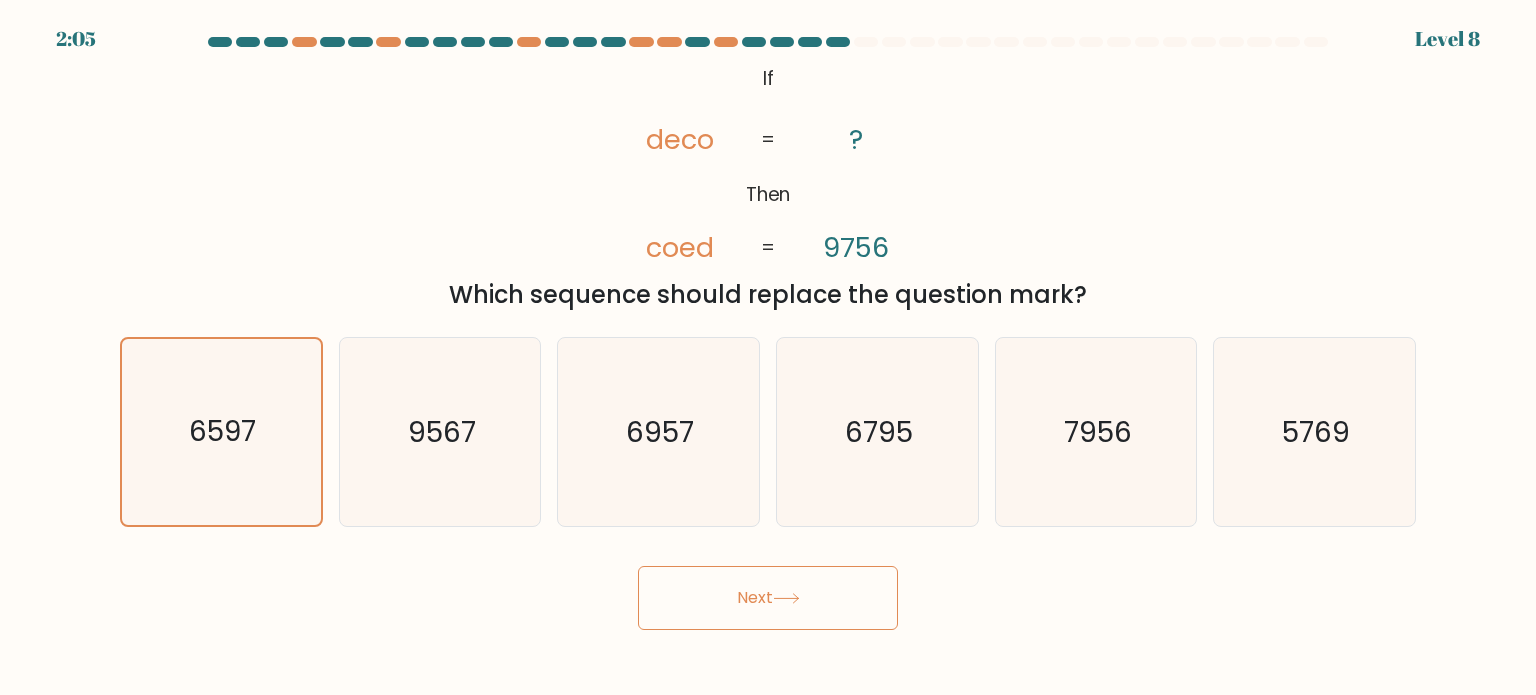 click on "Next" at bounding box center [768, 598] 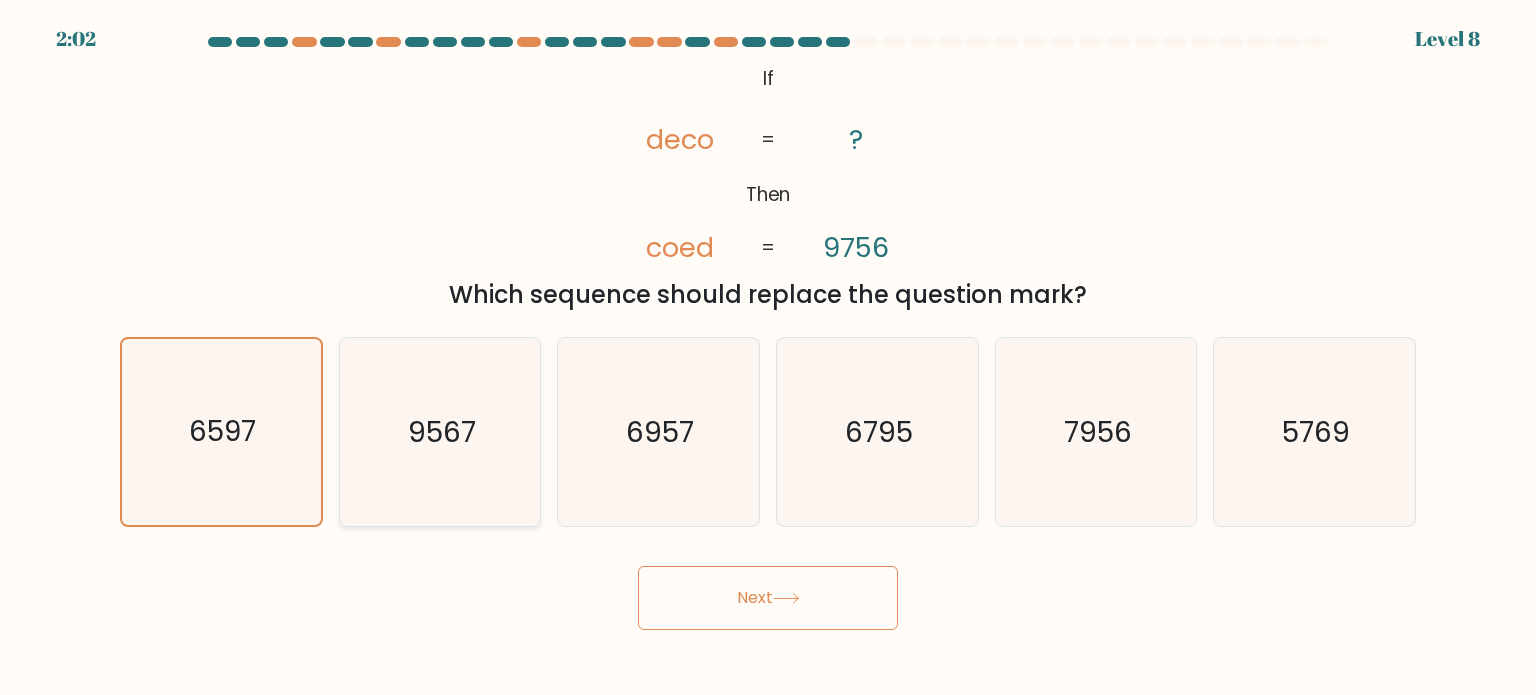click on "9567" 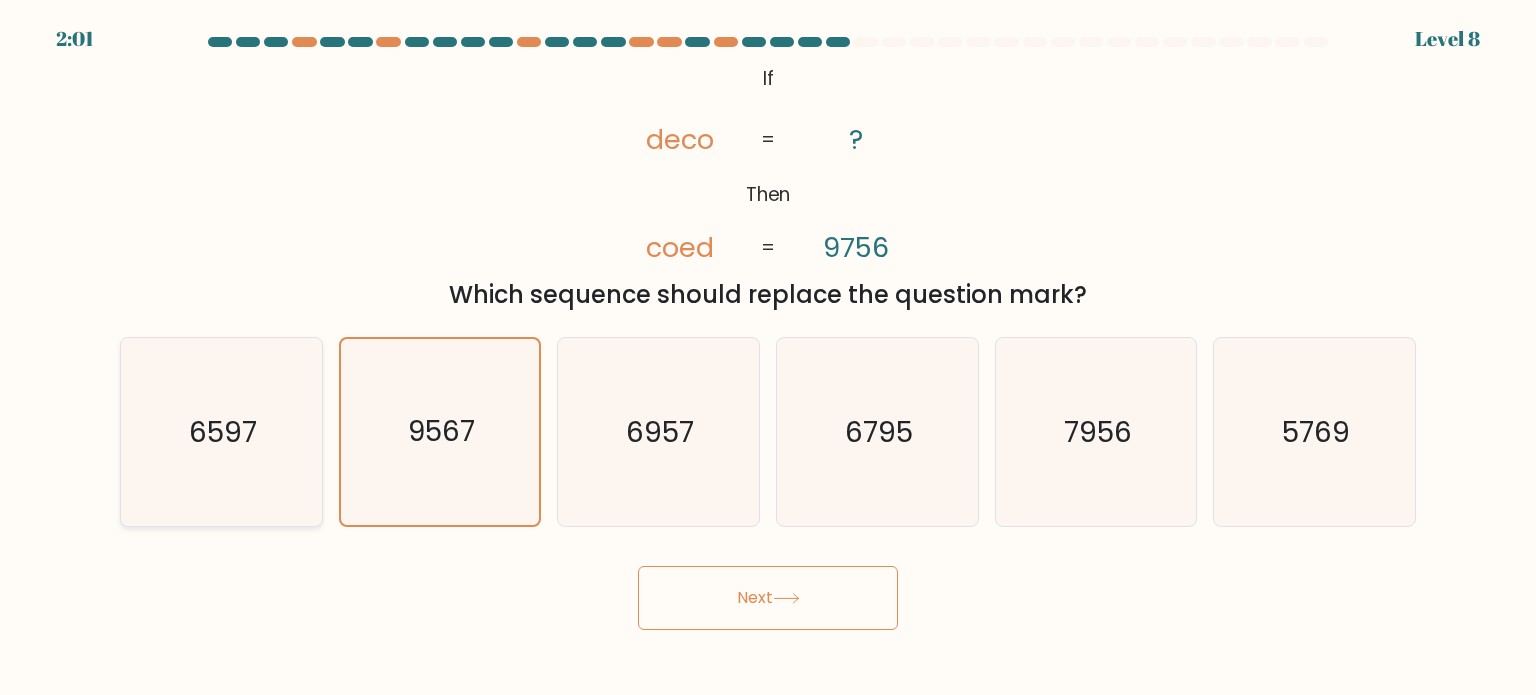 click on "6597" 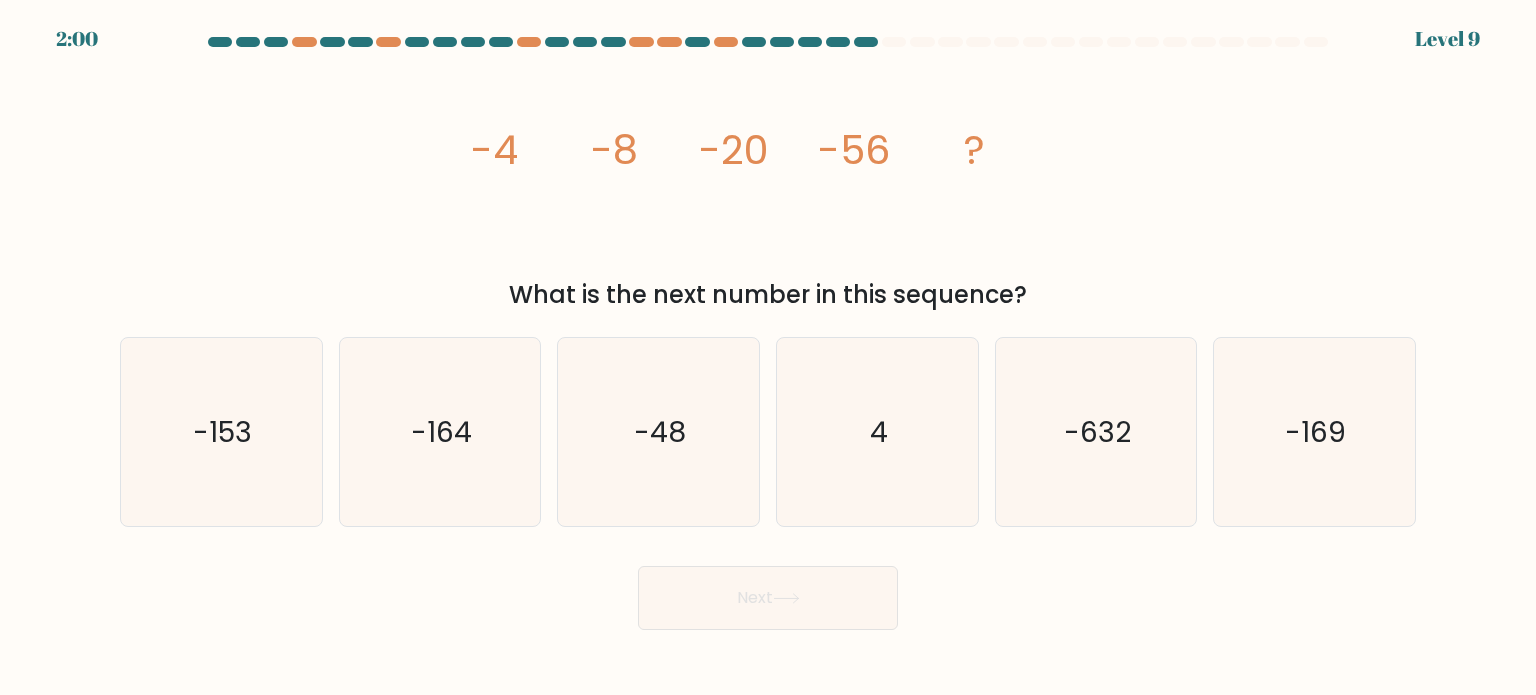 click on "Next" at bounding box center [768, 598] 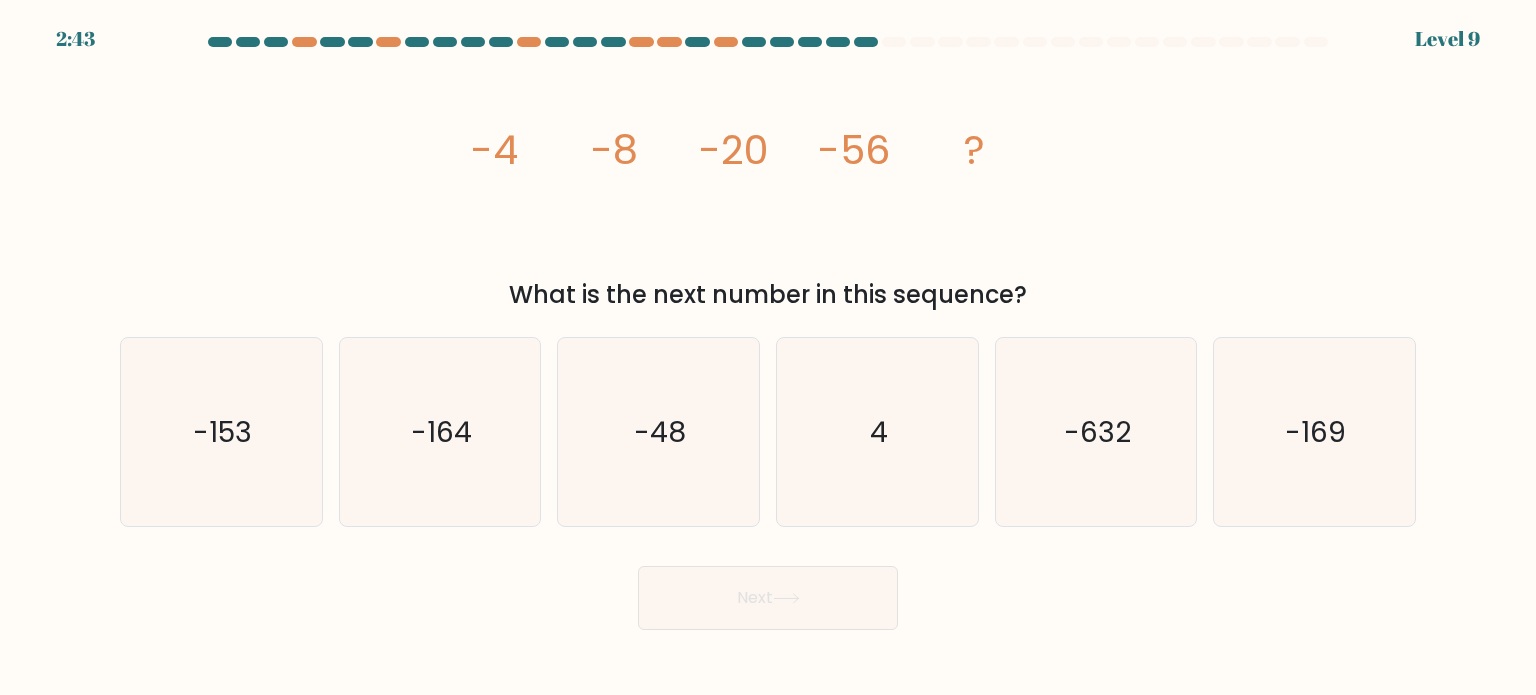 click on "image/svg+xml
-4
-8
-20
-56
?
What is the next number in this sequence?" at bounding box center (768, 186) 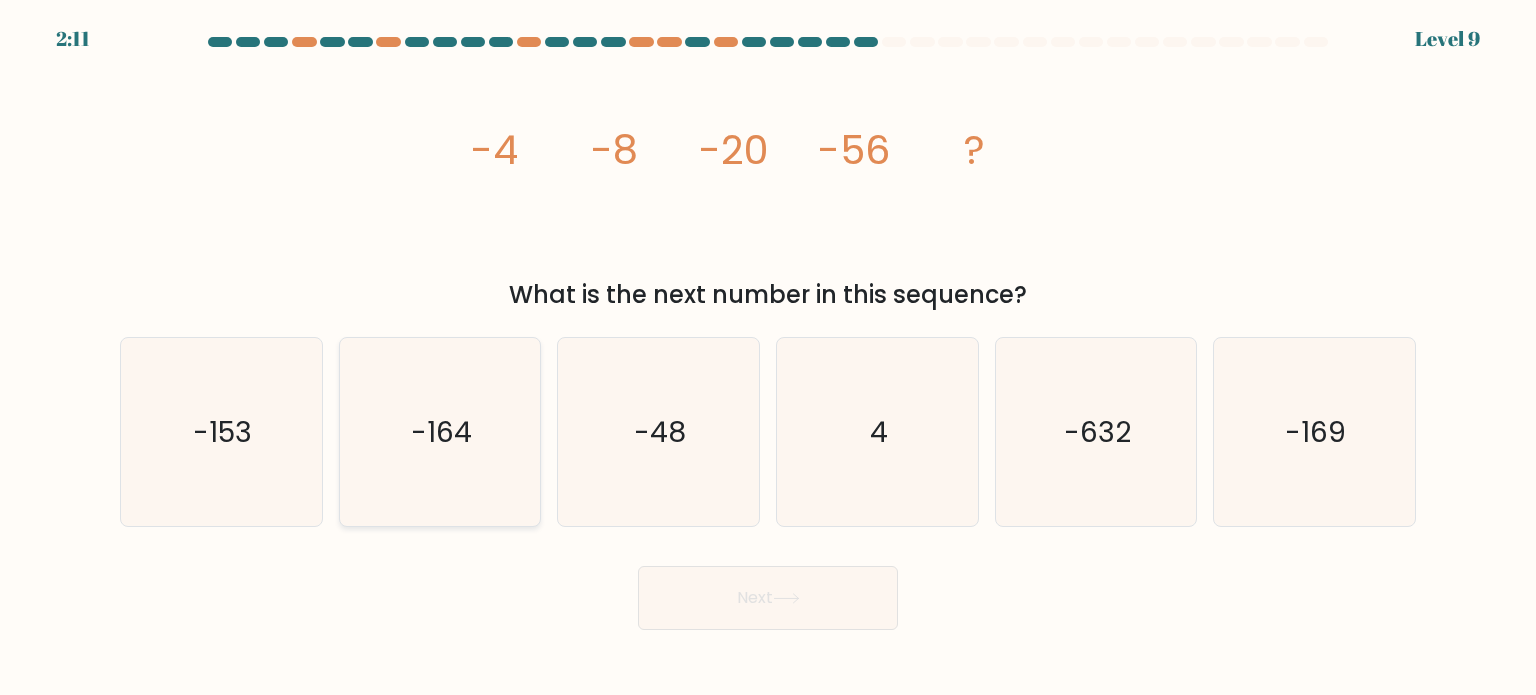 click on "-164" 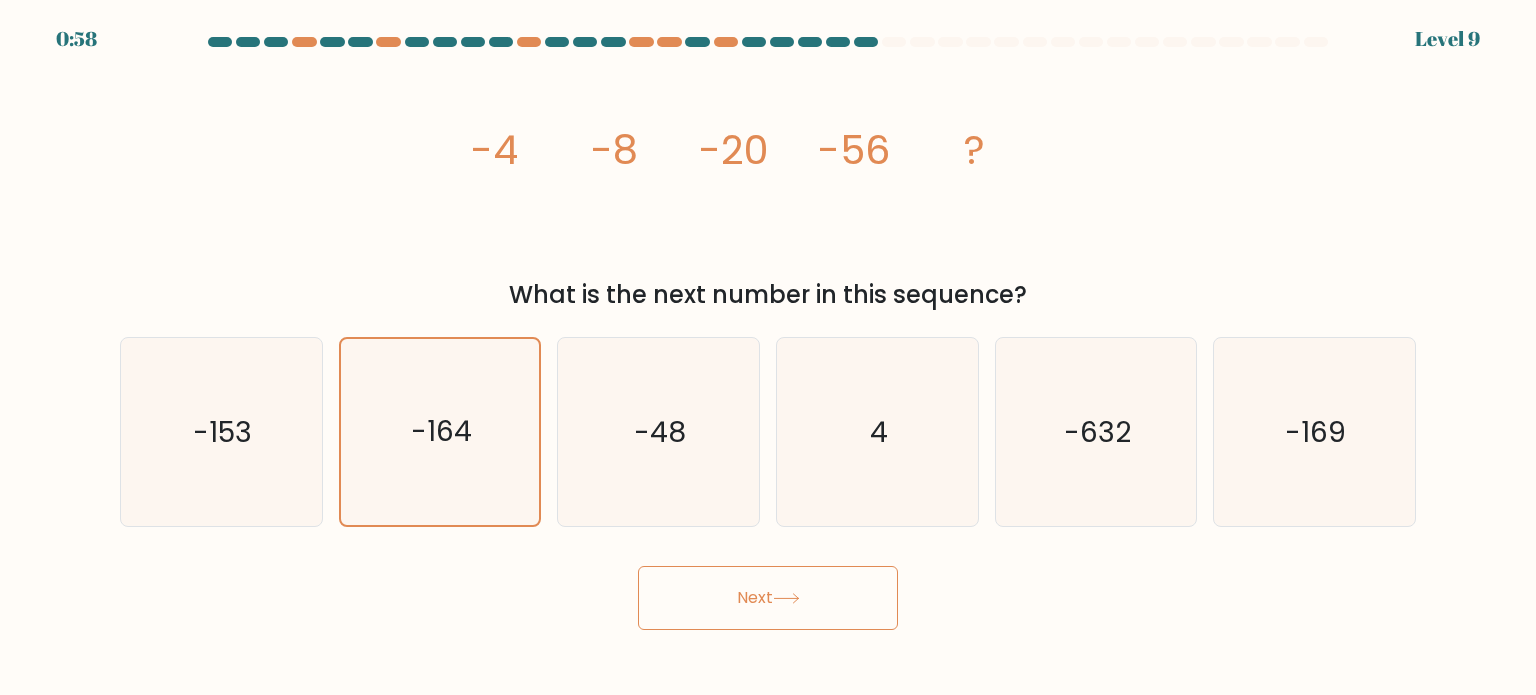 click 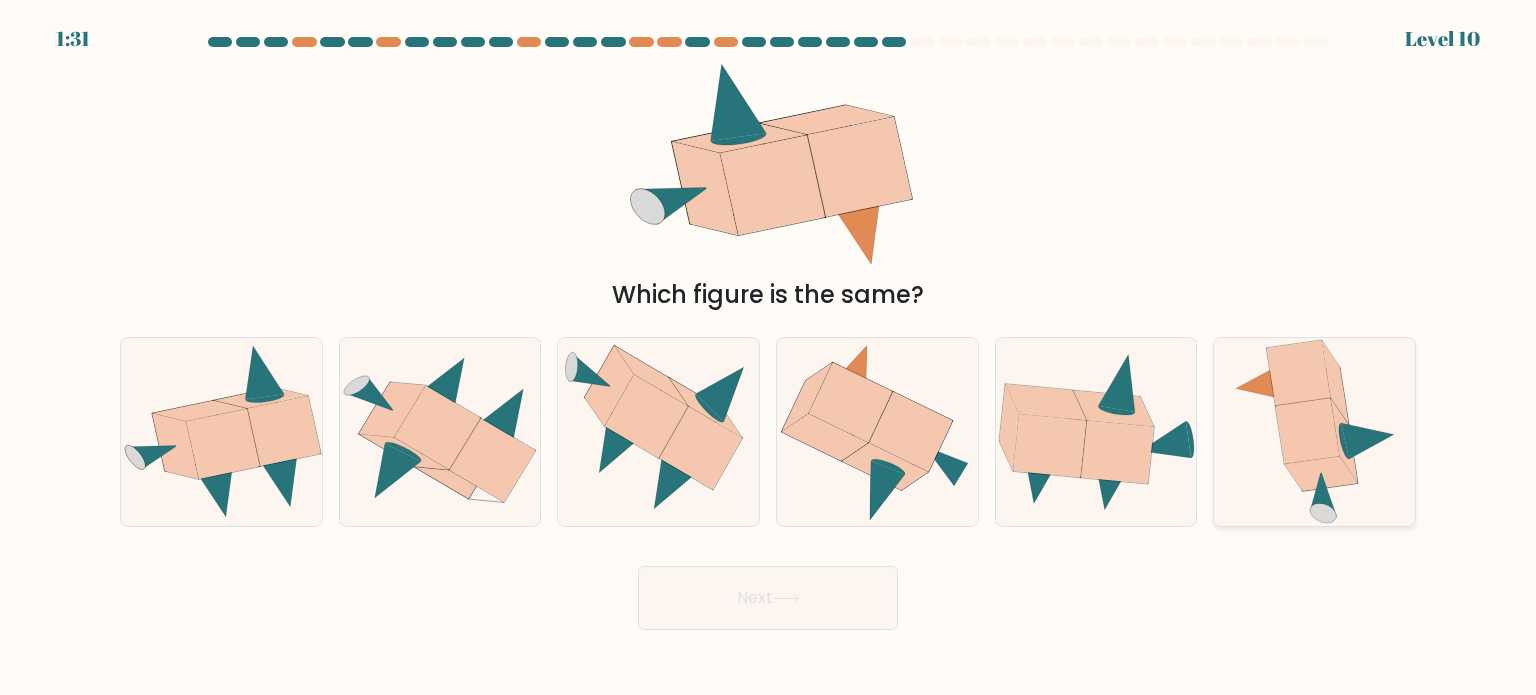 click 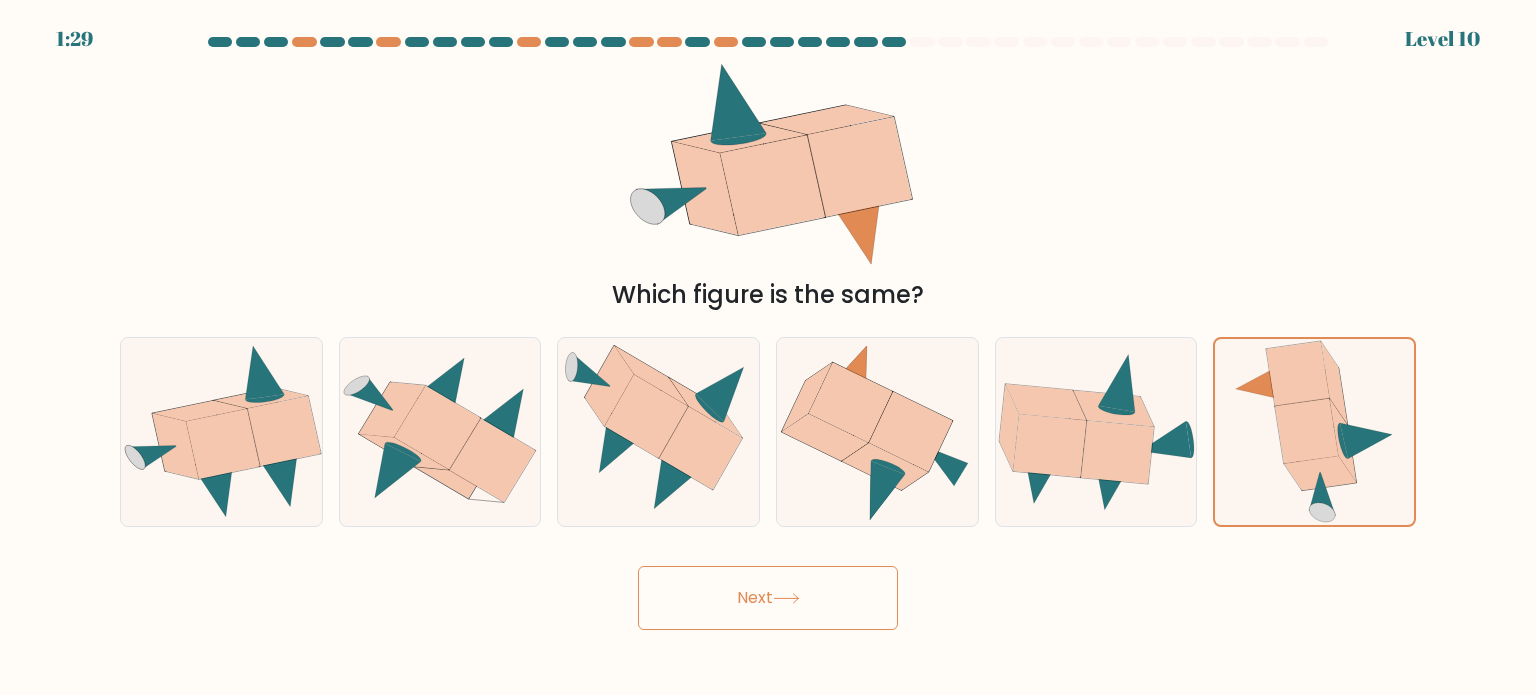 click on "Next" at bounding box center (768, 598) 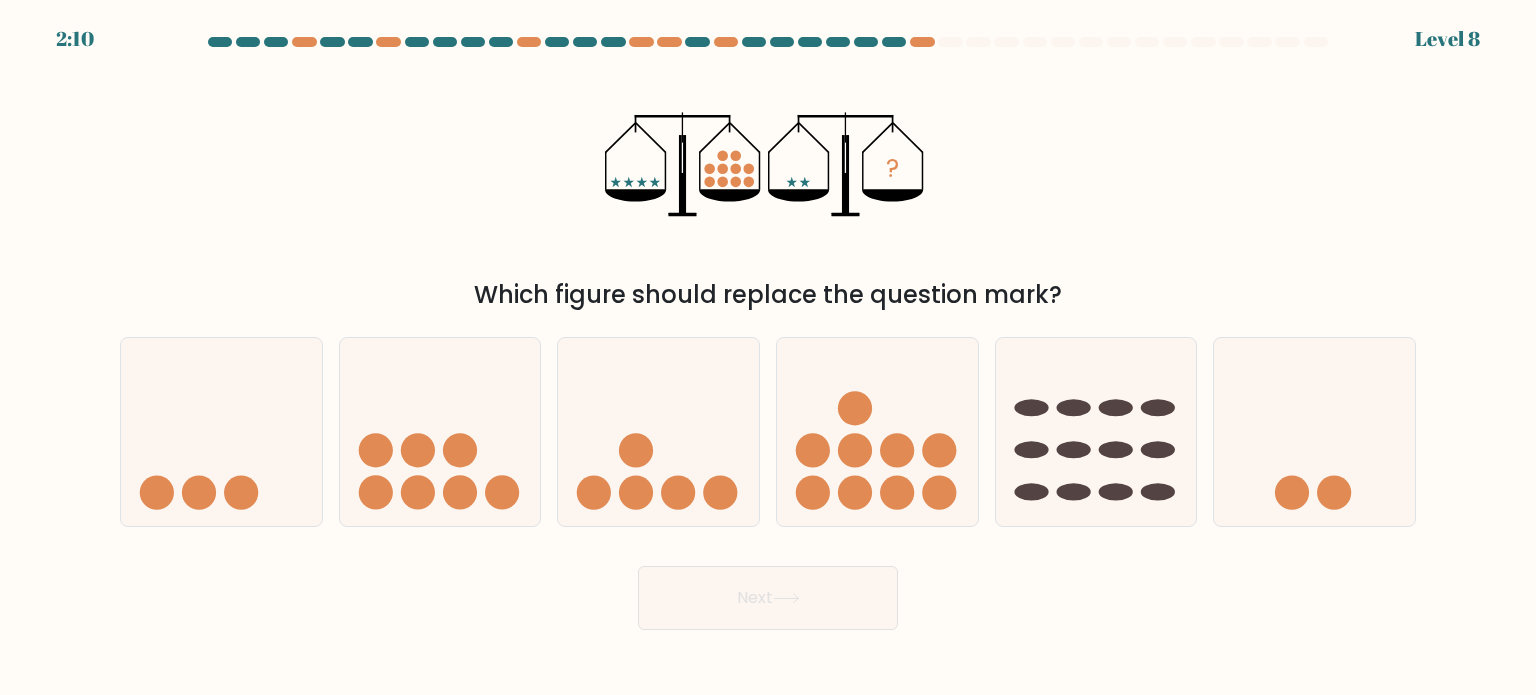 click on "?
Which figure should replace the question mark?" at bounding box center (768, 186) 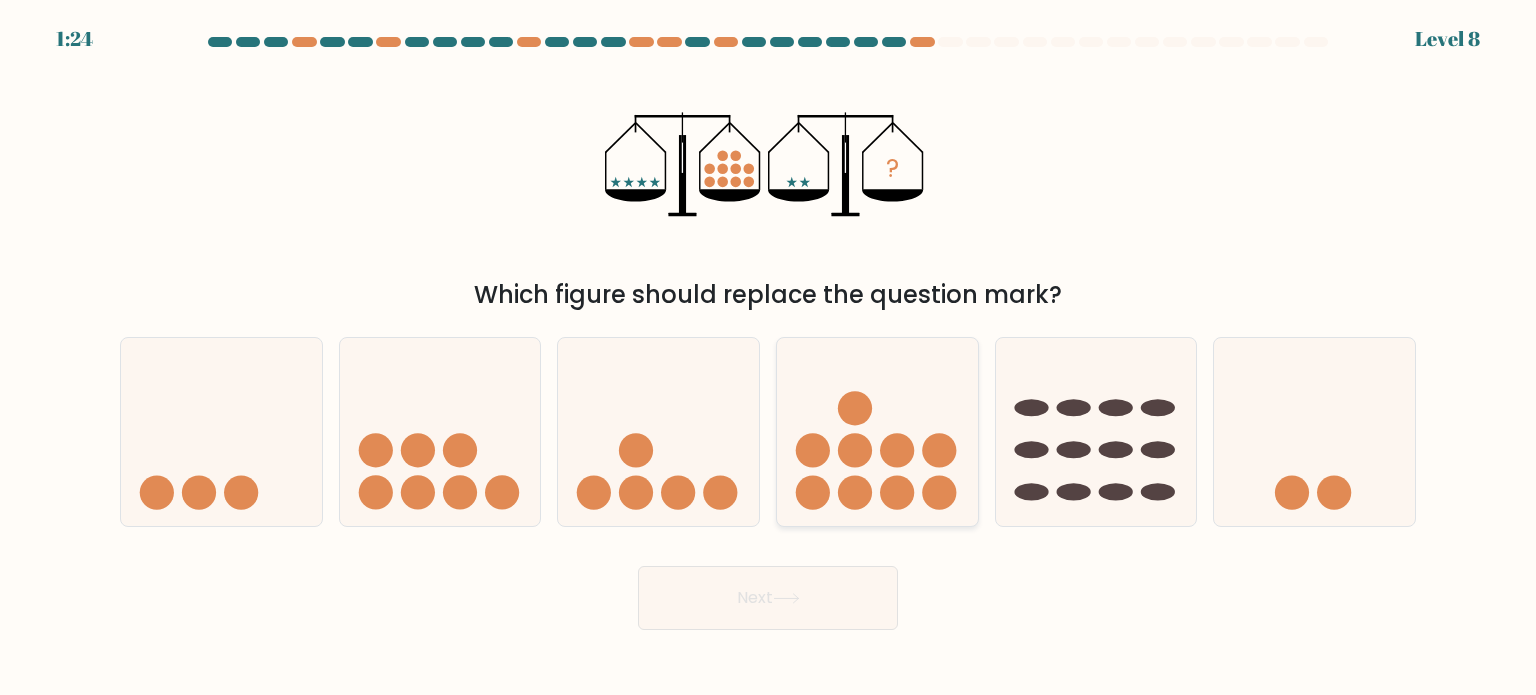 click 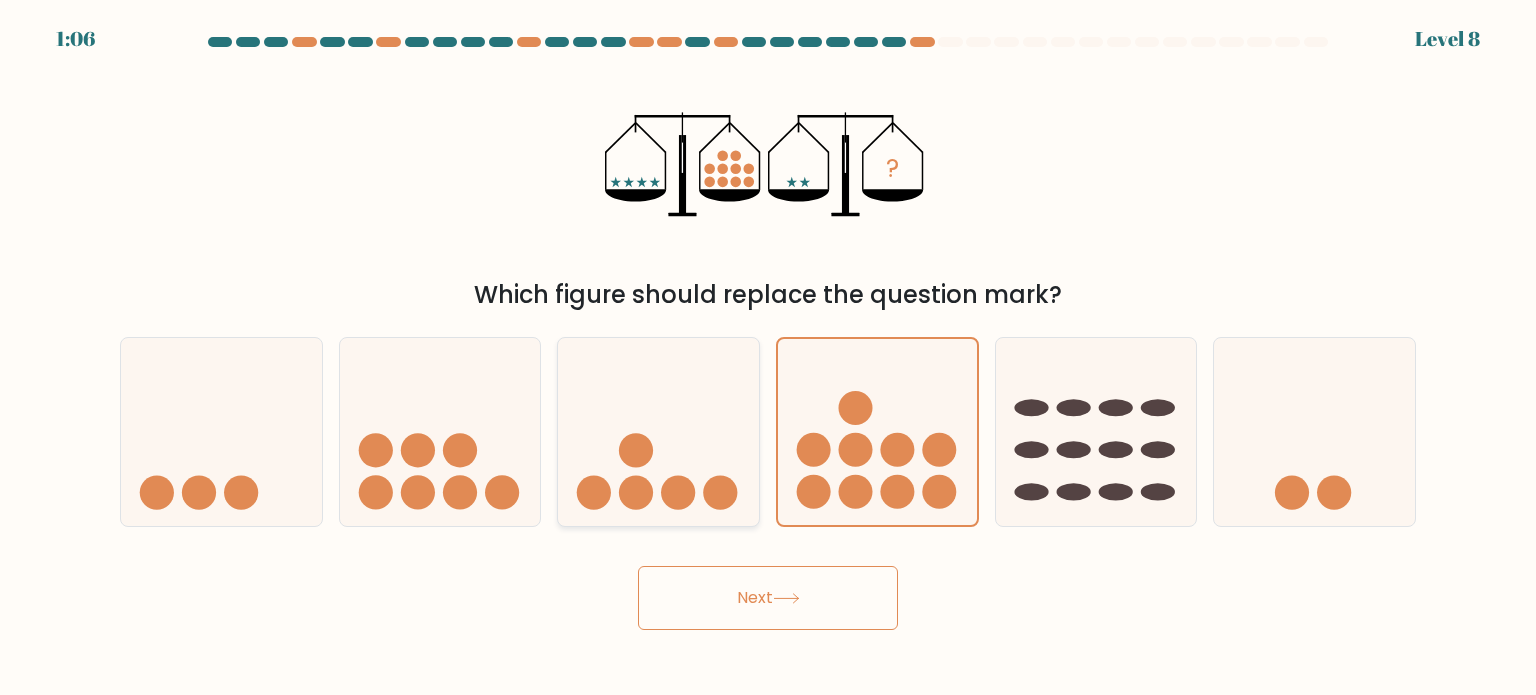 click 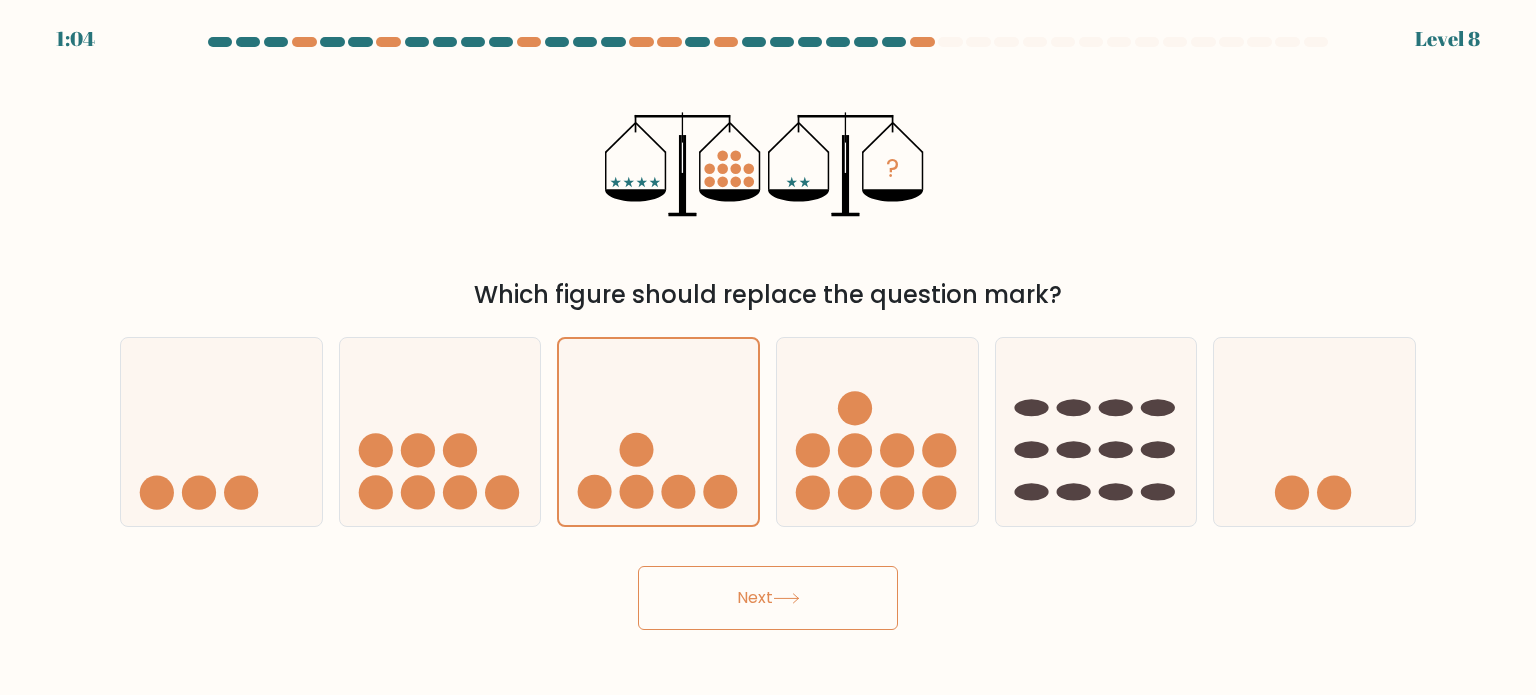 click on "Next" at bounding box center (768, 598) 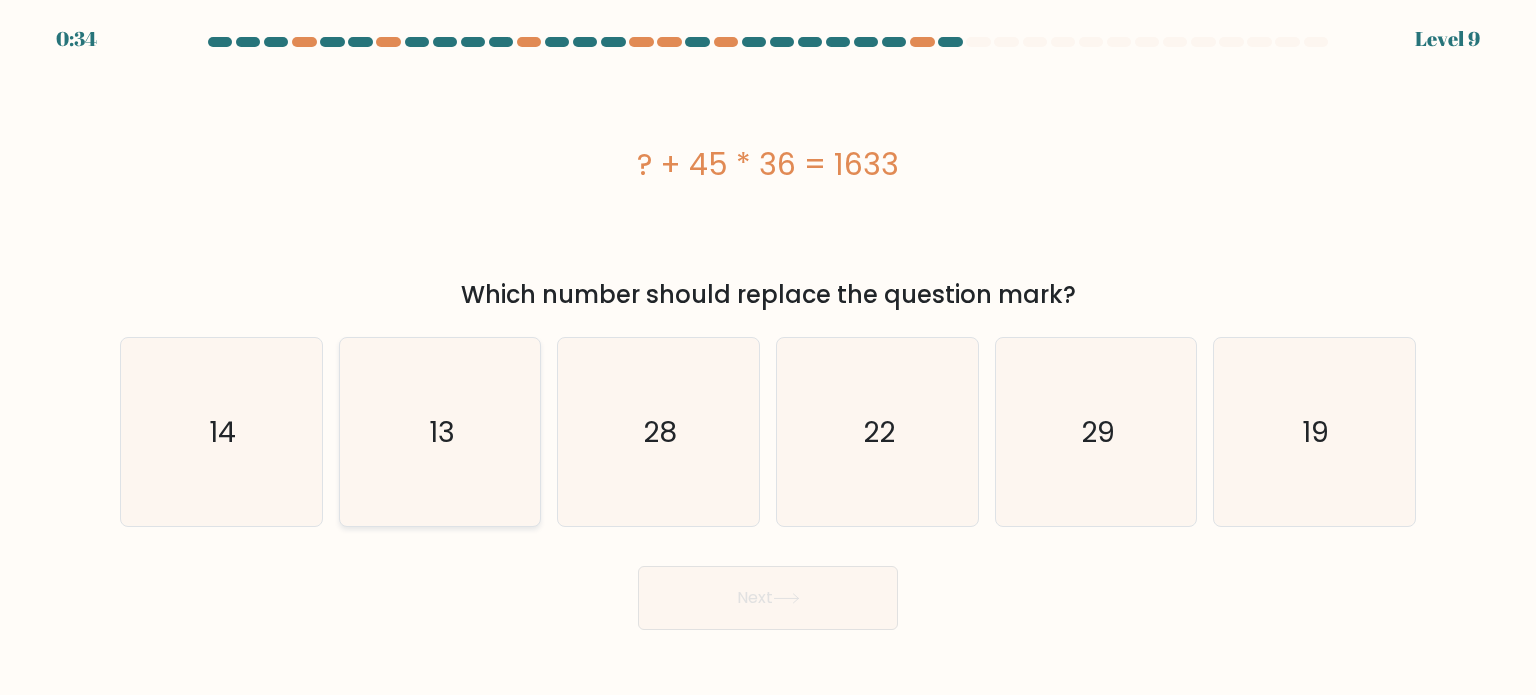 click on "13" 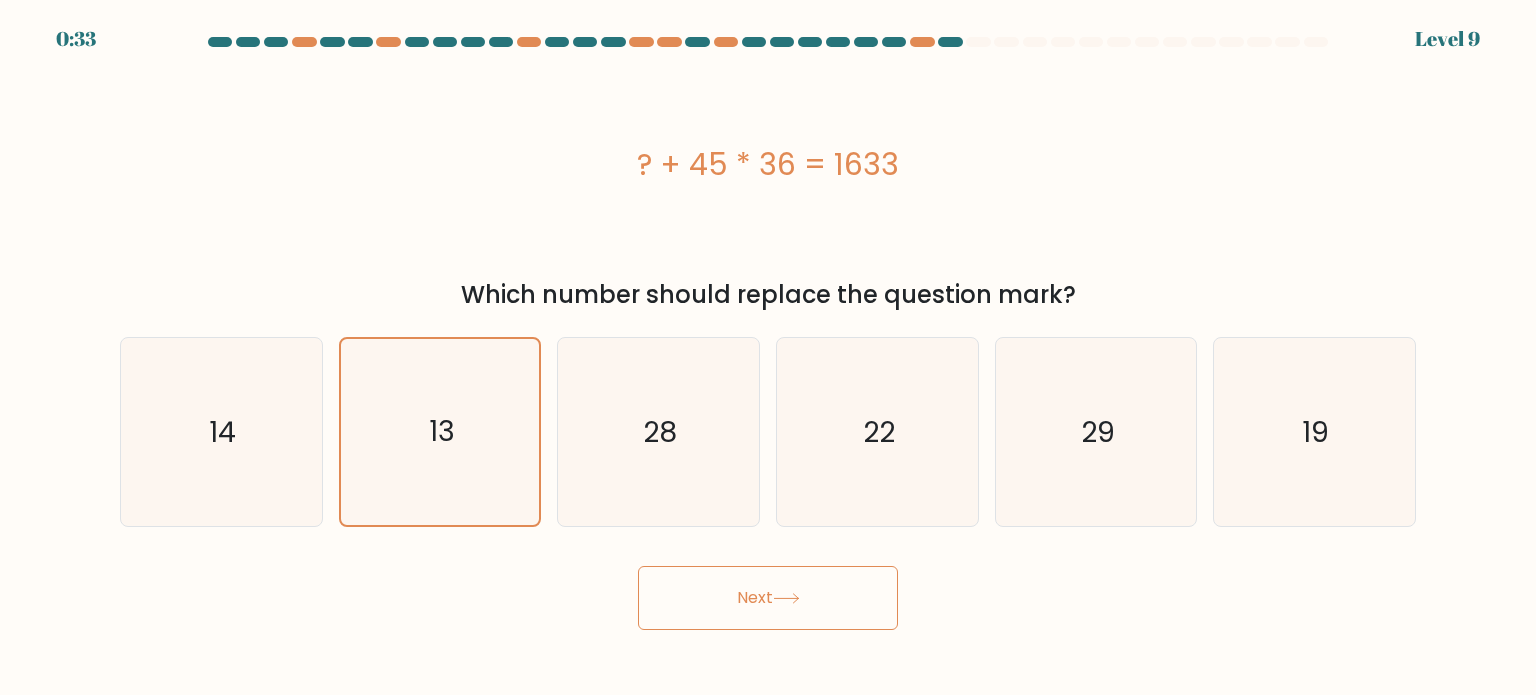click on "Next" at bounding box center [768, 598] 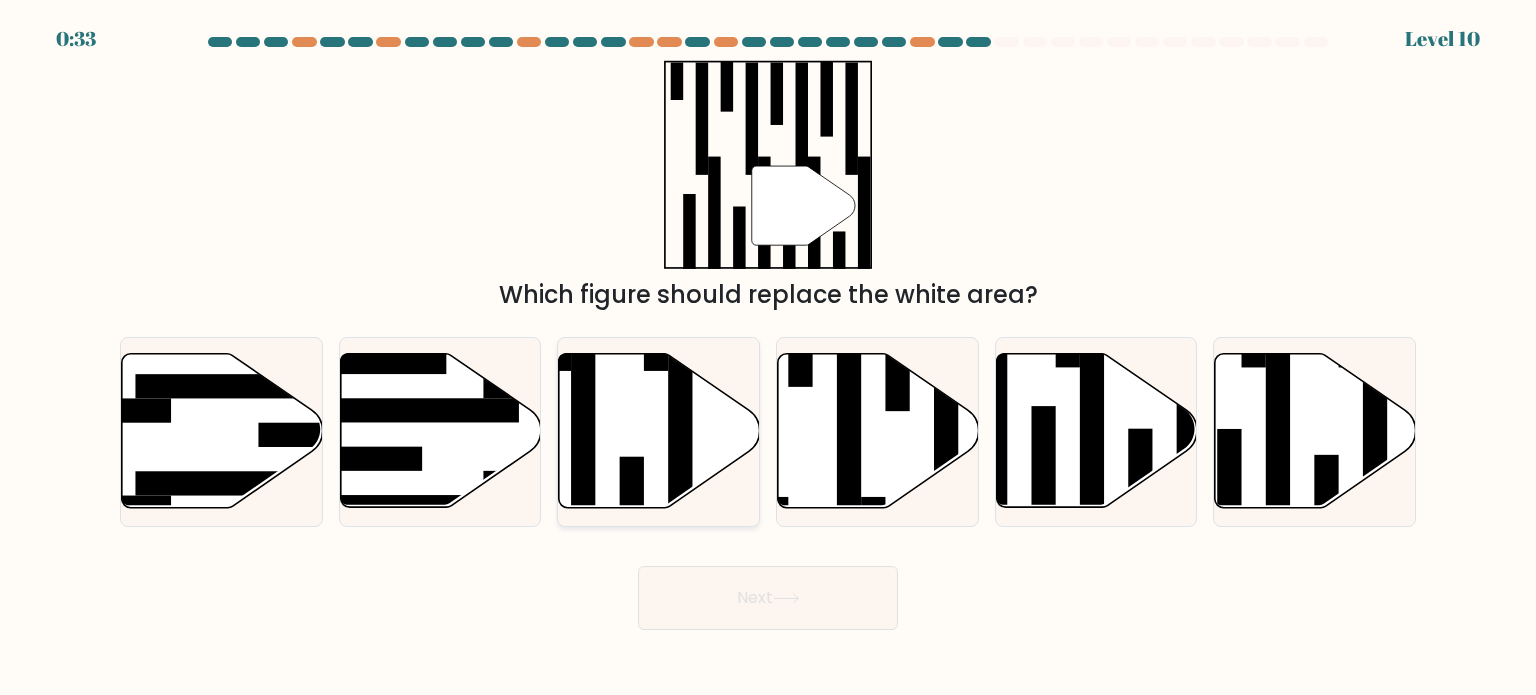 click 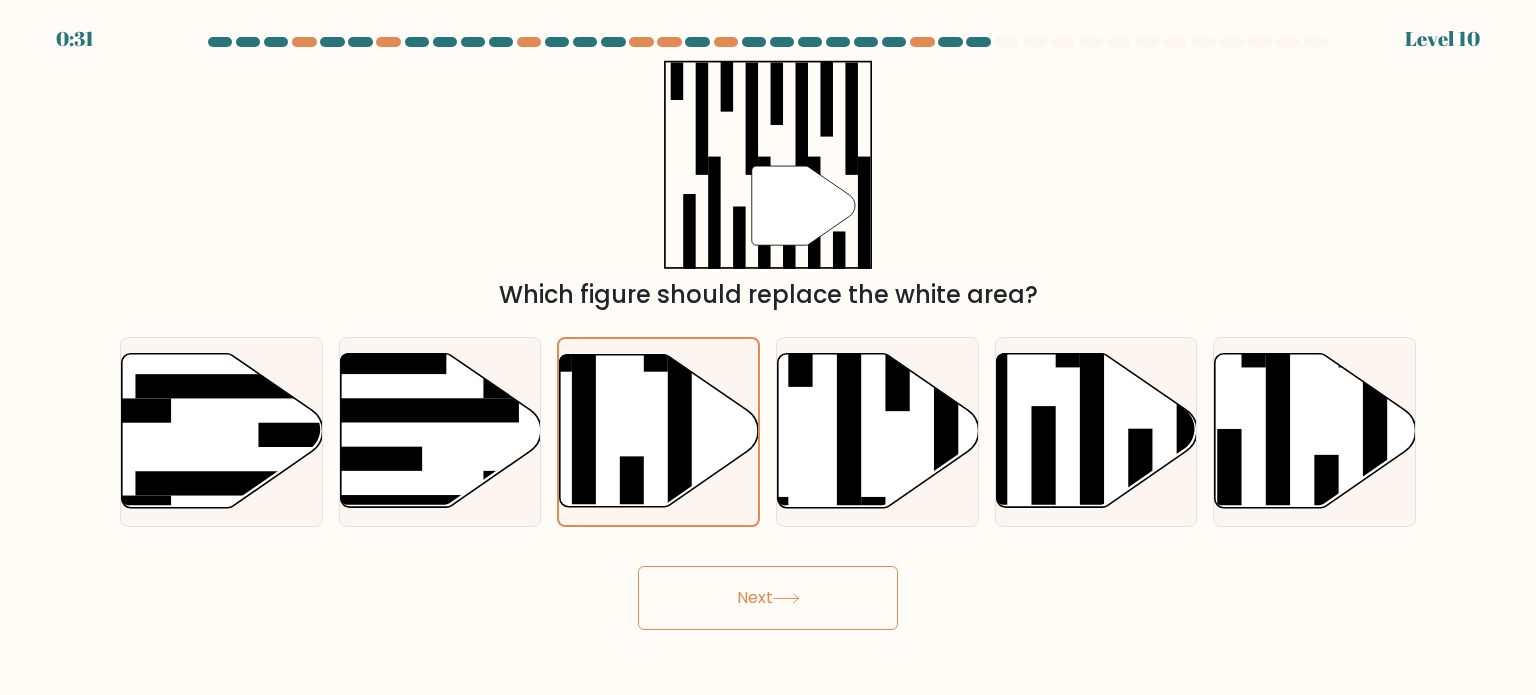 click on "Next" at bounding box center [768, 598] 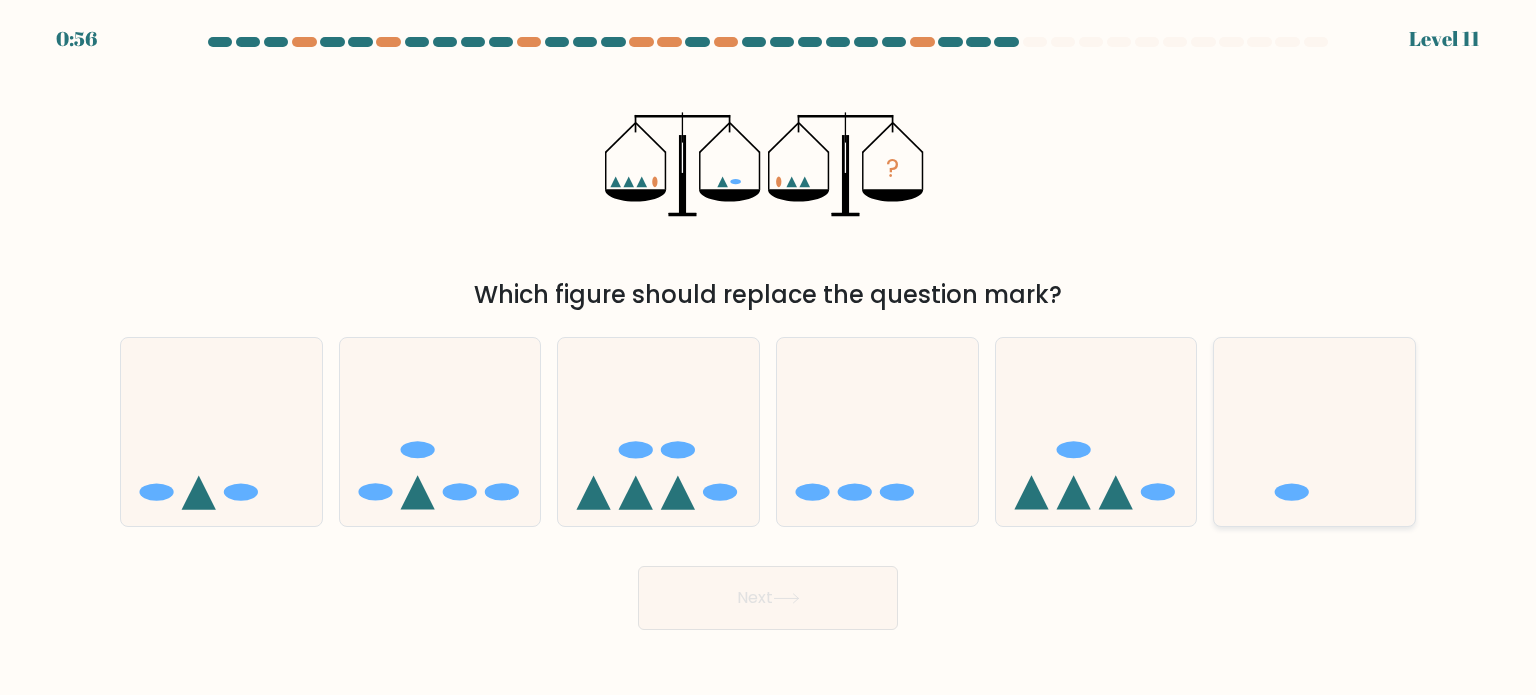 click 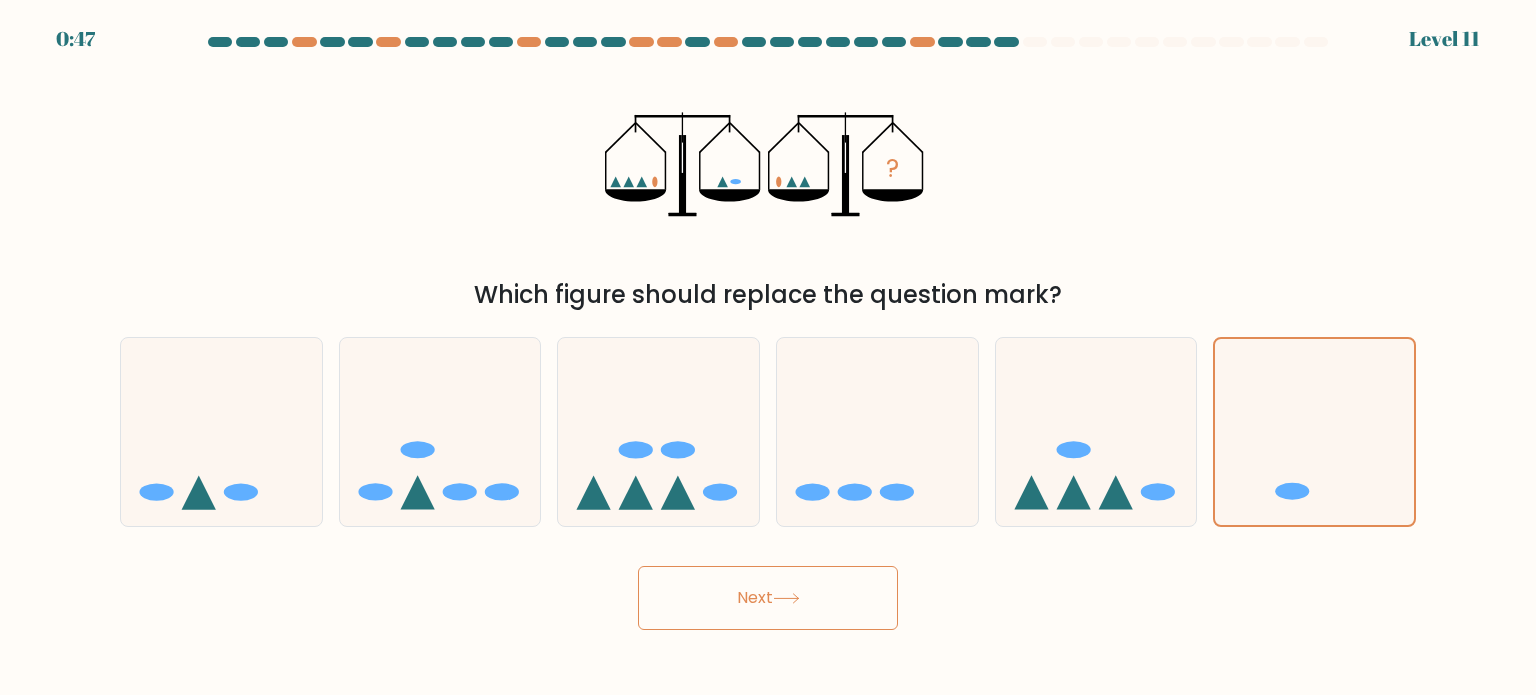 click on "Next" at bounding box center (768, 598) 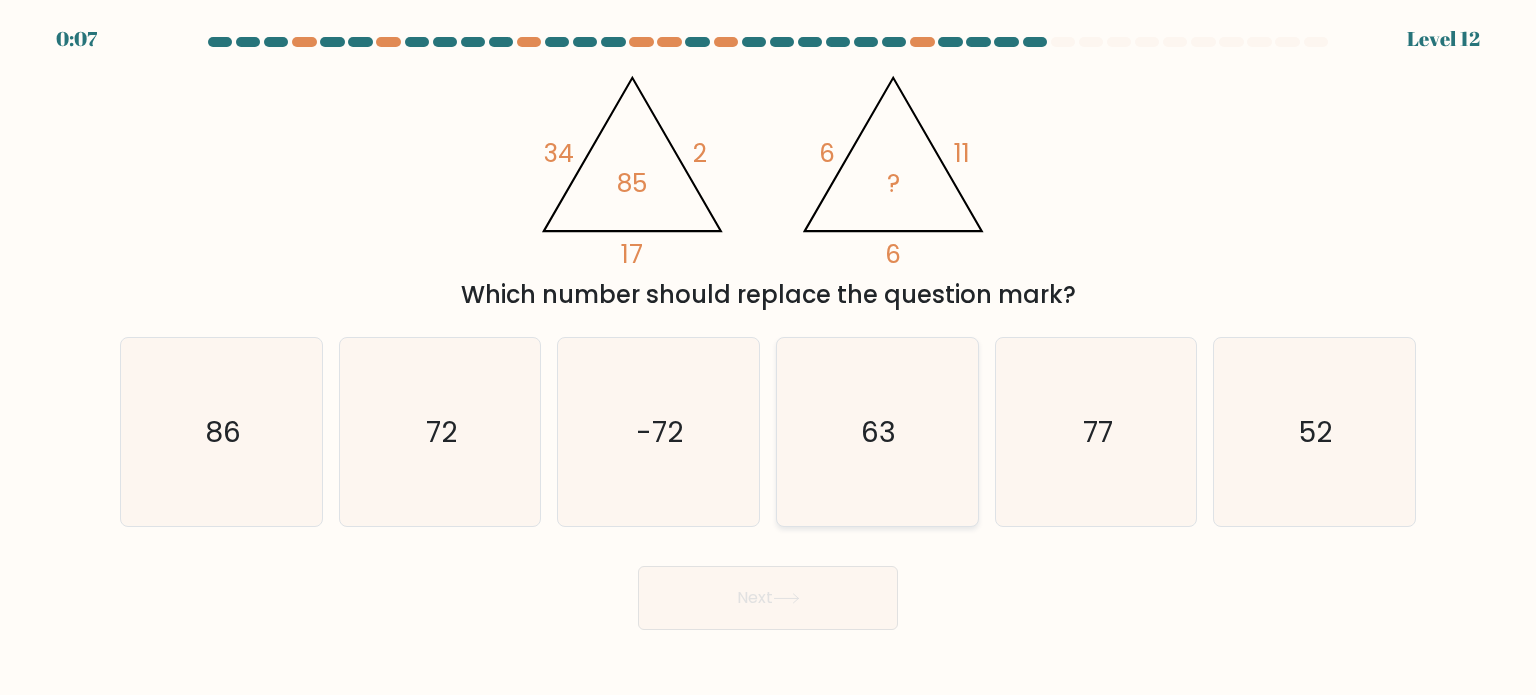 click on "63" 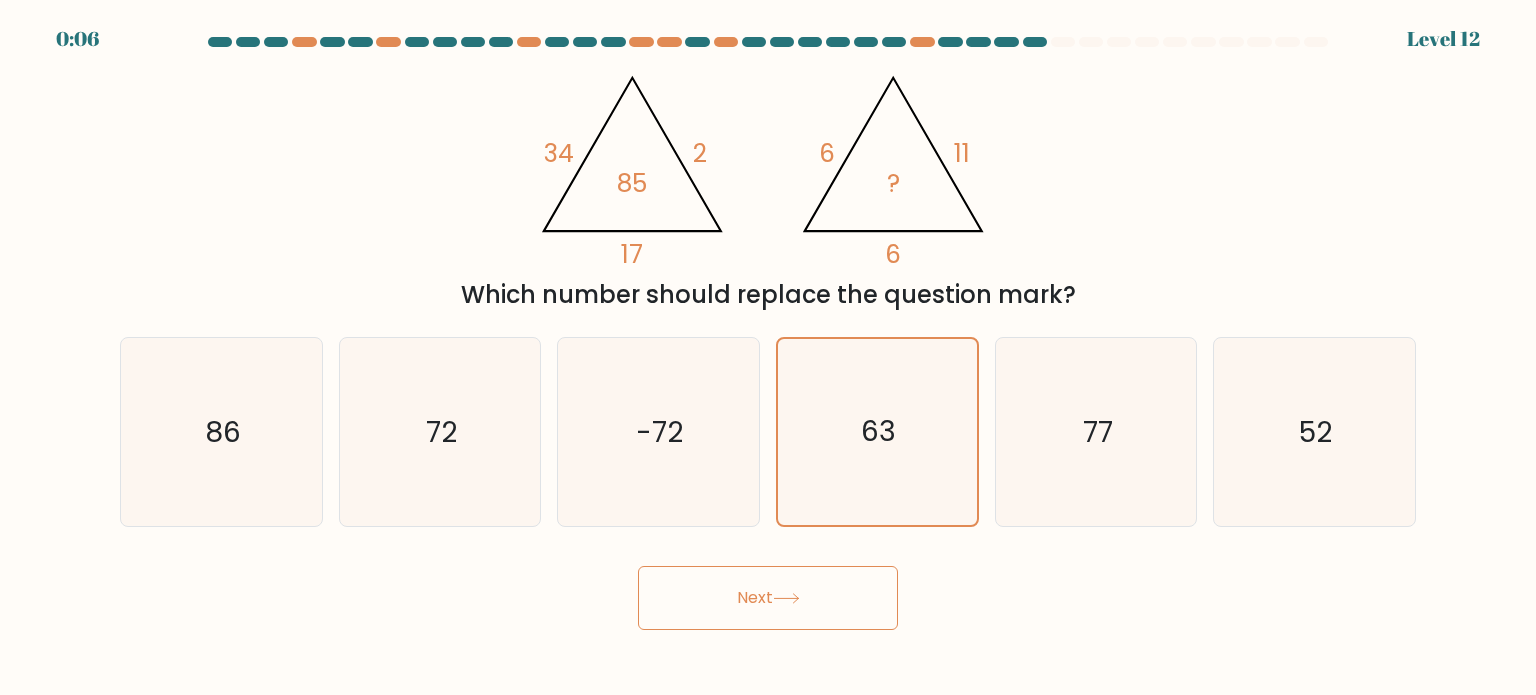 click on "Next" at bounding box center (768, 598) 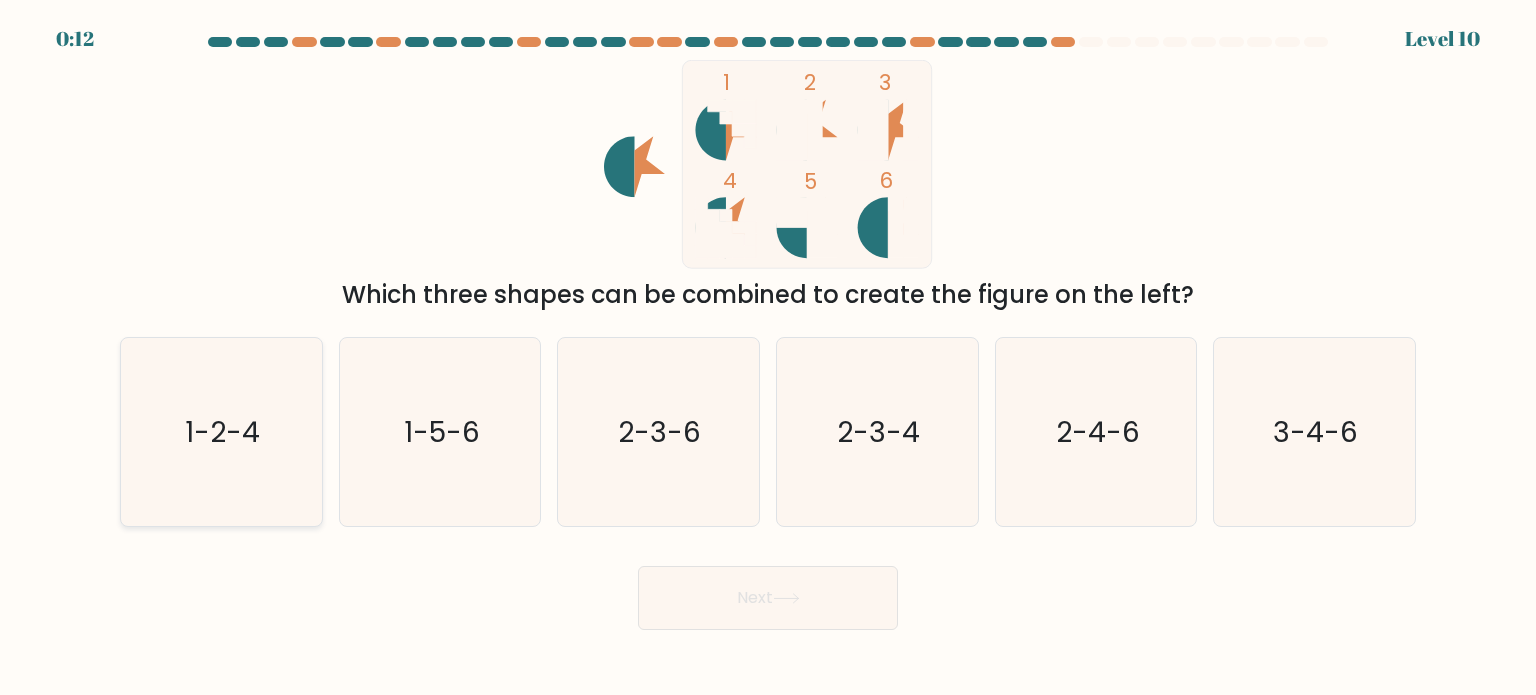 click on "1-2-4" 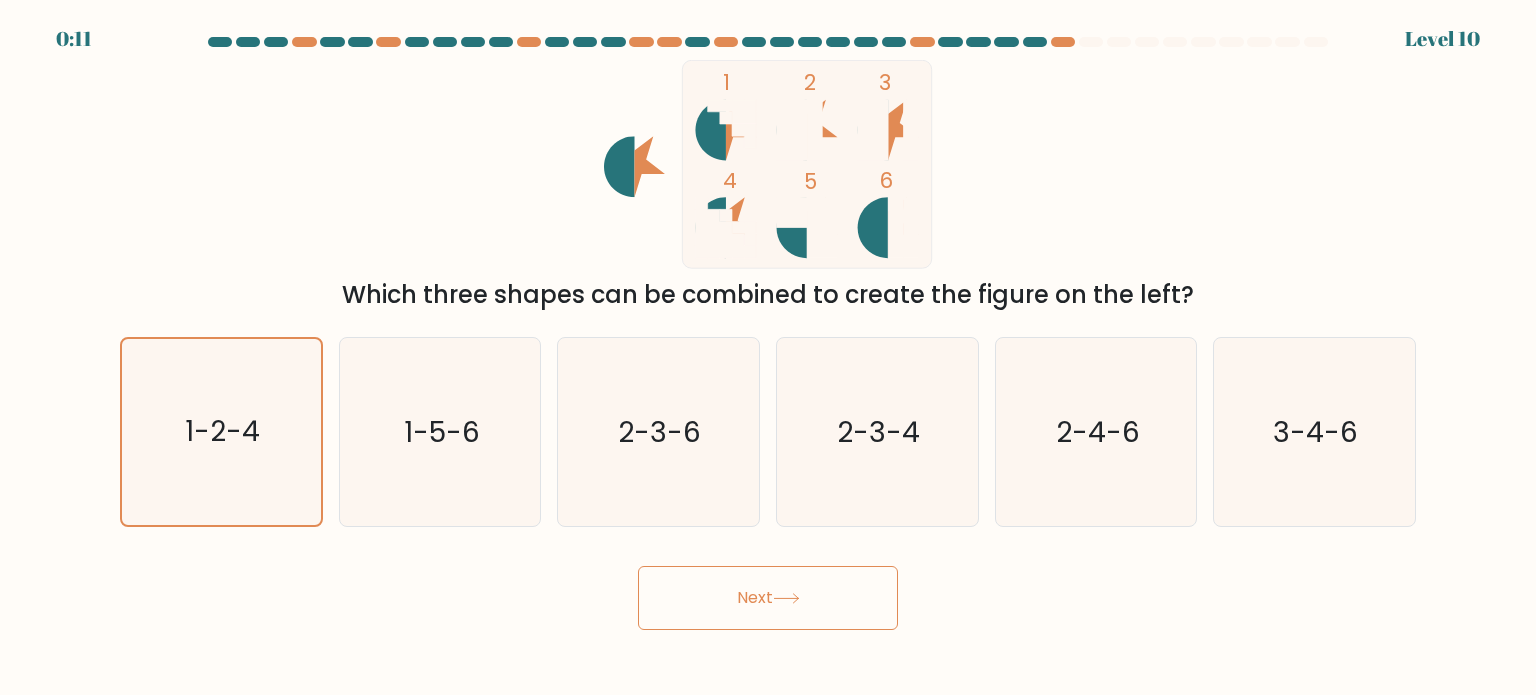 click on "Next" at bounding box center [768, 598] 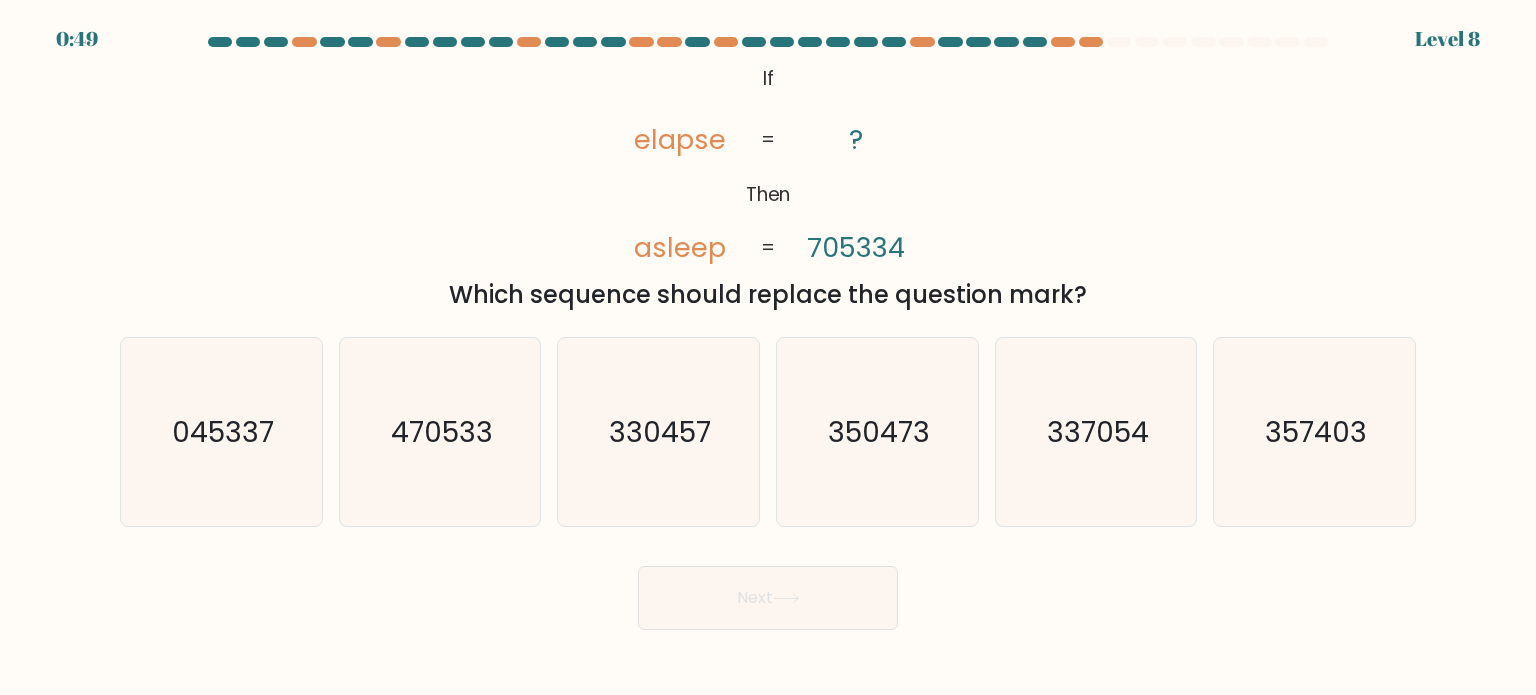 click on "@import url('https://fonts.googleapis.com/css?family=Abril+Fatface:400,100,100italic,300,300italic,400italic,500,500italic,700,700italic,900,900italic');           If       Then       elapse       asleep       ?       705334       =       =
Which sequence should replace the question mark?" at bounding box center [768, 186] 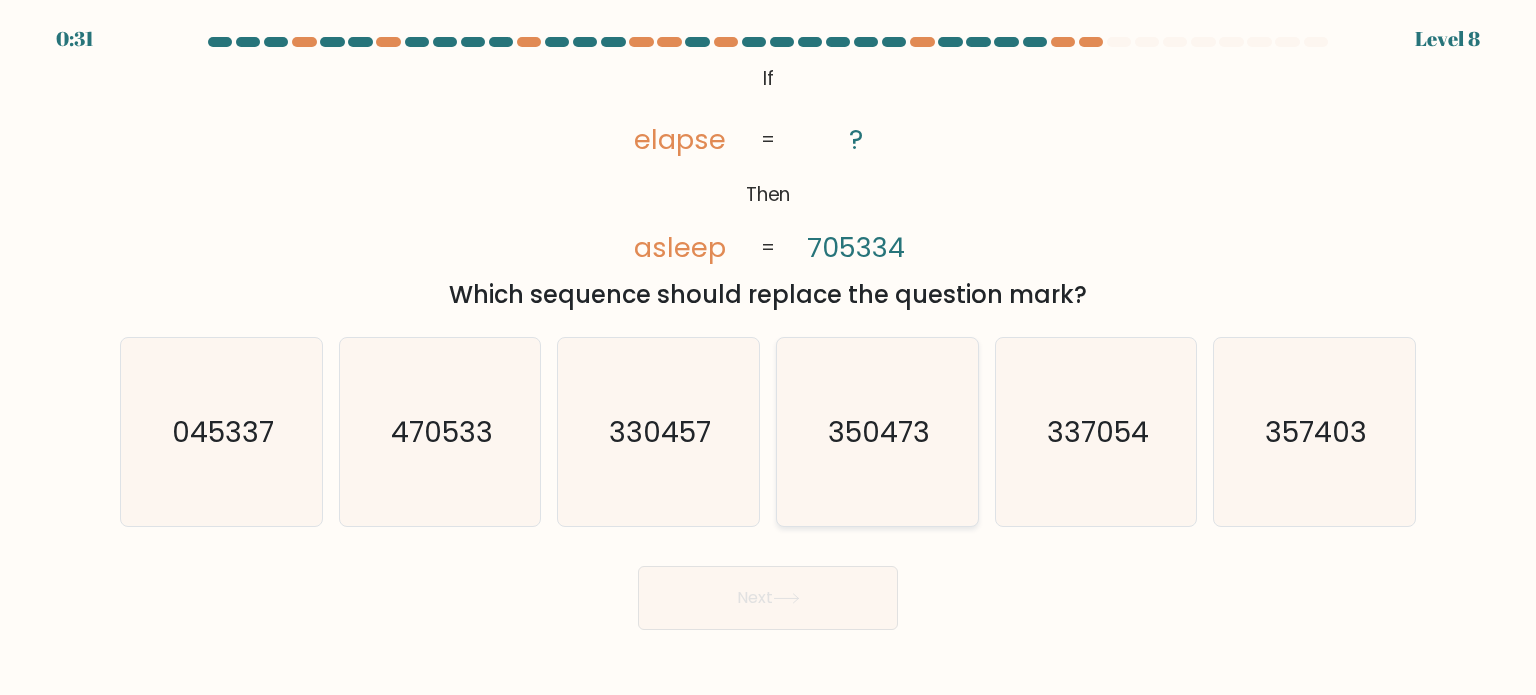 click on "350473" 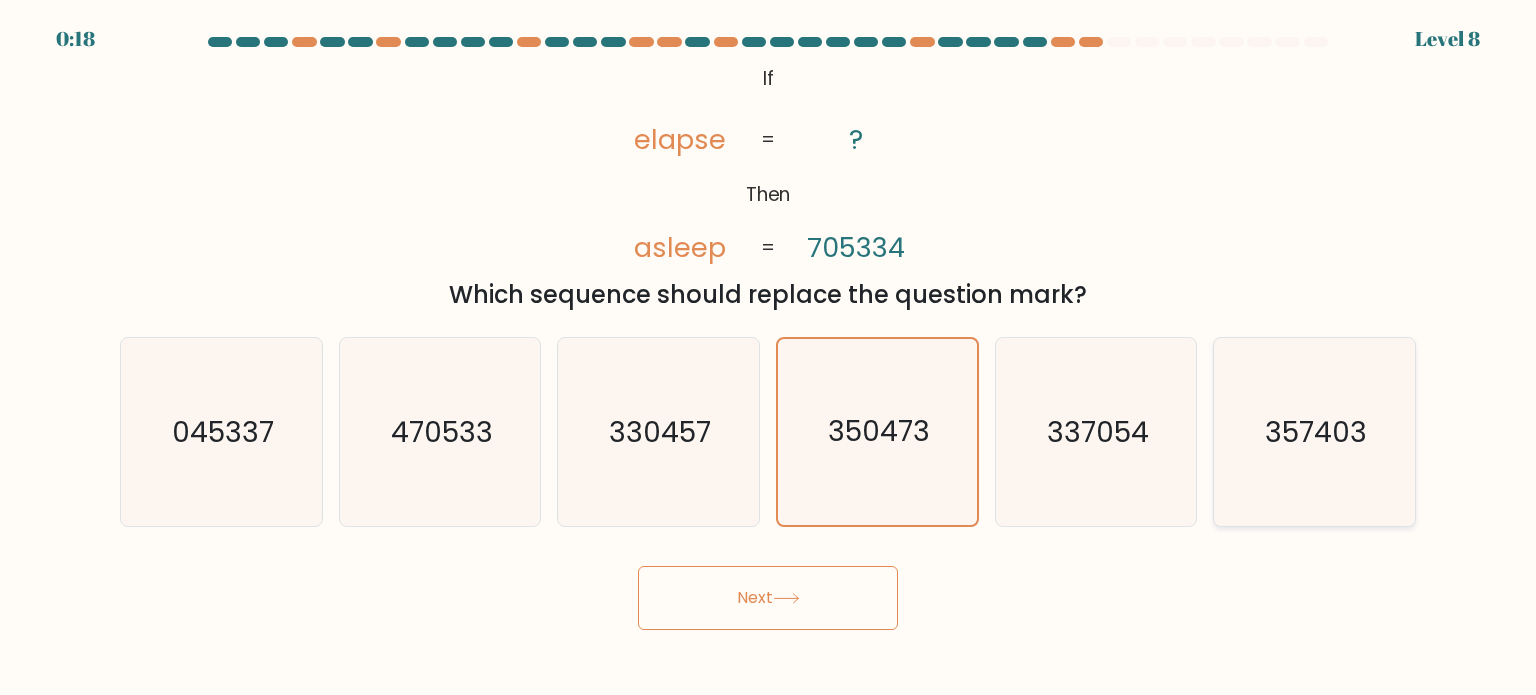 click on "357403" 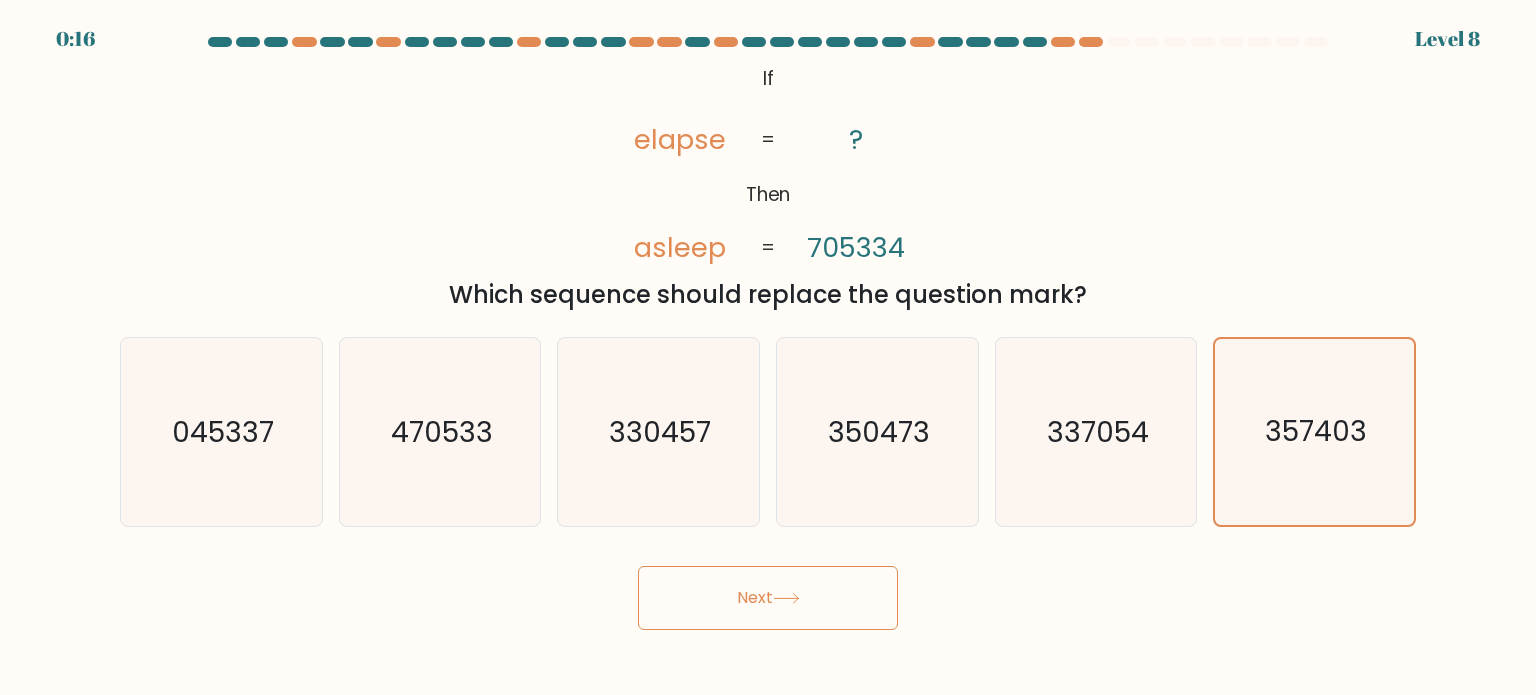 click on "Next" at bounding box center [768, 598] 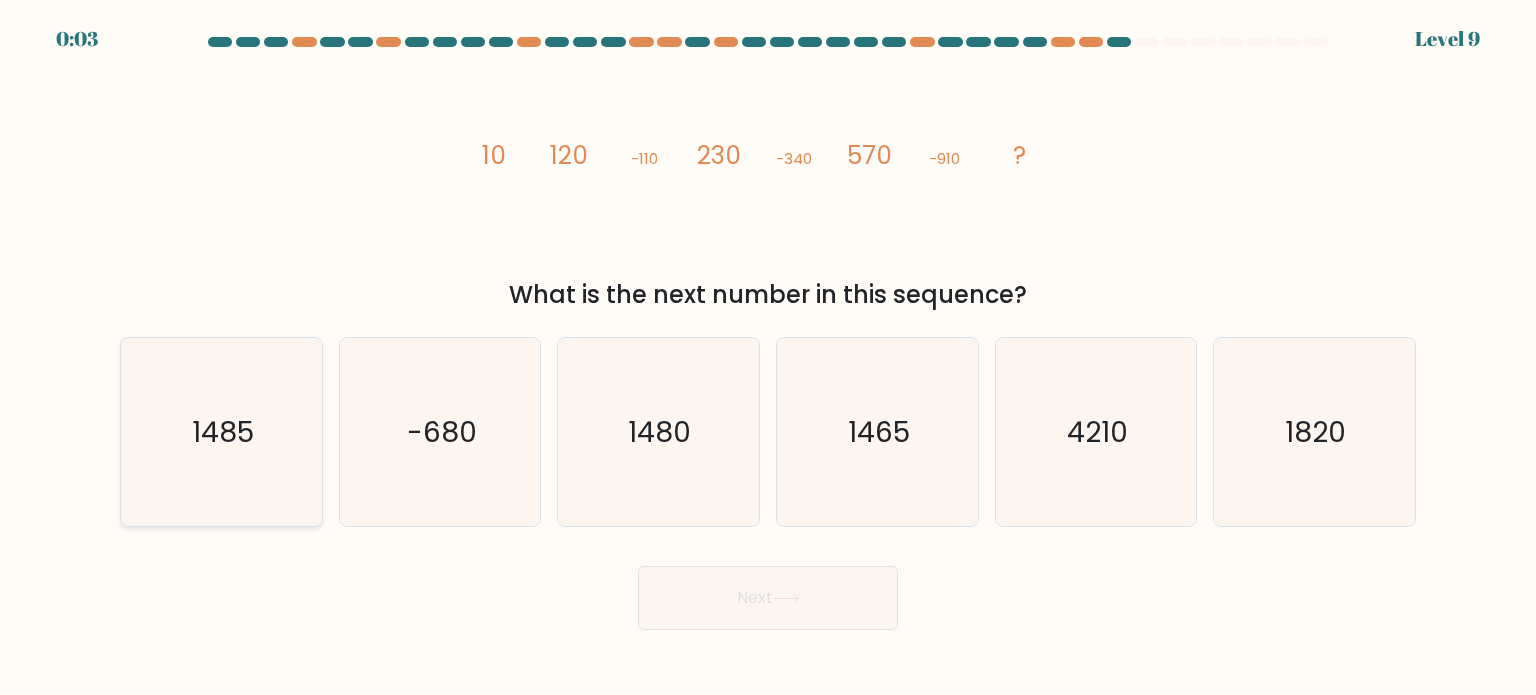 click on "1485" 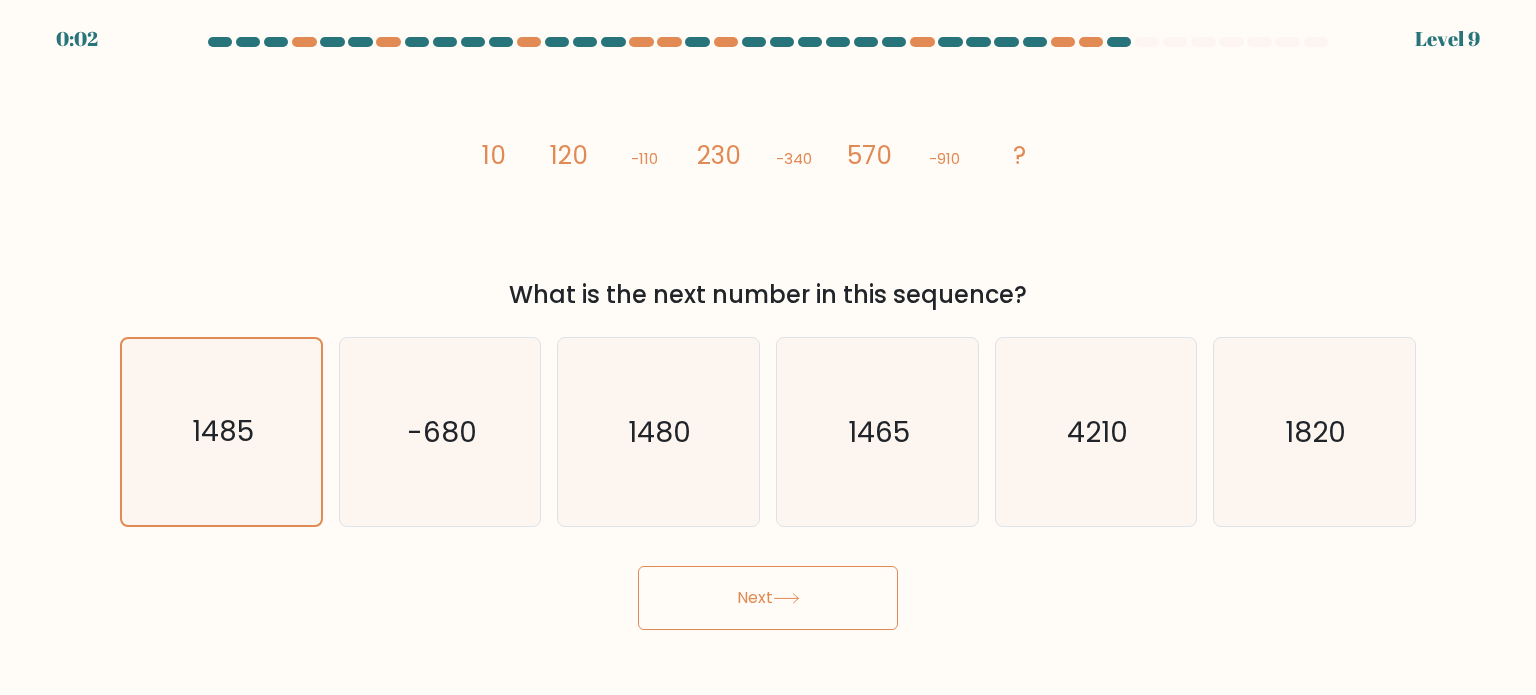 click on "0:02
Level 9" at bounding box center [768, 347] 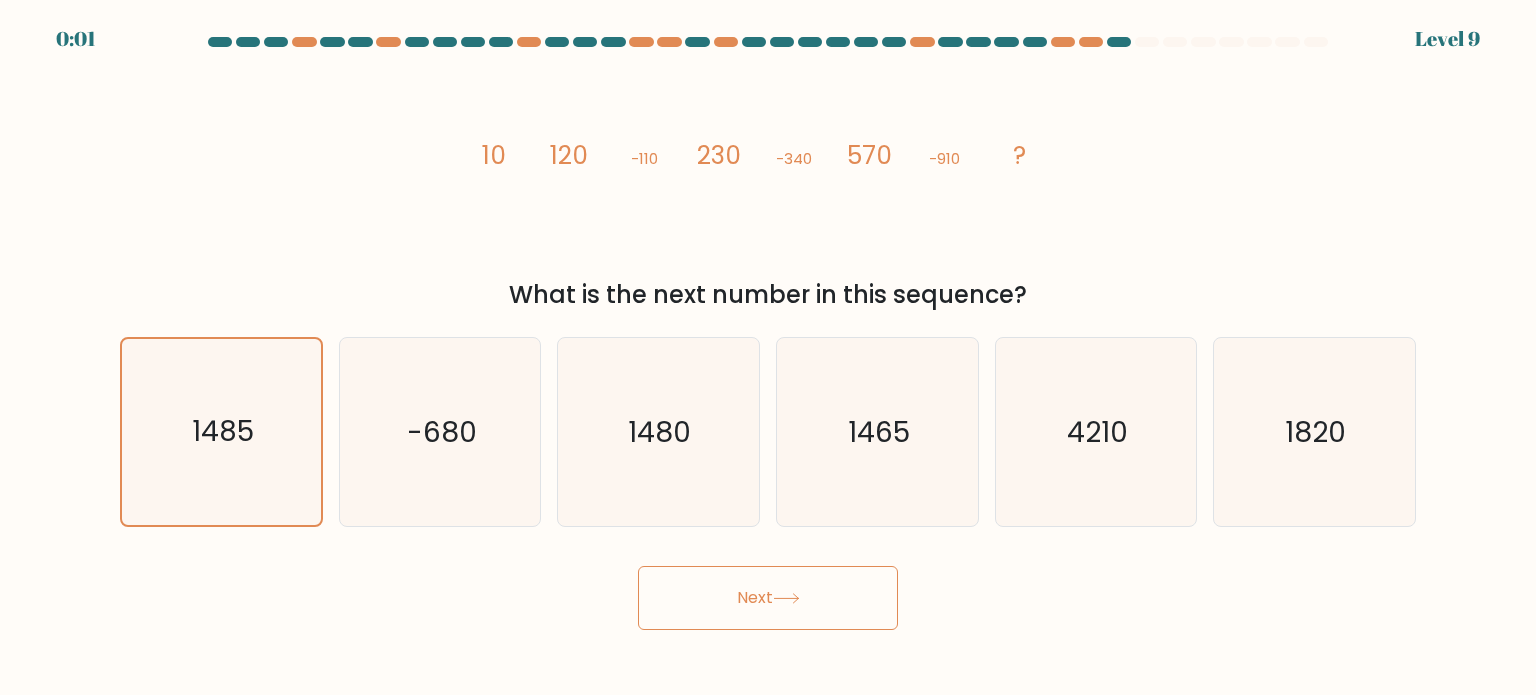 click on "Next" at bounding box center [768, 598] 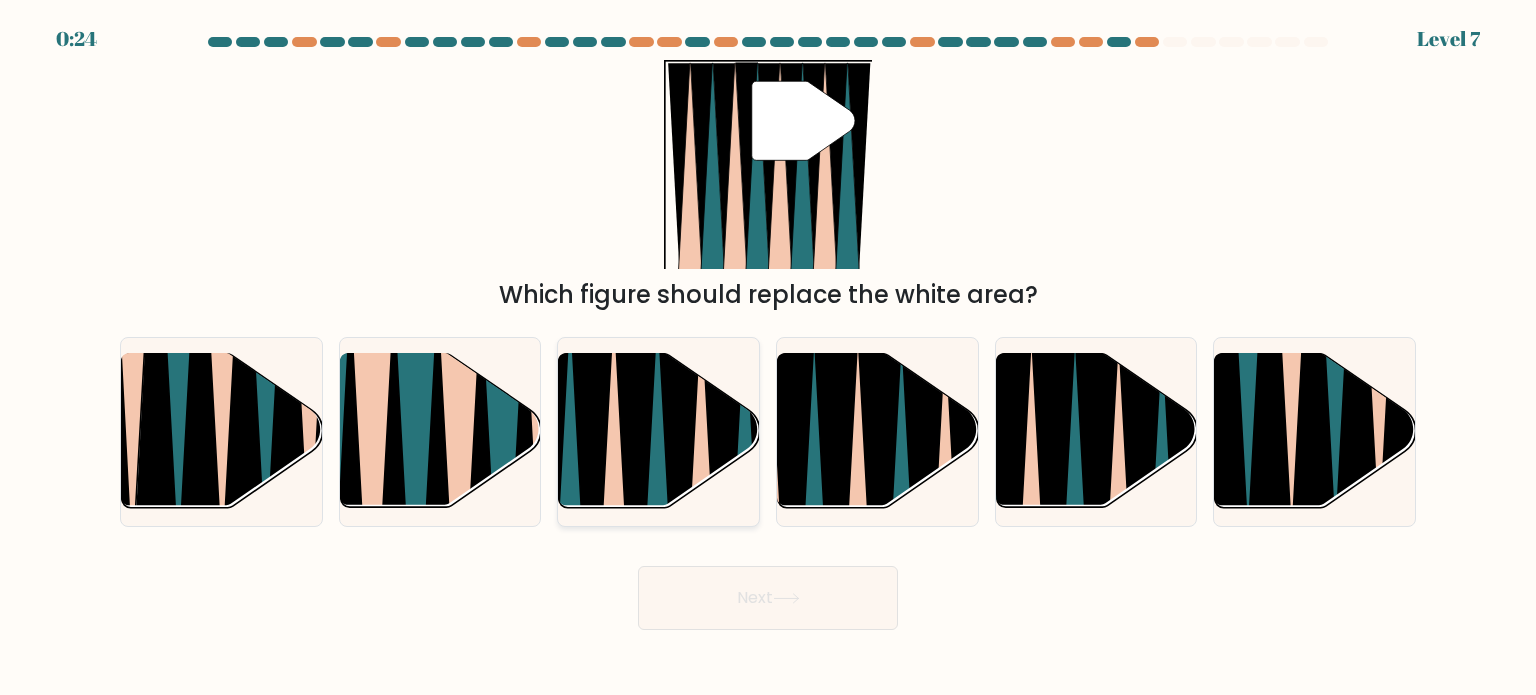 click 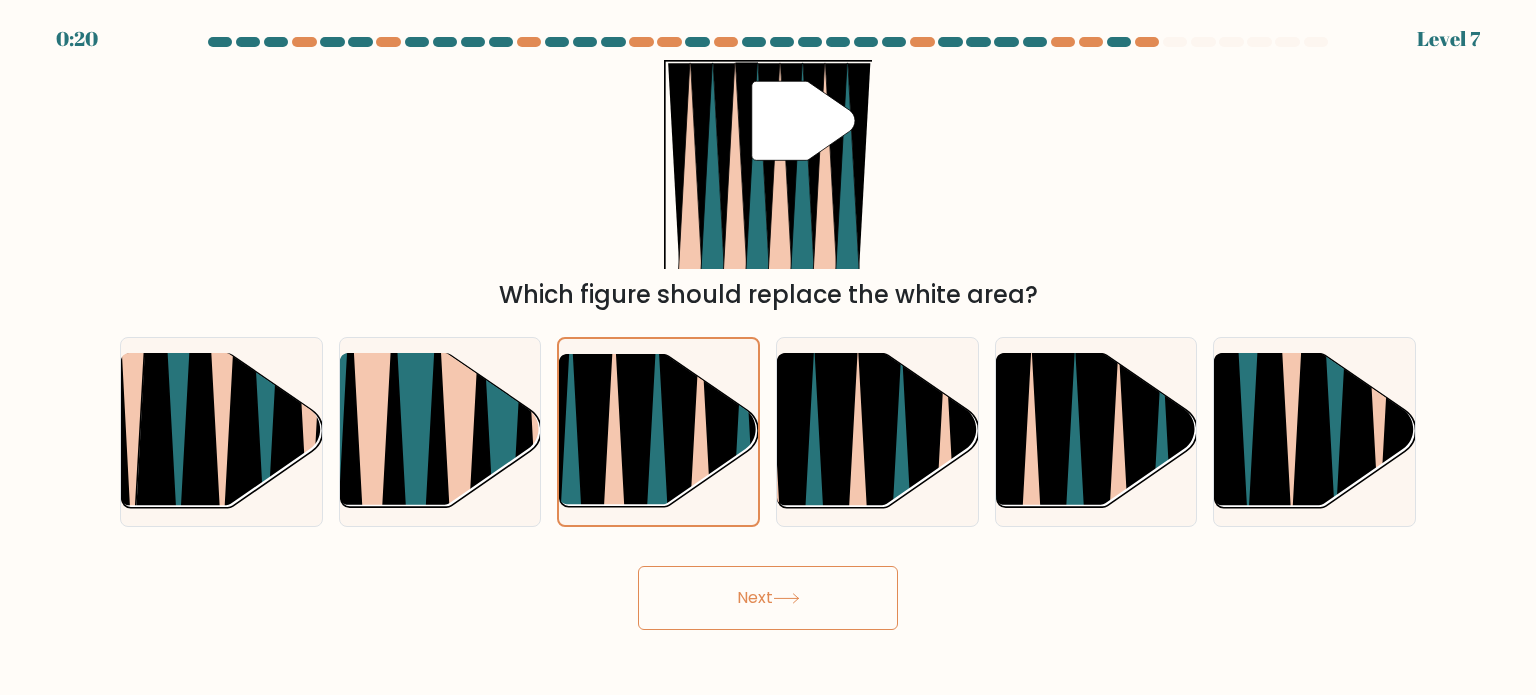 drag, startPoint x: 784, startPoint y: 627, endPoint x: 773, endPoint y: 596, distance: 32.89377 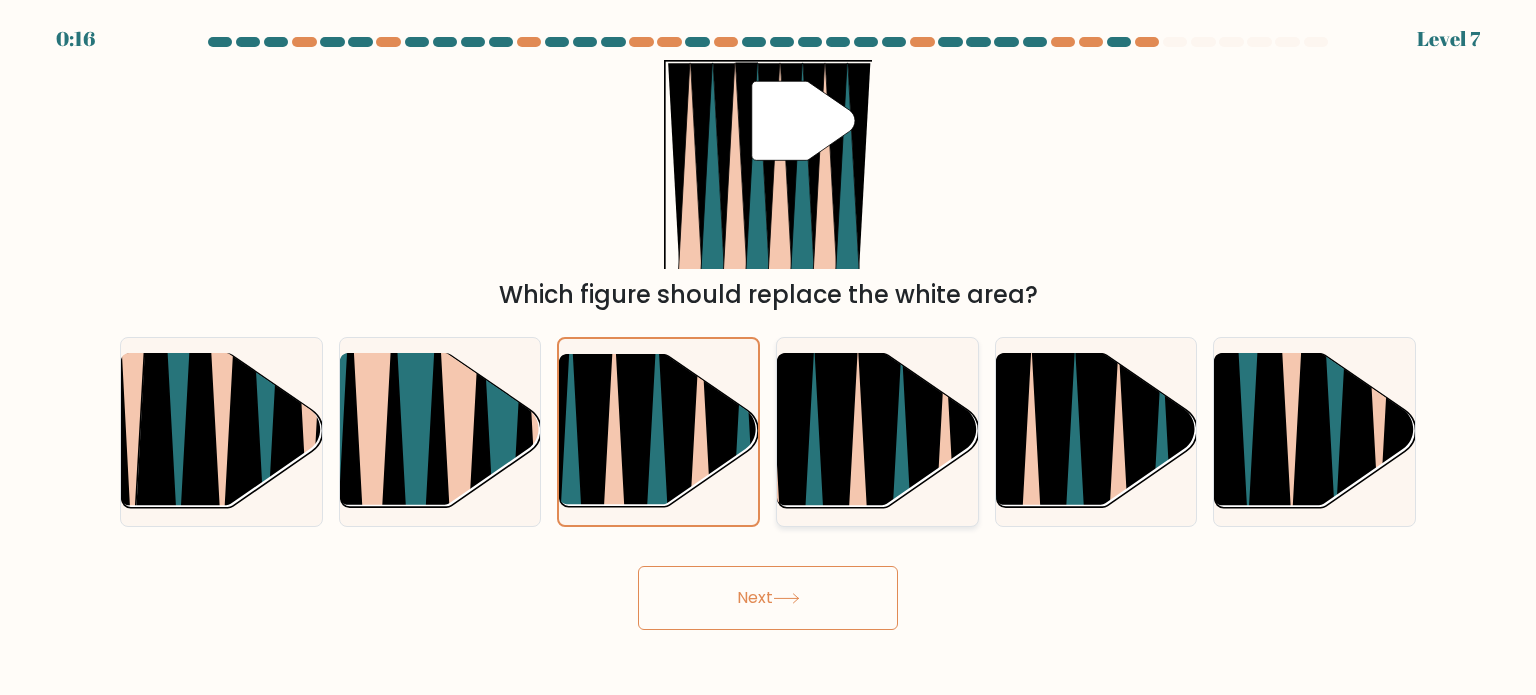 click 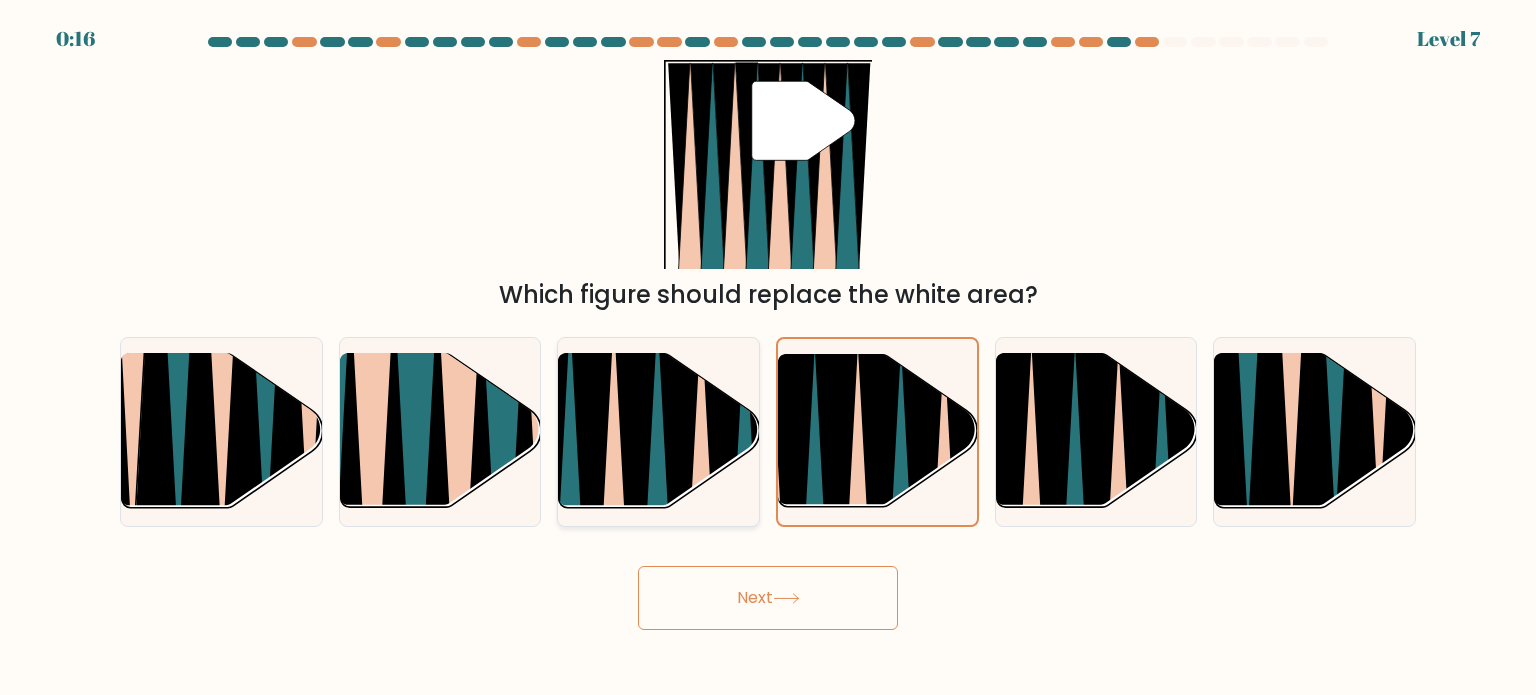 click 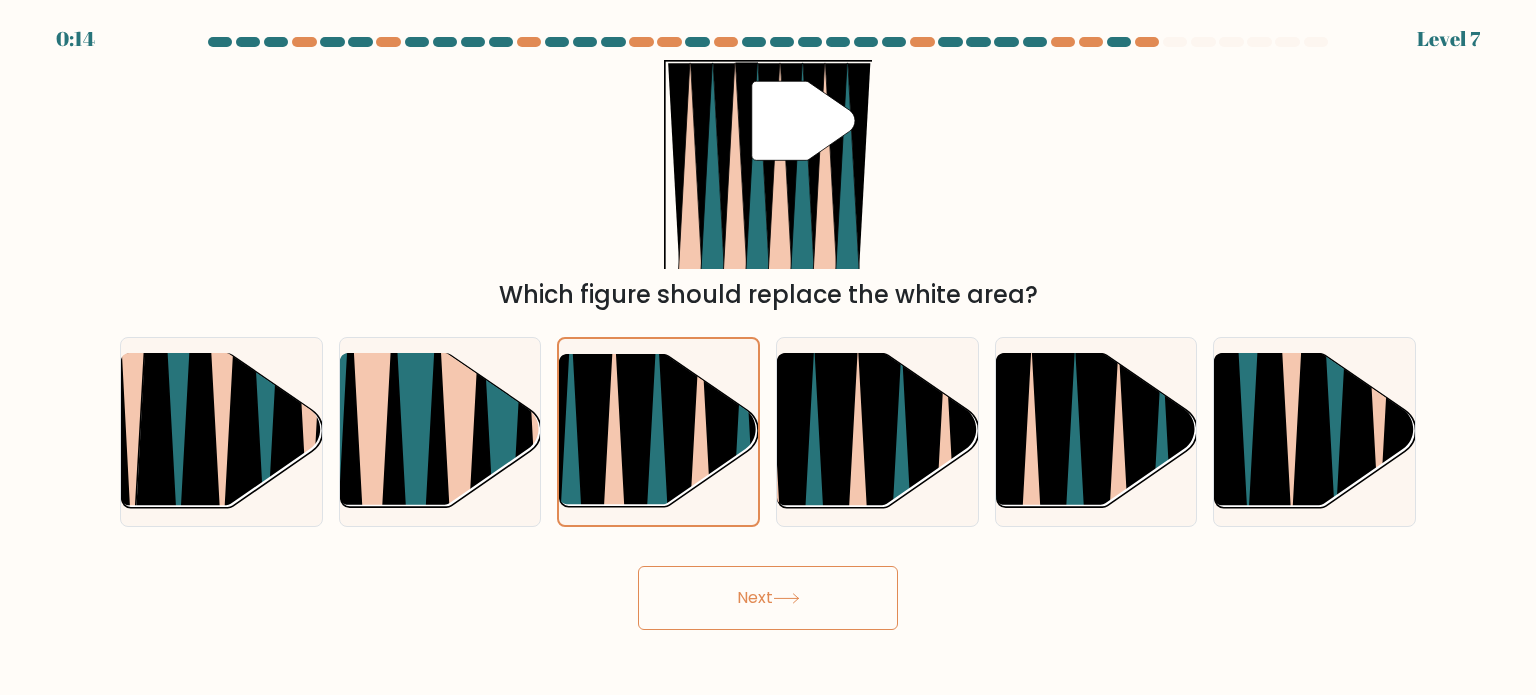 click on "Next" at bounding box center (768, 598) 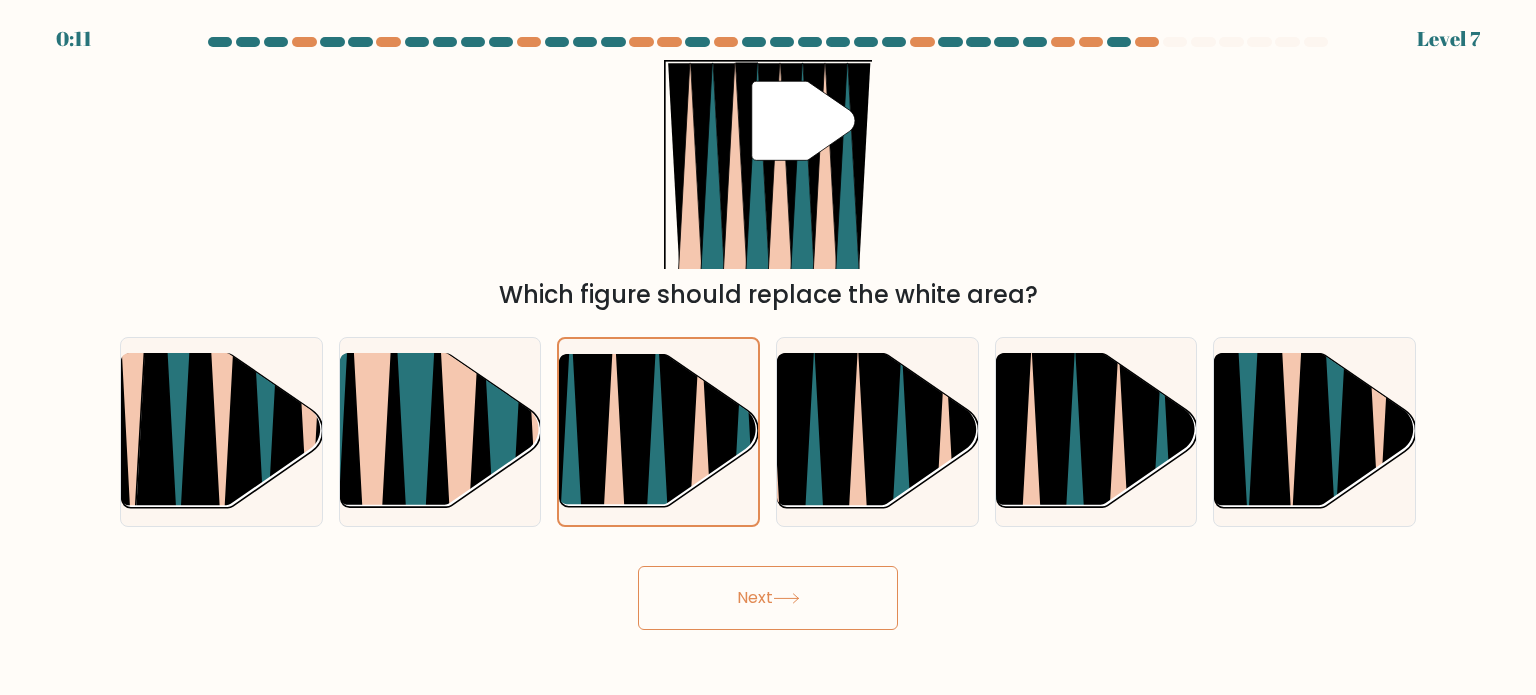 click on "Next" at bounding box center (768, 598) 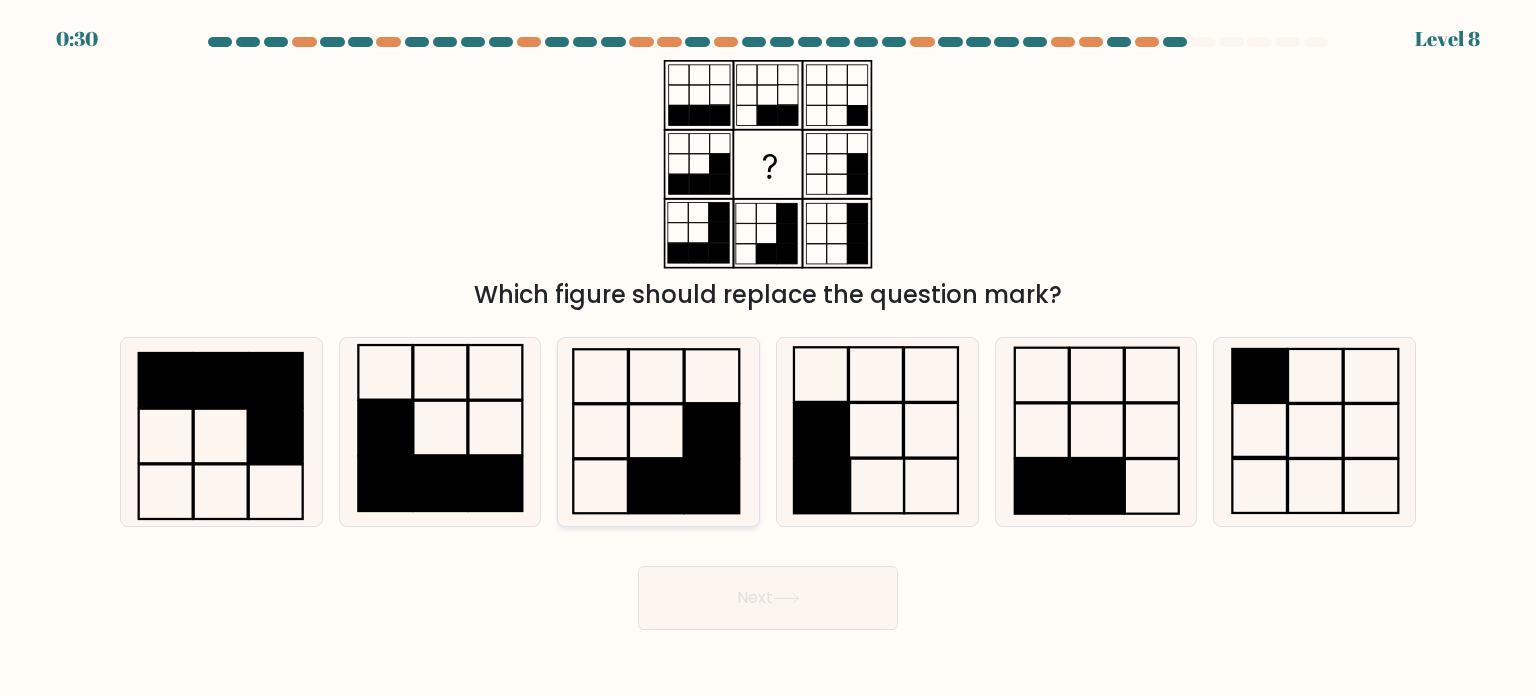 click 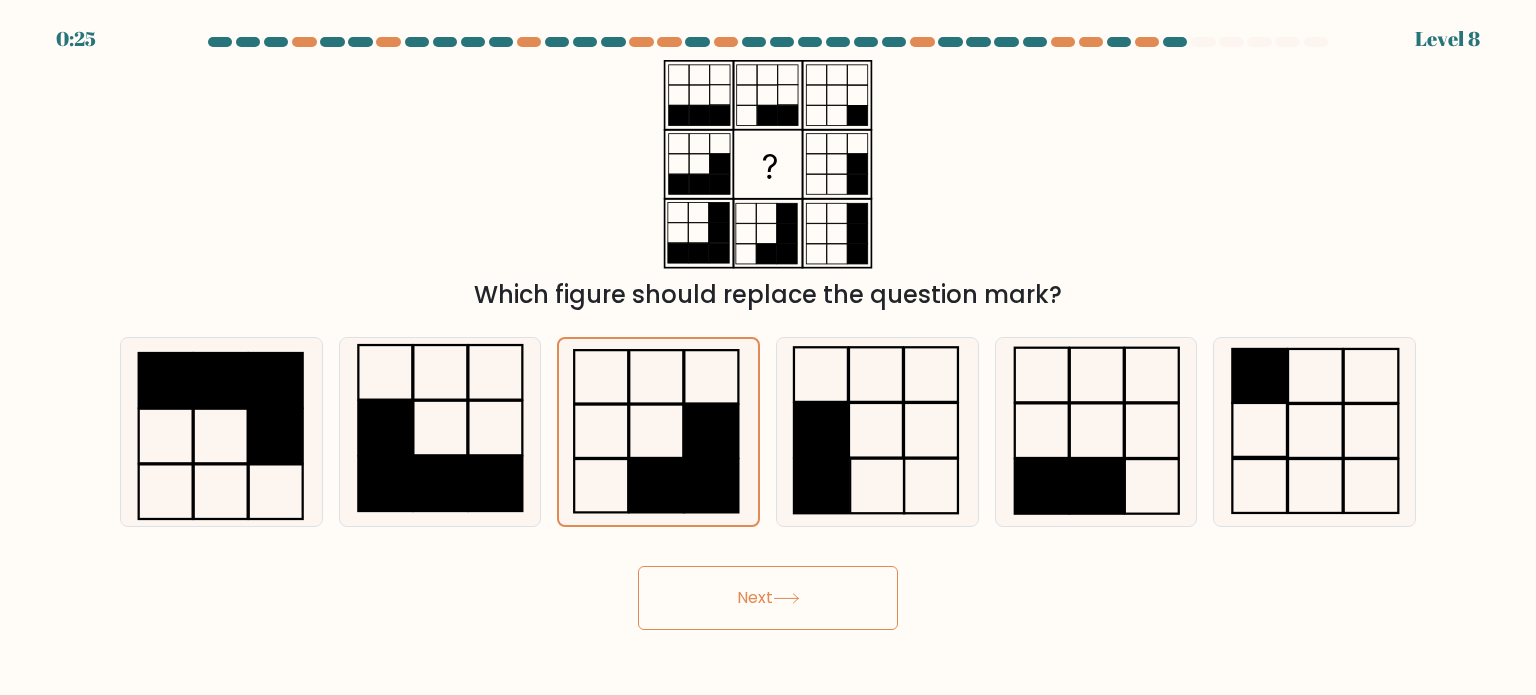 click on "Next" at bounding box center (768, 598) 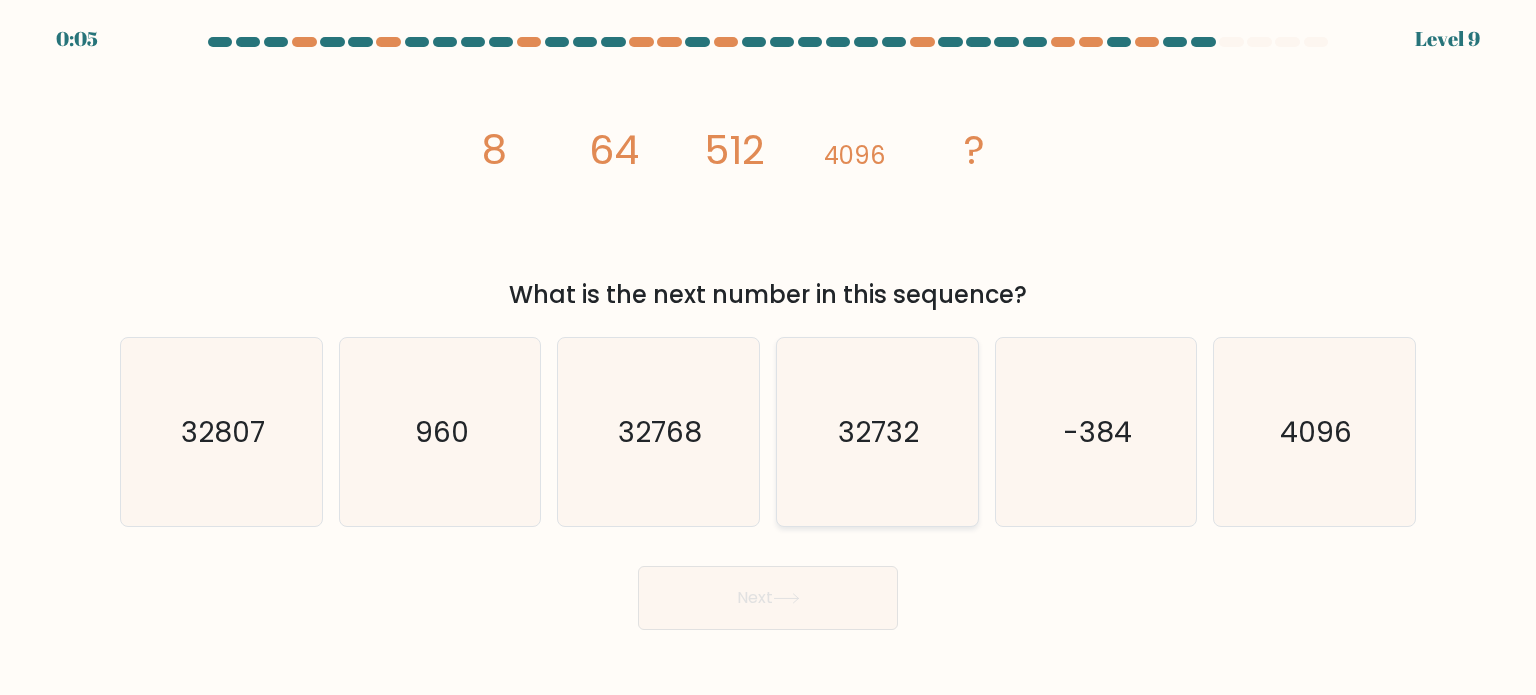 click on "32732" 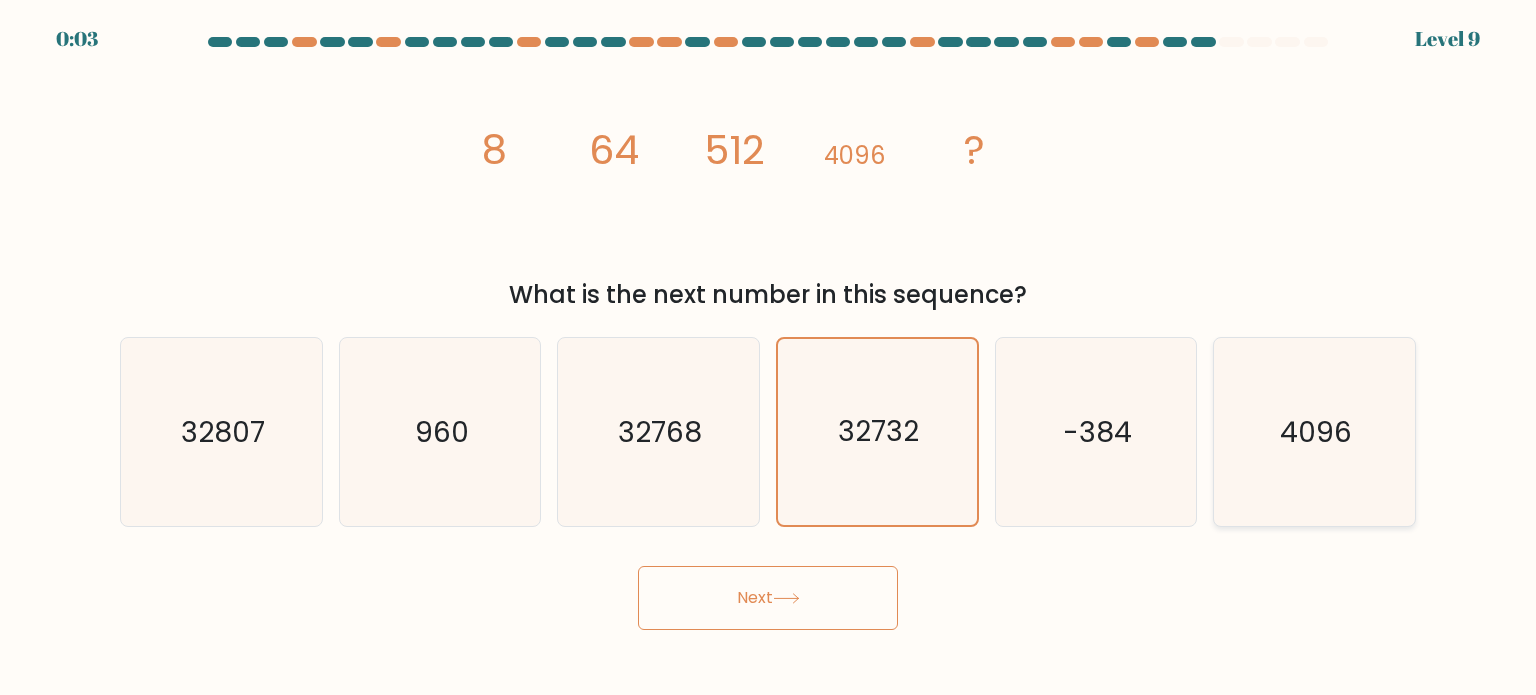 click on "4096" 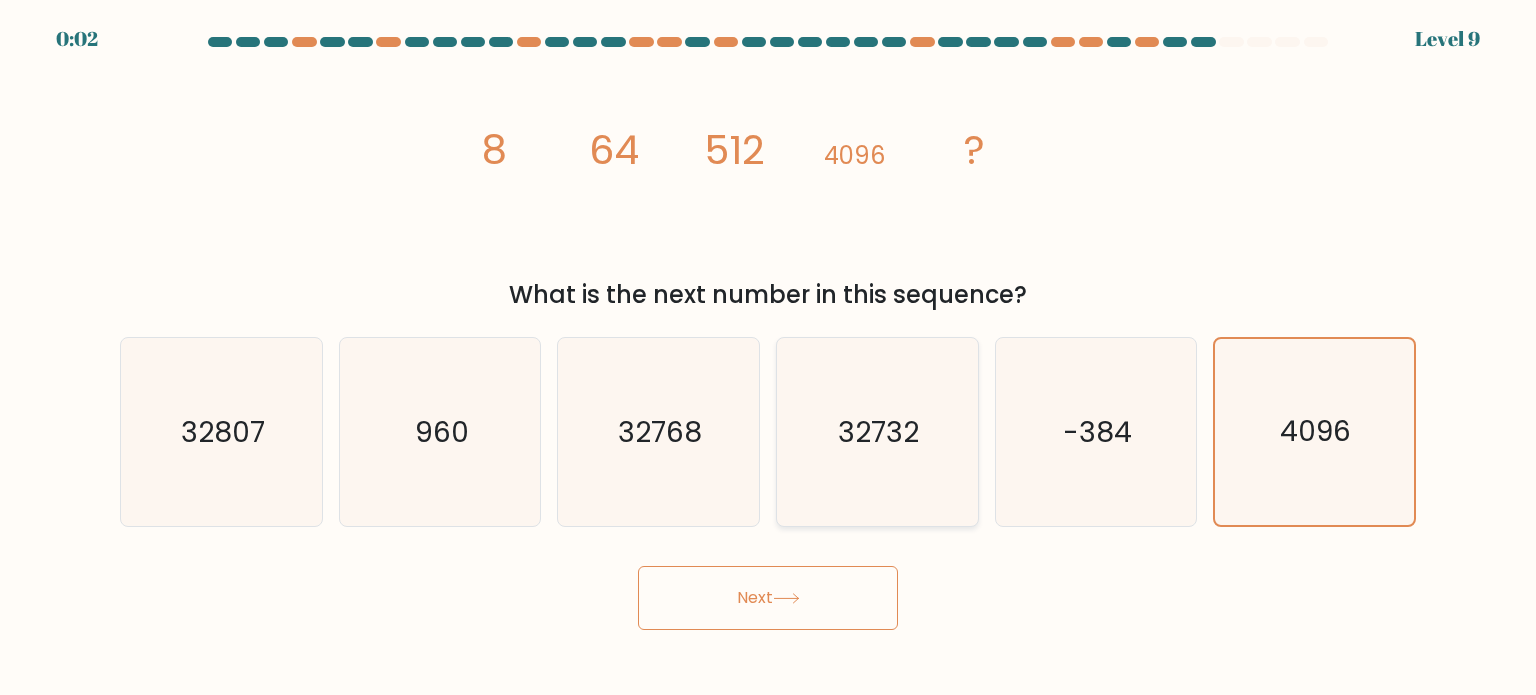 click on "32732" 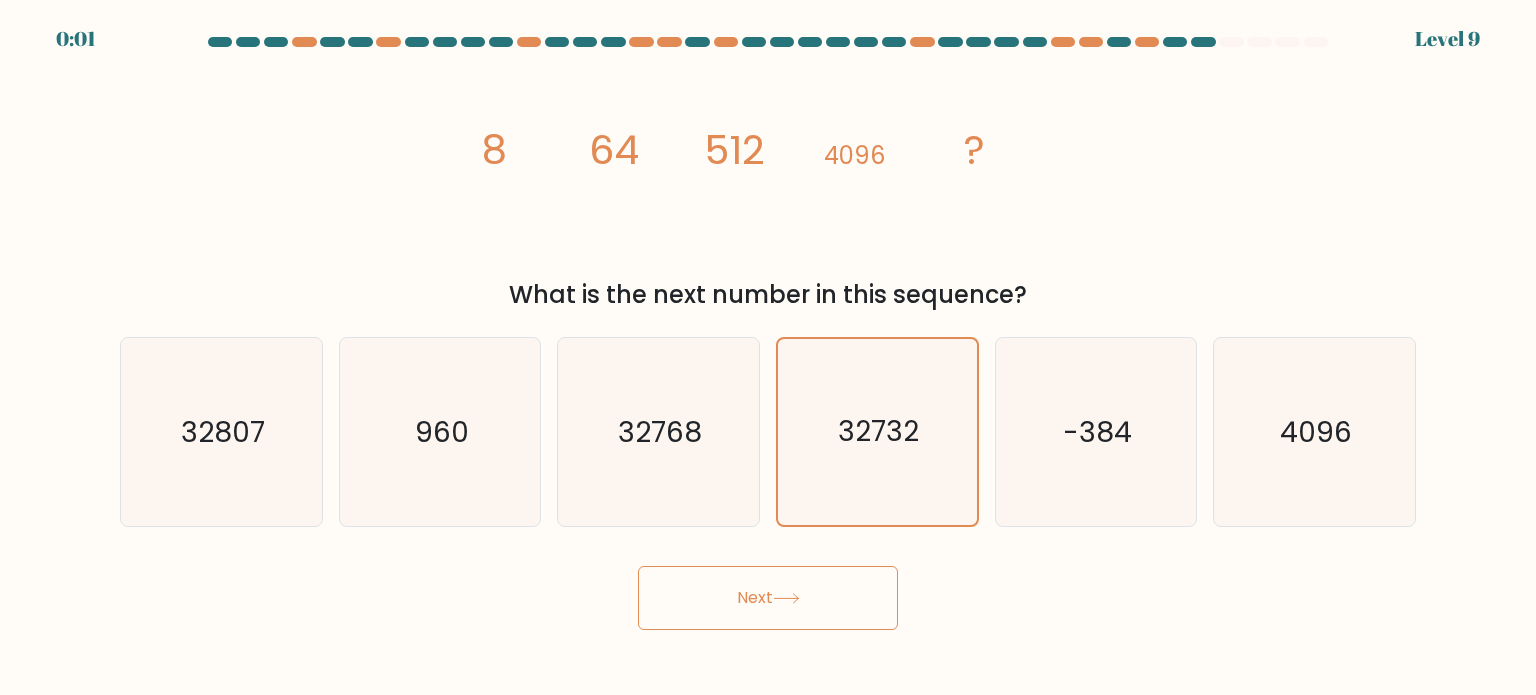 click 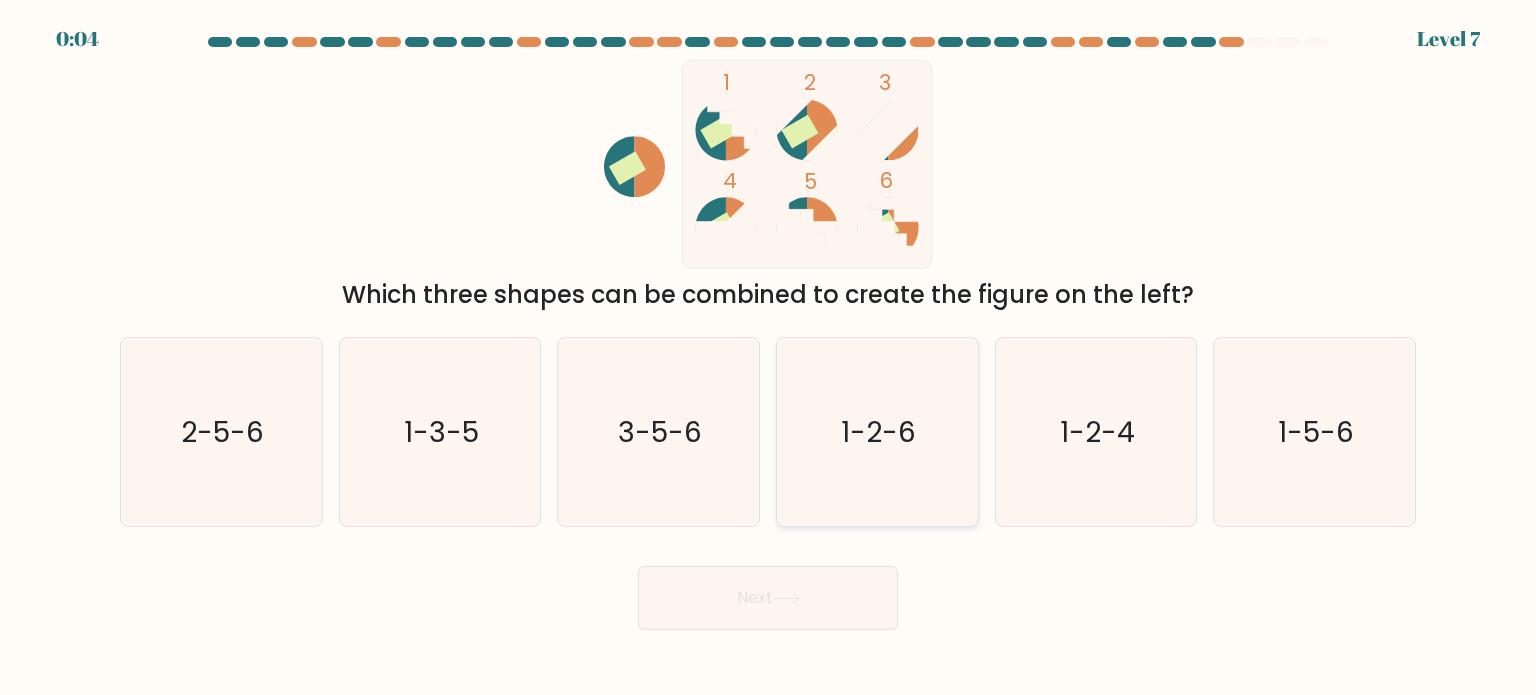 click on "1-2-6" 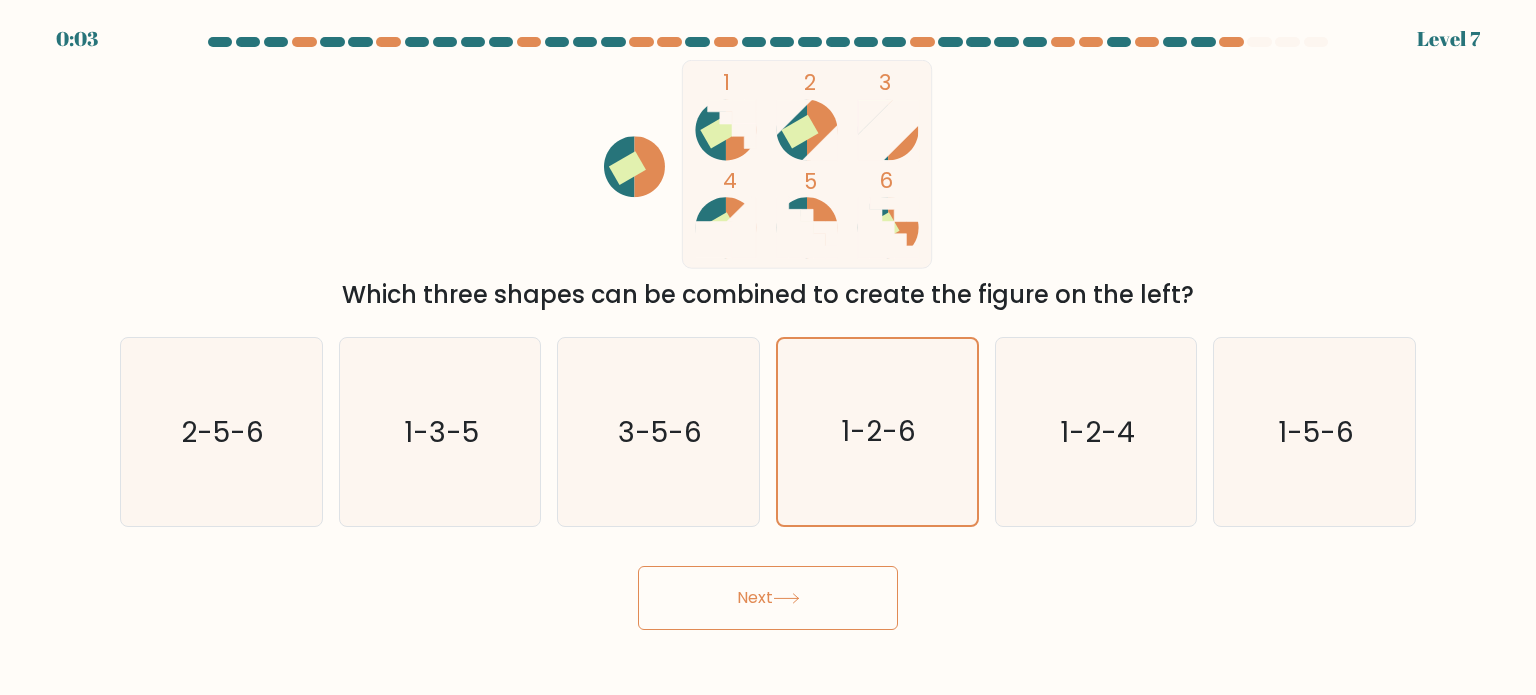 click on "Next" at bounding box center [768, 598] 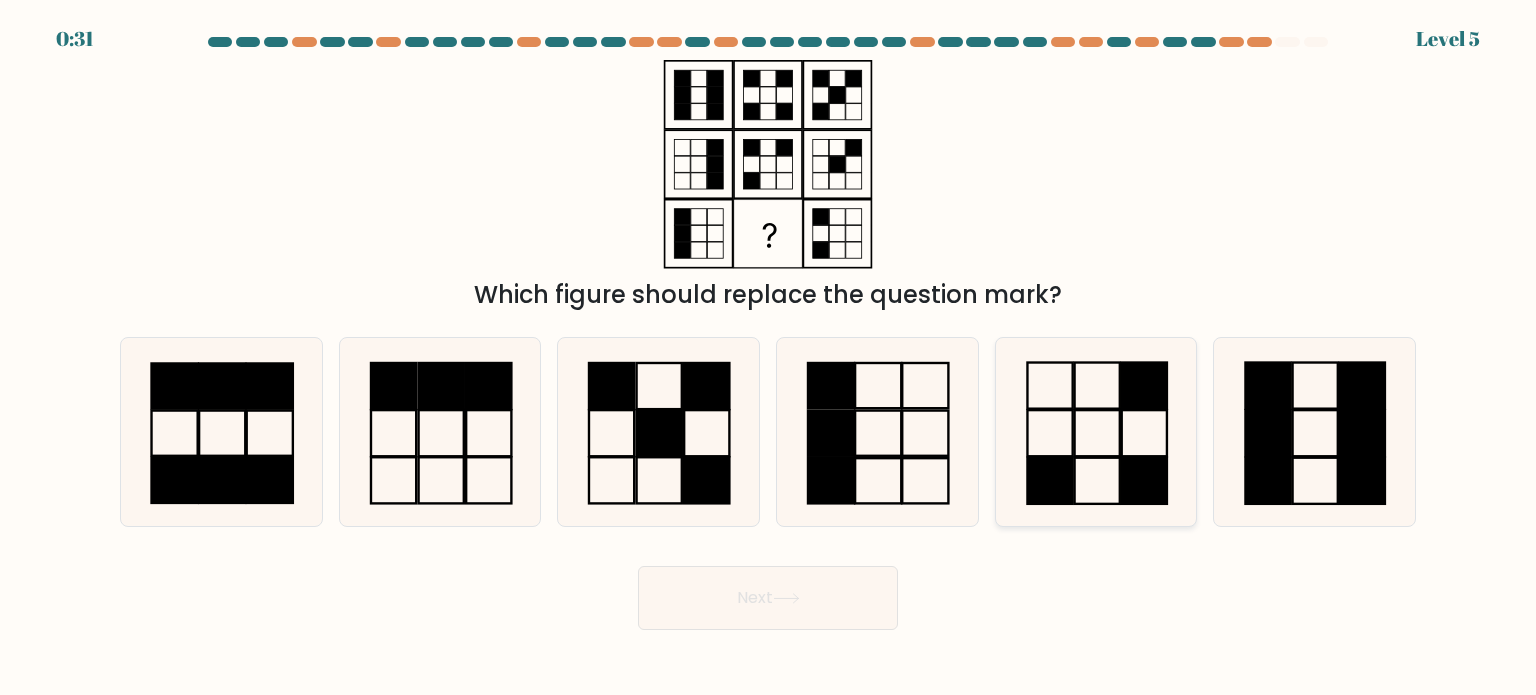 click 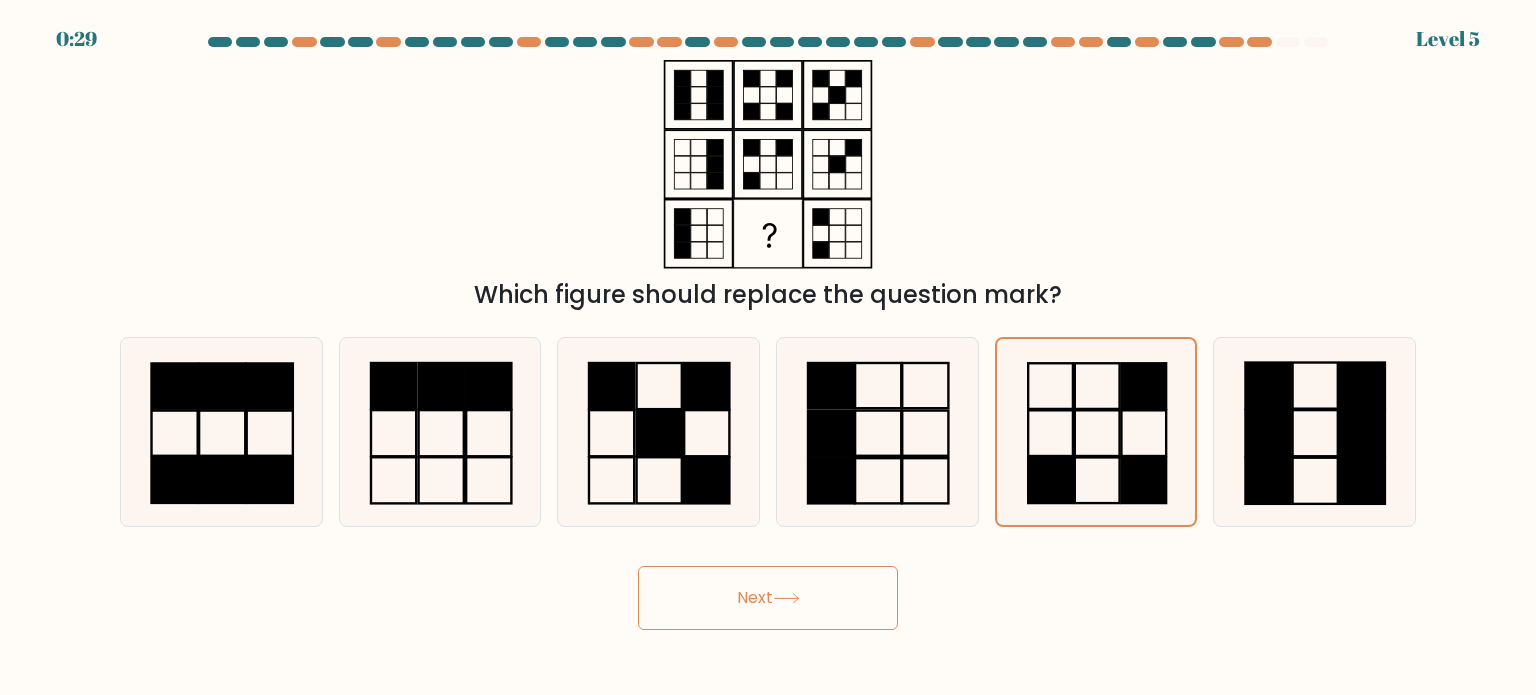 click on "Next" at bounding box center [768, 598] 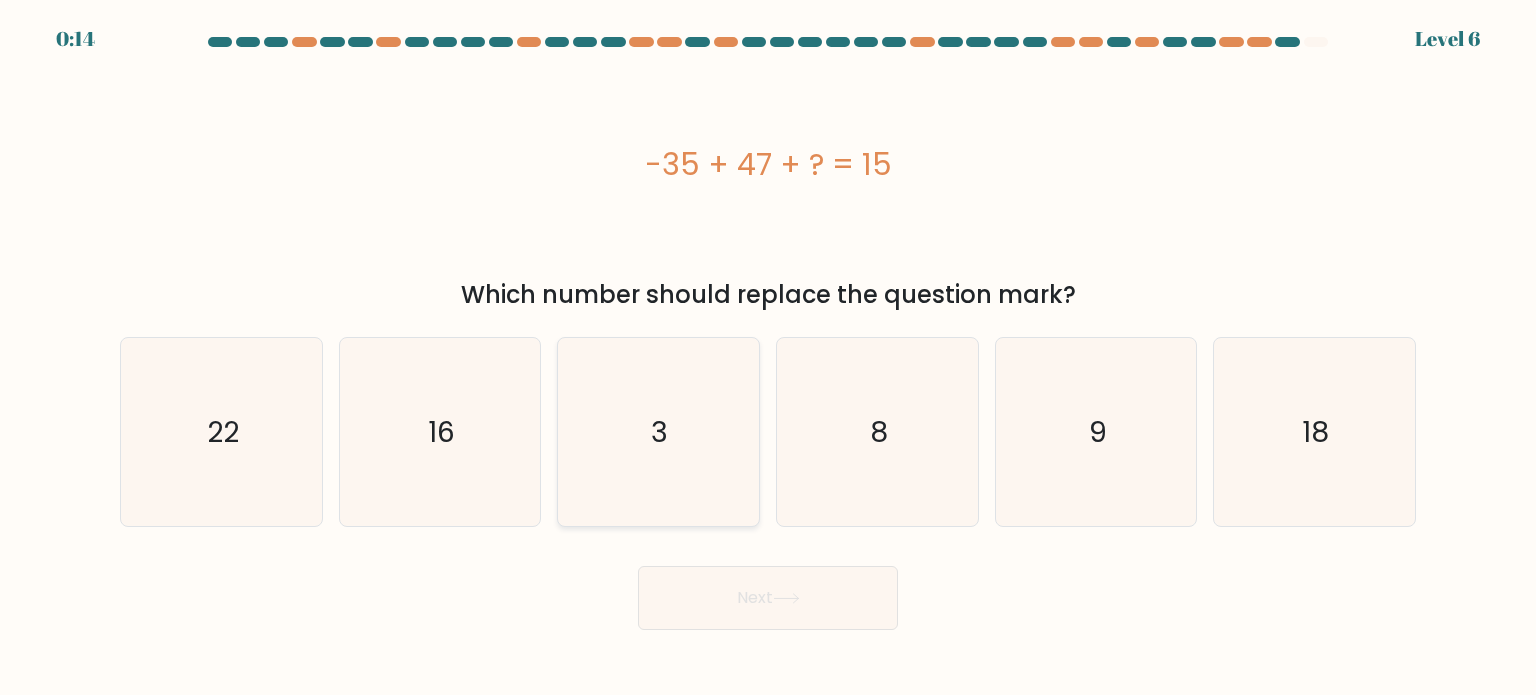 click on "3" 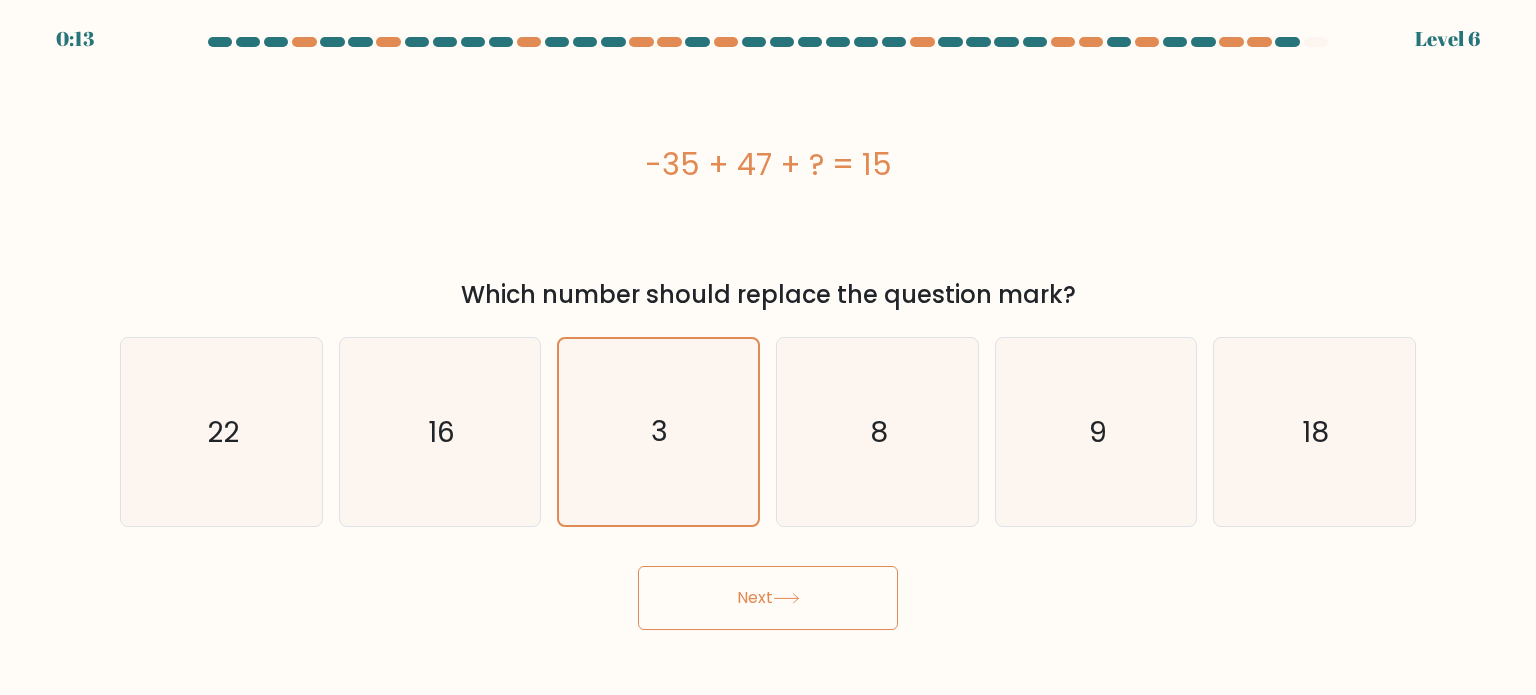 click on "Next" at bounding box center (768, 598) 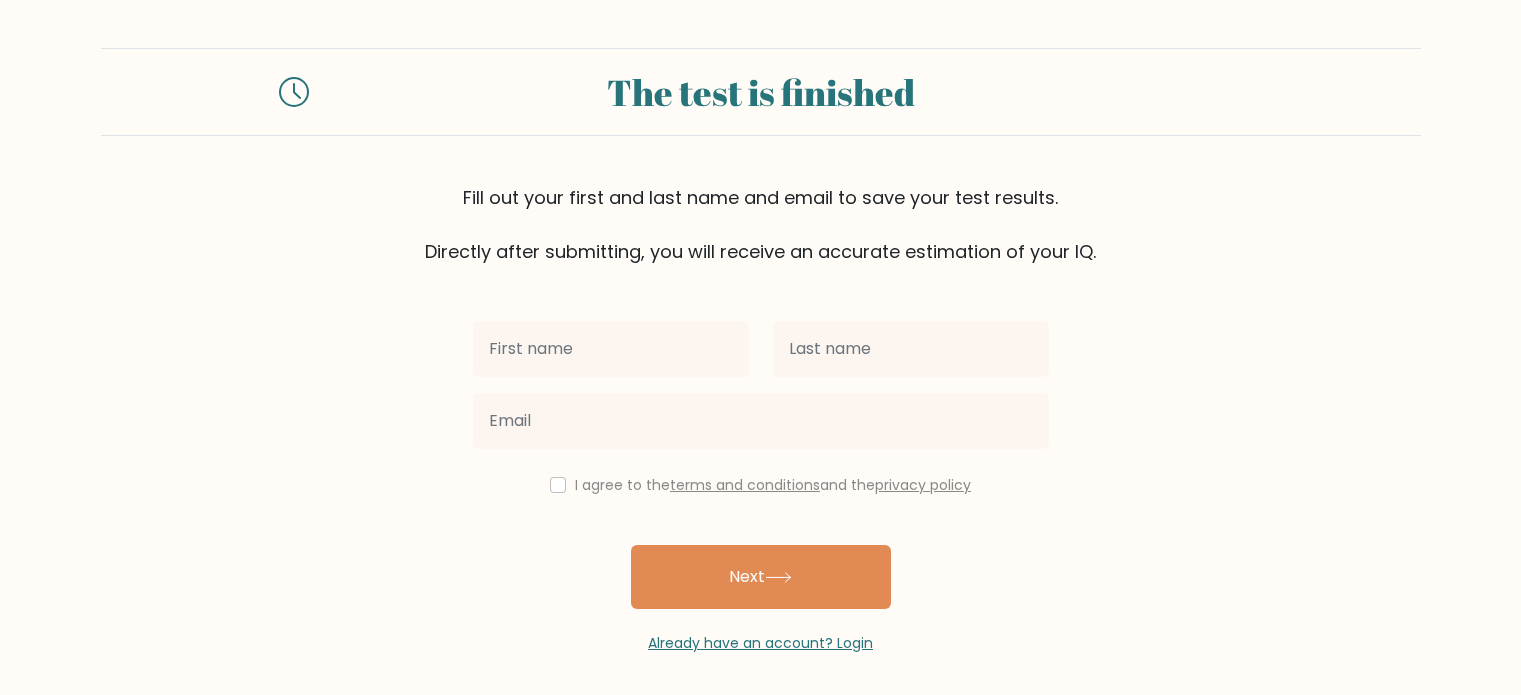 scroll, scrollTop: 0, scrollLeft: 0, axis: both 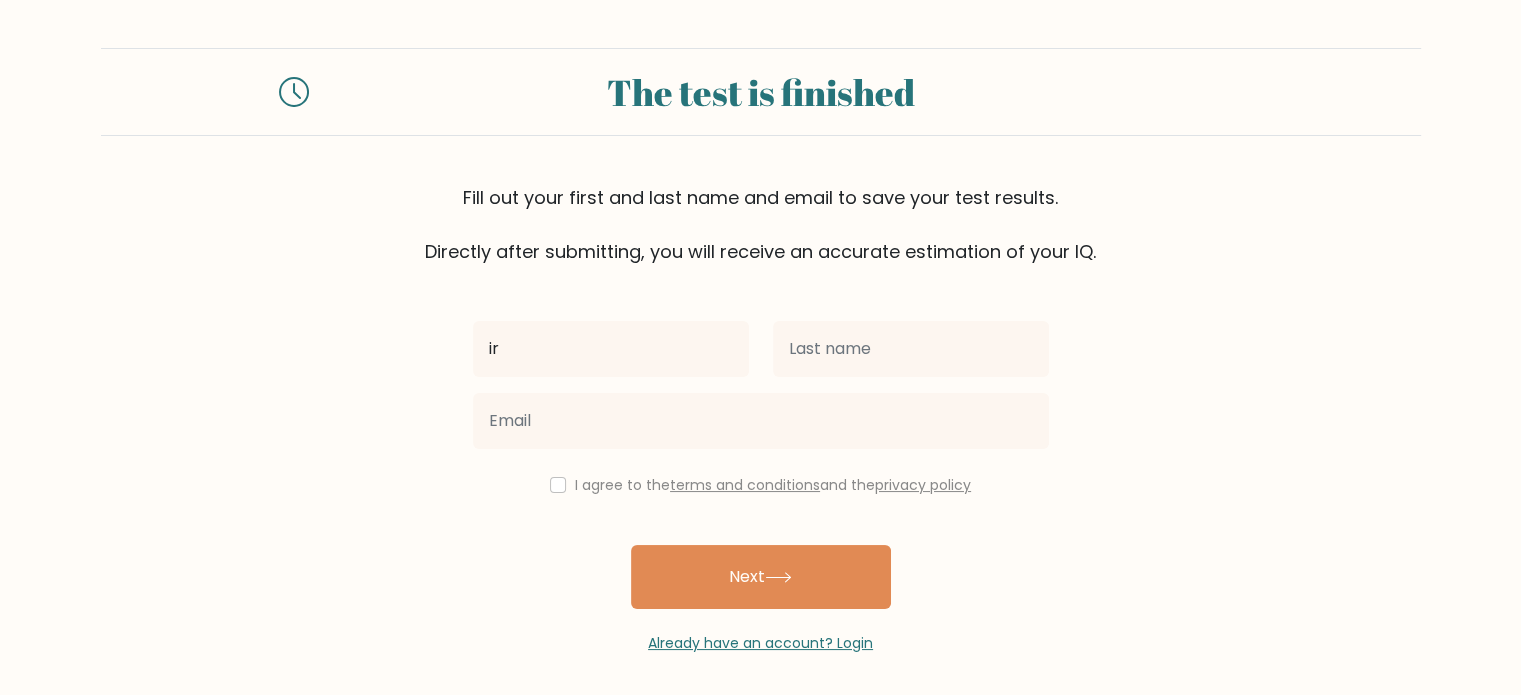 type on "i" 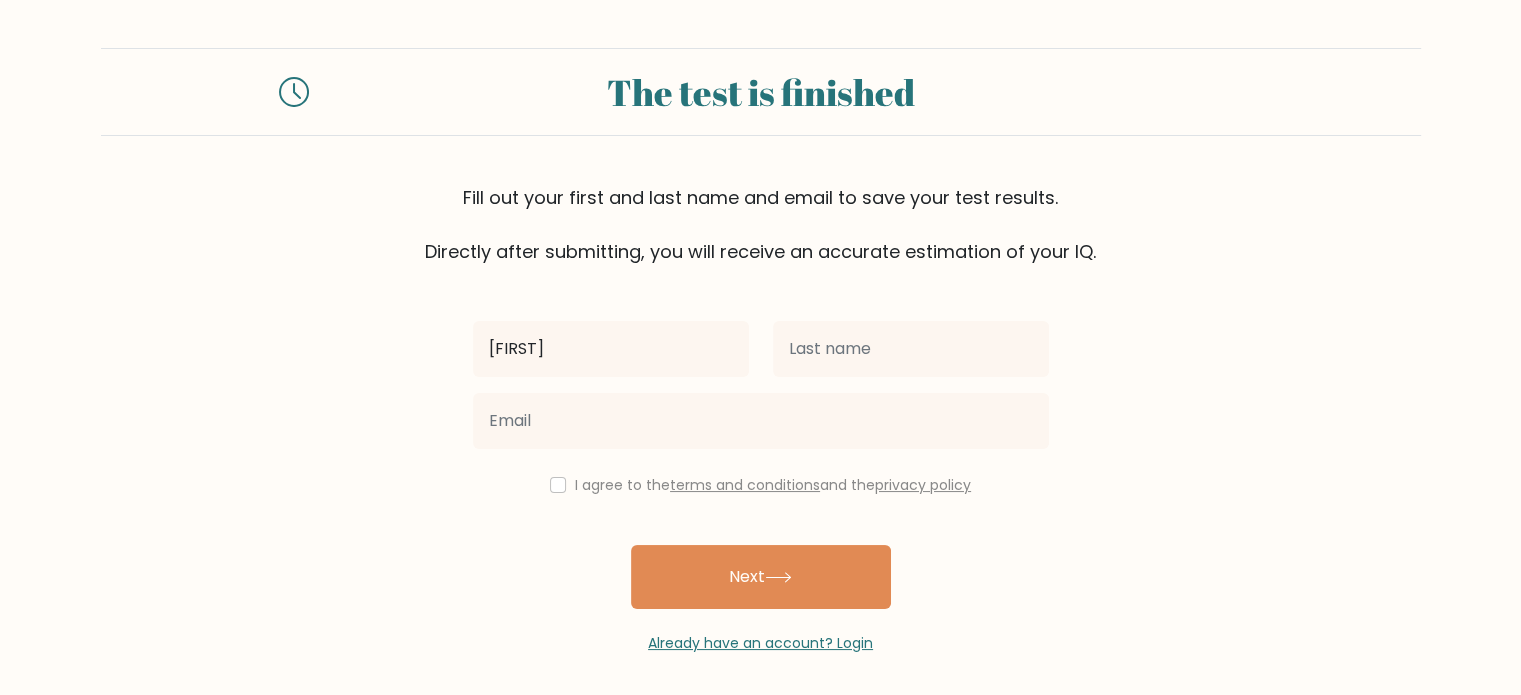 type on "[FIRST]" 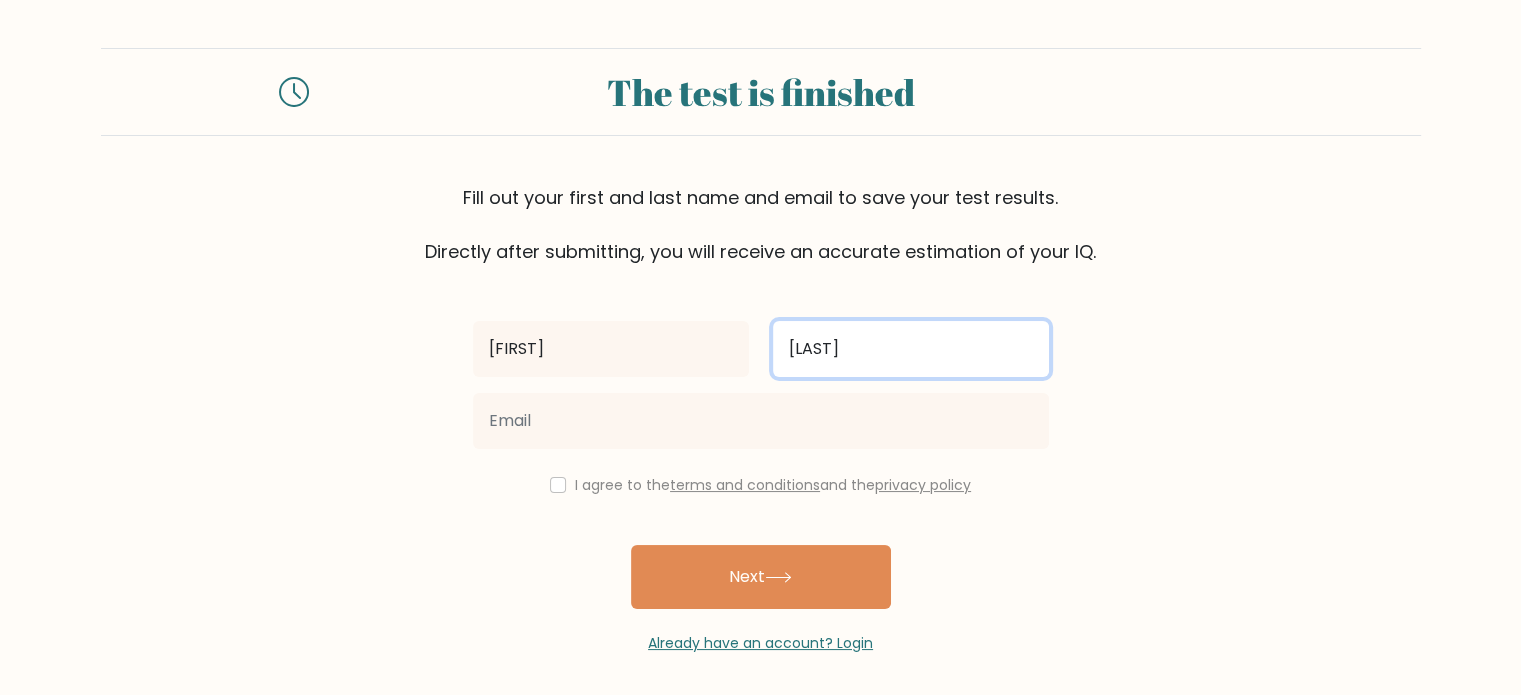 type on "[LAST]" 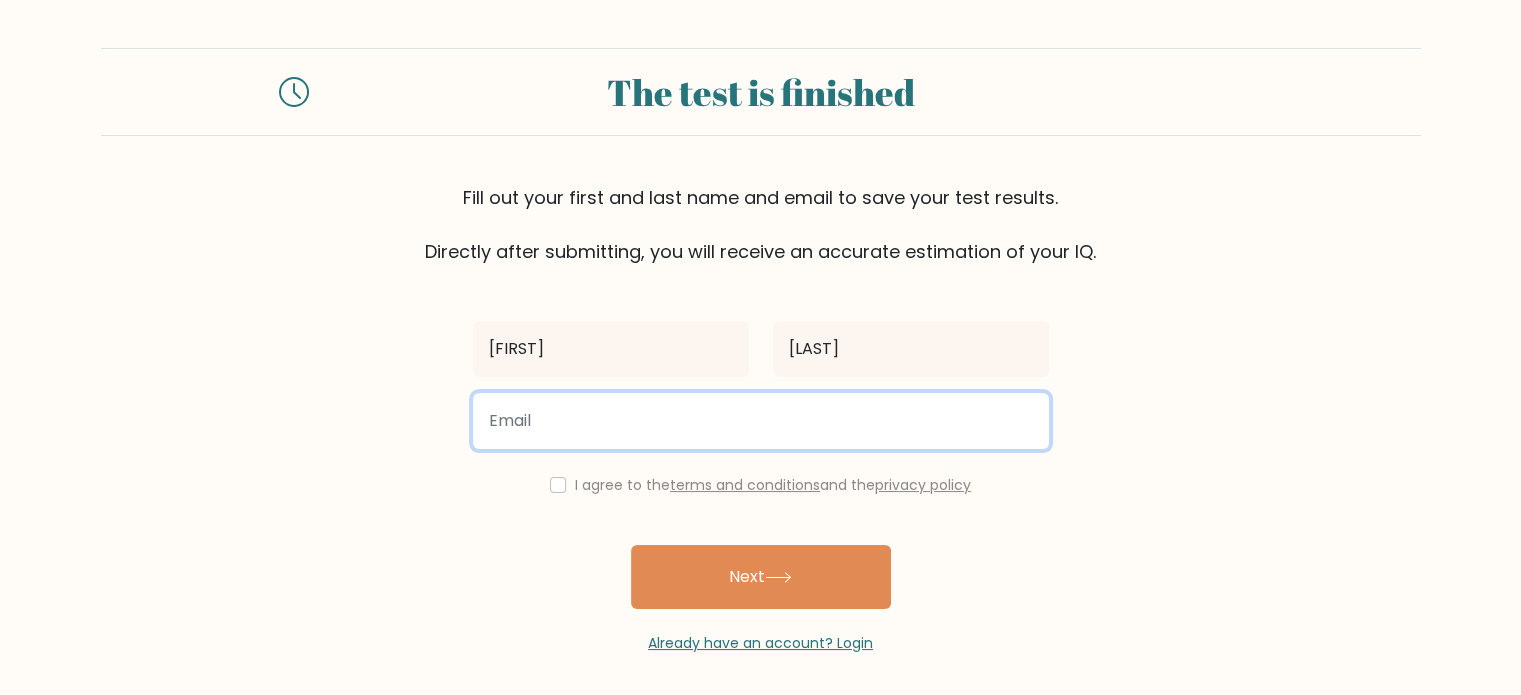 click at bounding box center (761, 421) 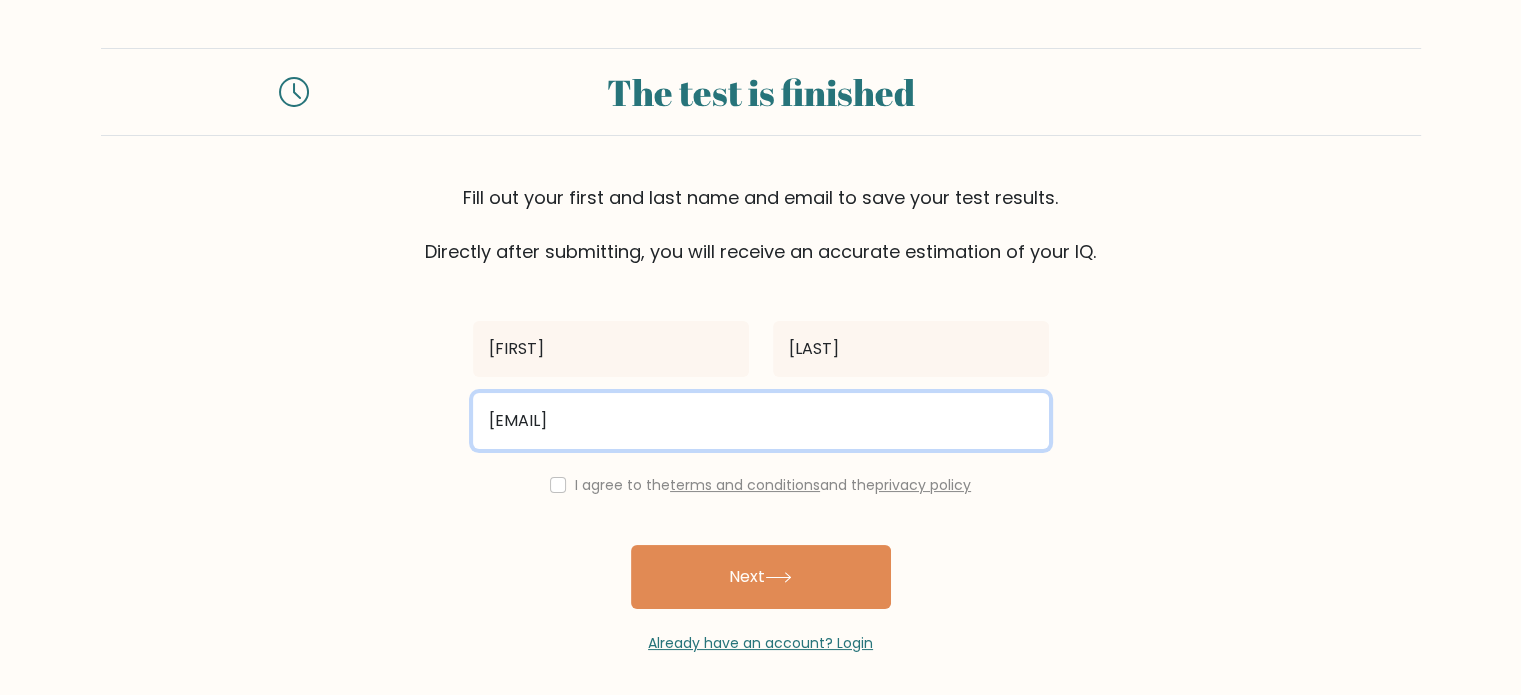 type on "[EMAIL]" 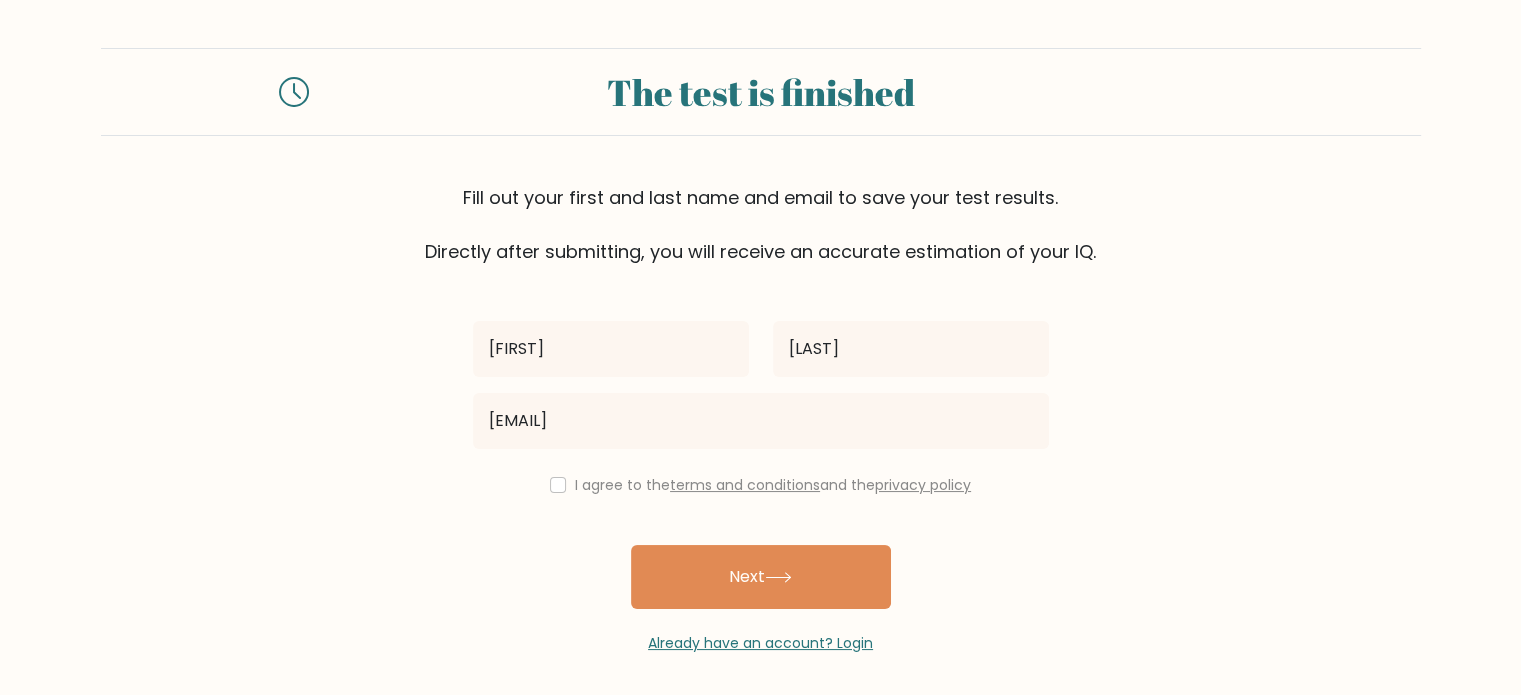 click on "I agree to the  terms and conditions  and the  privacy policy" at bounding box center (761, 485) 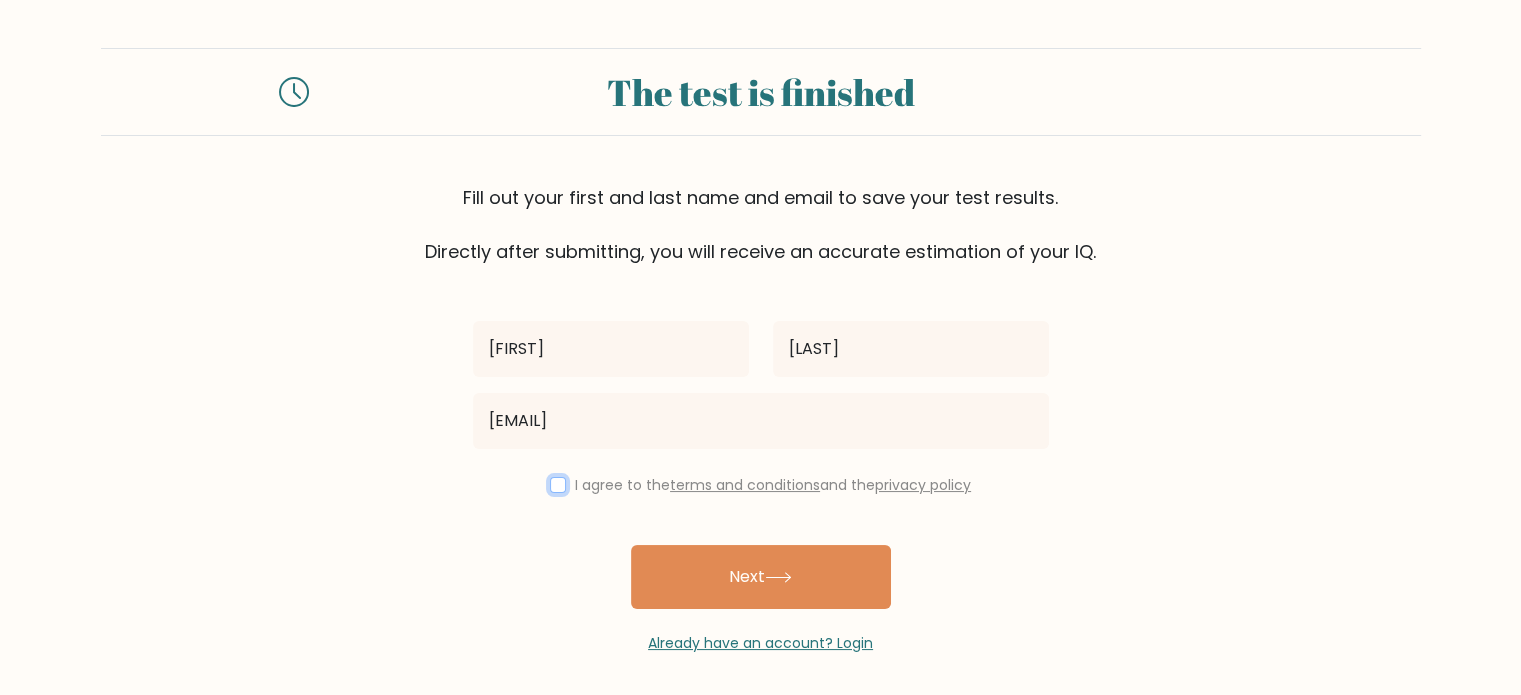 click at bounding box center (558, 485) 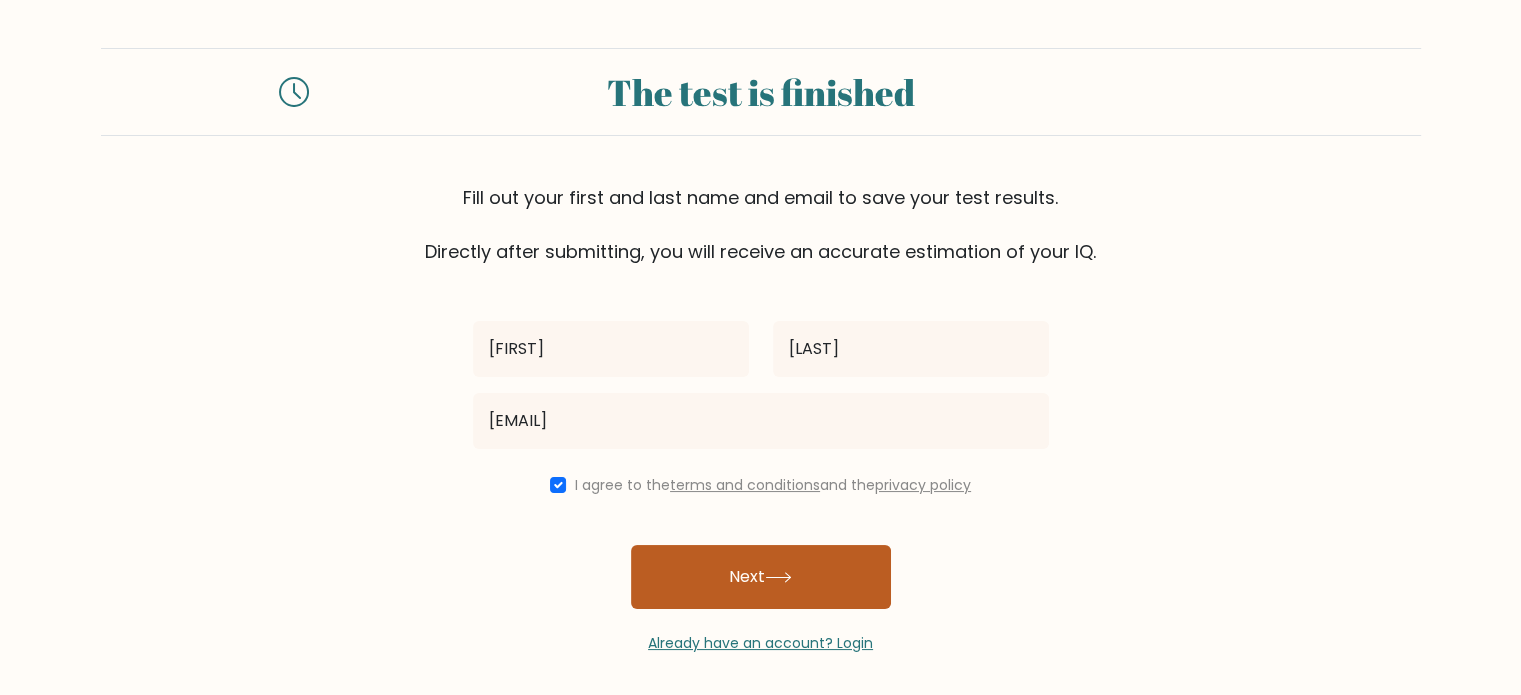 click on "Next" at bounding box center (761, 577) 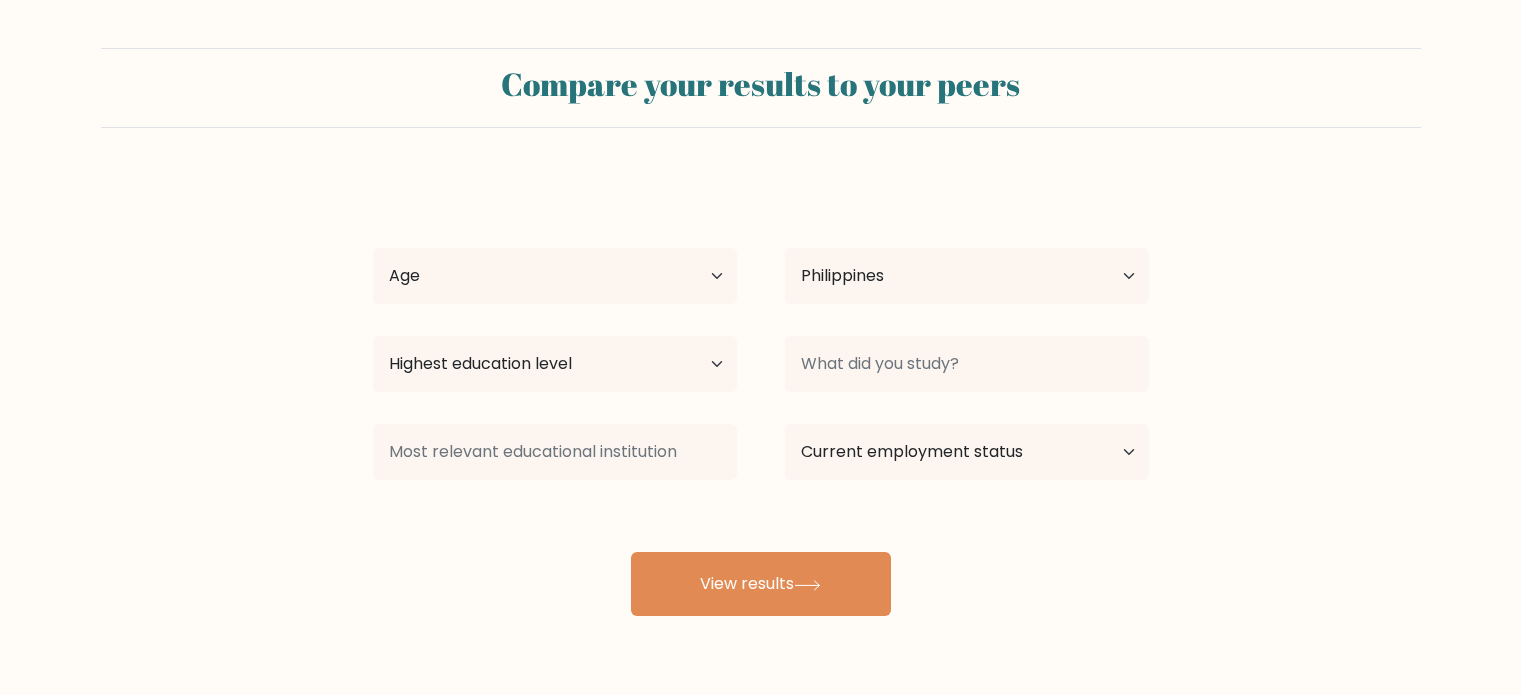 select on "PH" 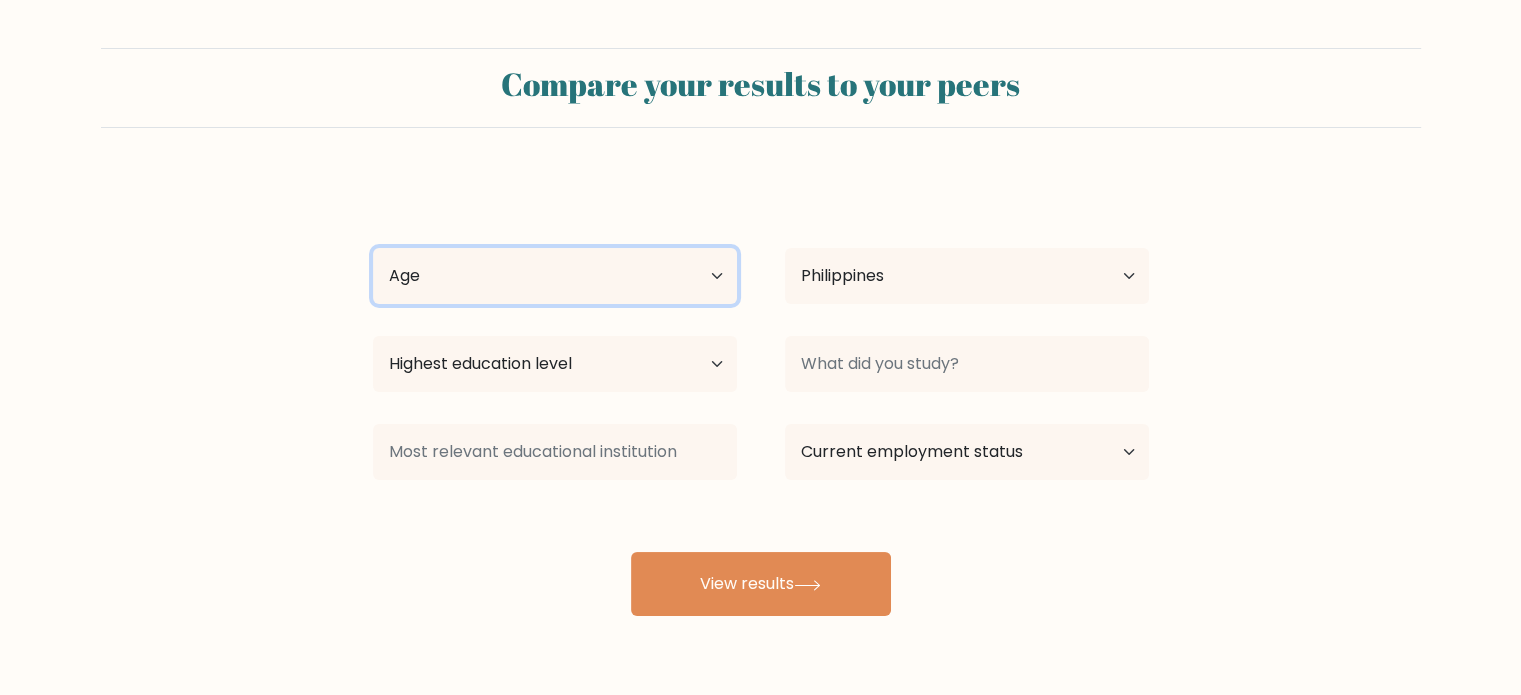 click on "Age
Under 18 years old
18-24 years old
25-34 years old
35-44 years old
45-54 years old
55-64 years old
65 years old and above" at bounding box center [555, 276] 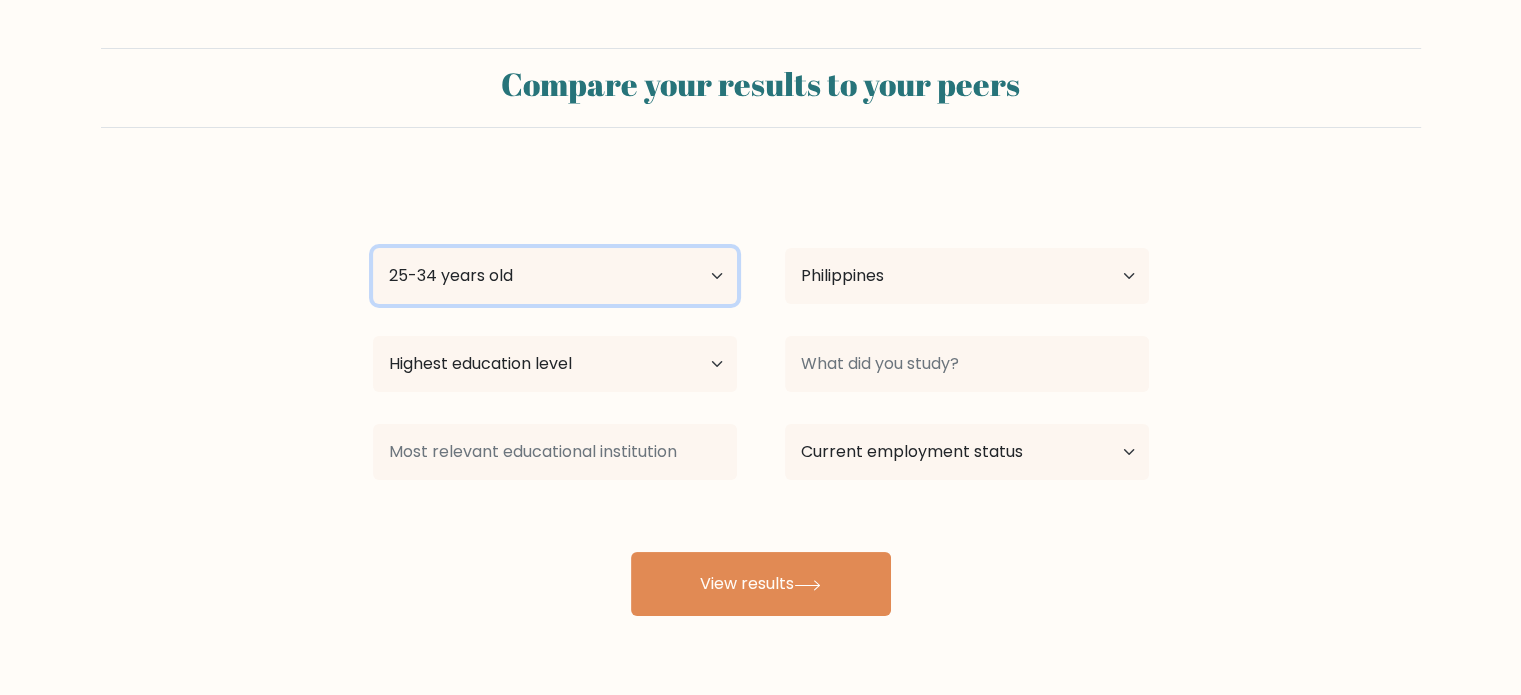 click on "Age
Under 18 years old
18-24 years old
25-34 years old
35-44 years old
45-54 years old
55-64 years old
65 years old and above" at bounding box center [555, 276] 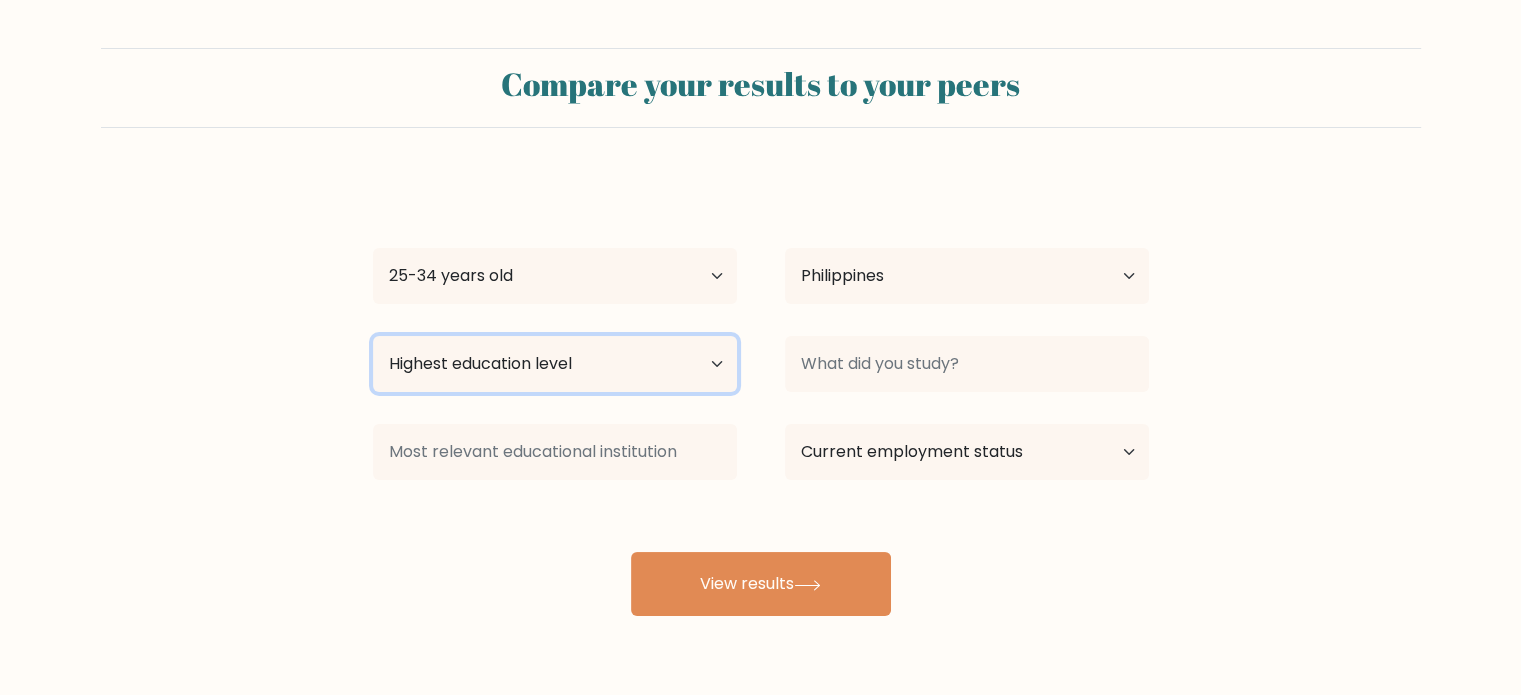 click on "Highest education level
No schooling
Primary
Lower Secondary
Upper Secondary
Occupation Specific
Bachelor's degree
Master's degree
Doctoral degree" at bounding box center (555, 364) 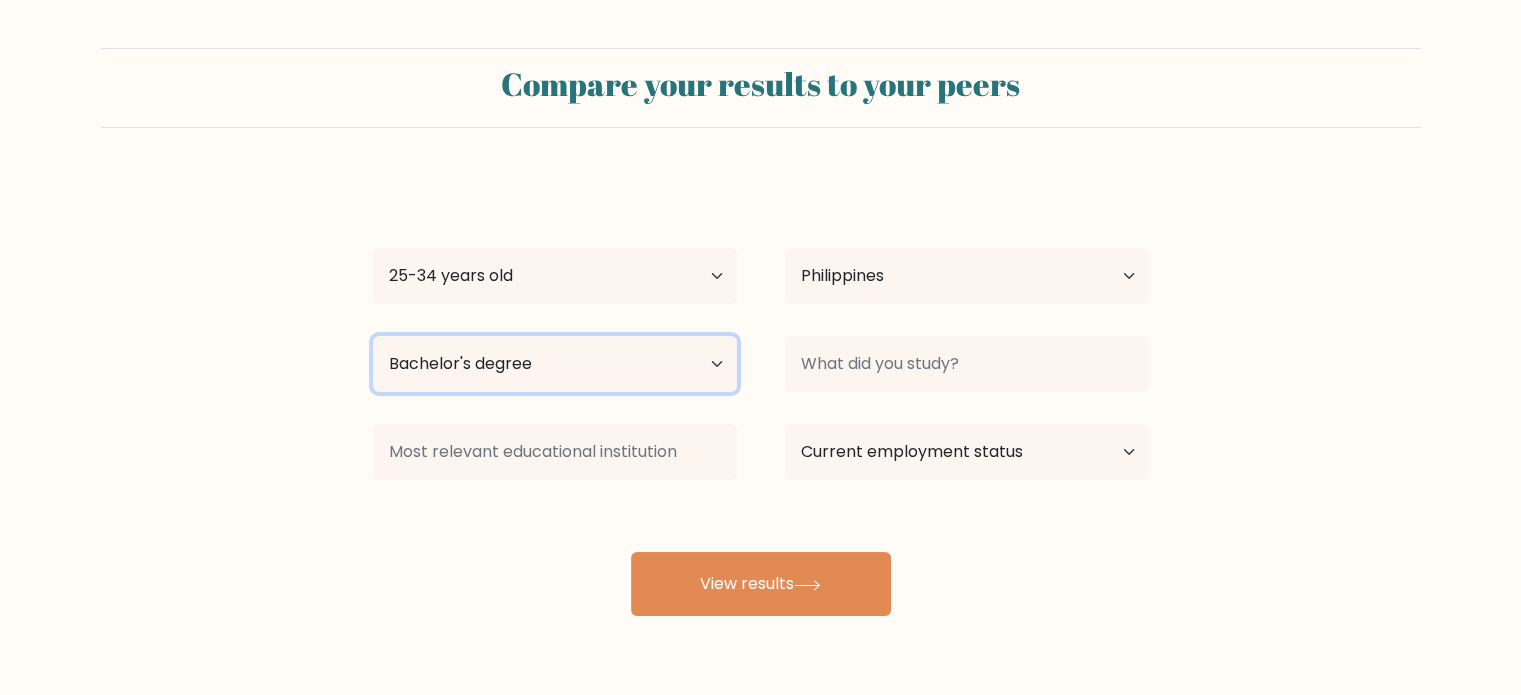 click on "Highest education level
No schooling
Primary
Lower Secondary
Upper Secondary
Occupation Specific
Bachelor's degree
Master's degree
Doctoral degree" at bounding box center [555, 364] 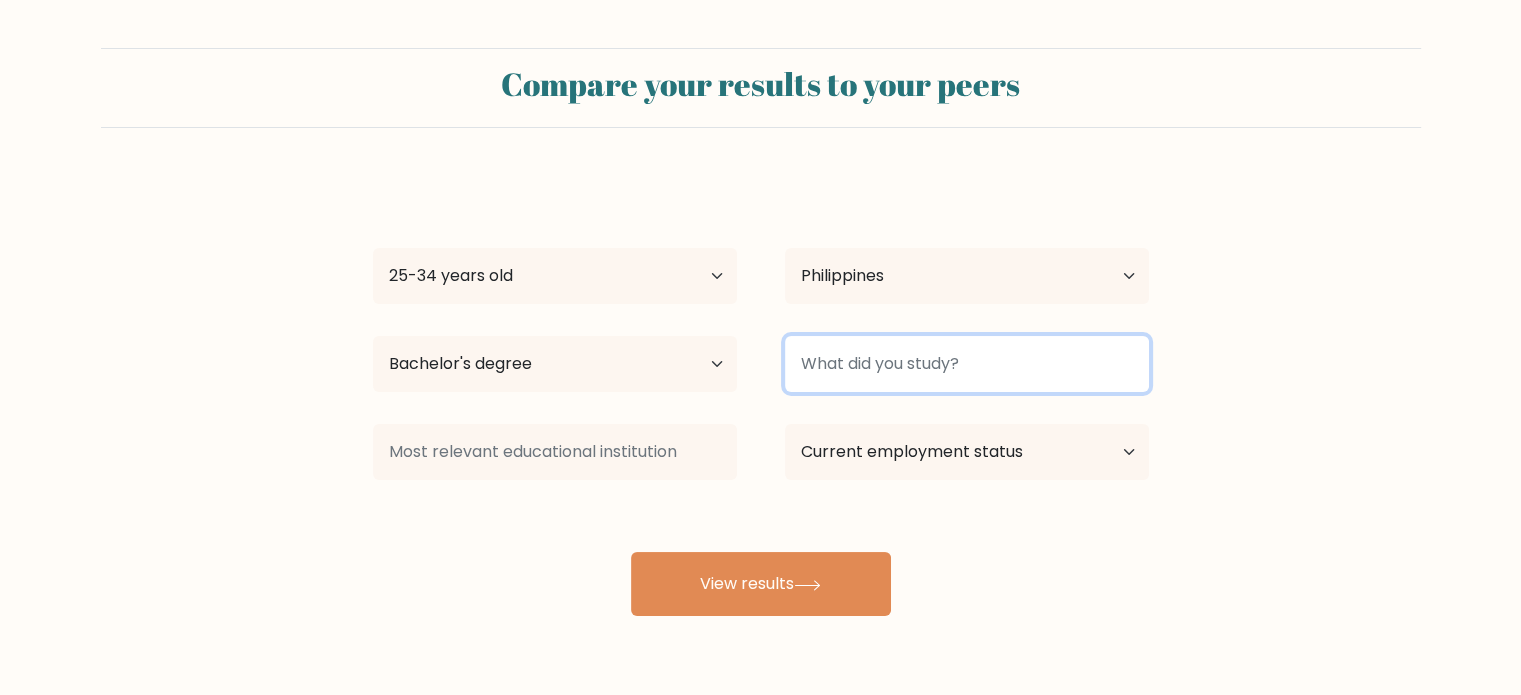 click at bounding box center [967, 364] 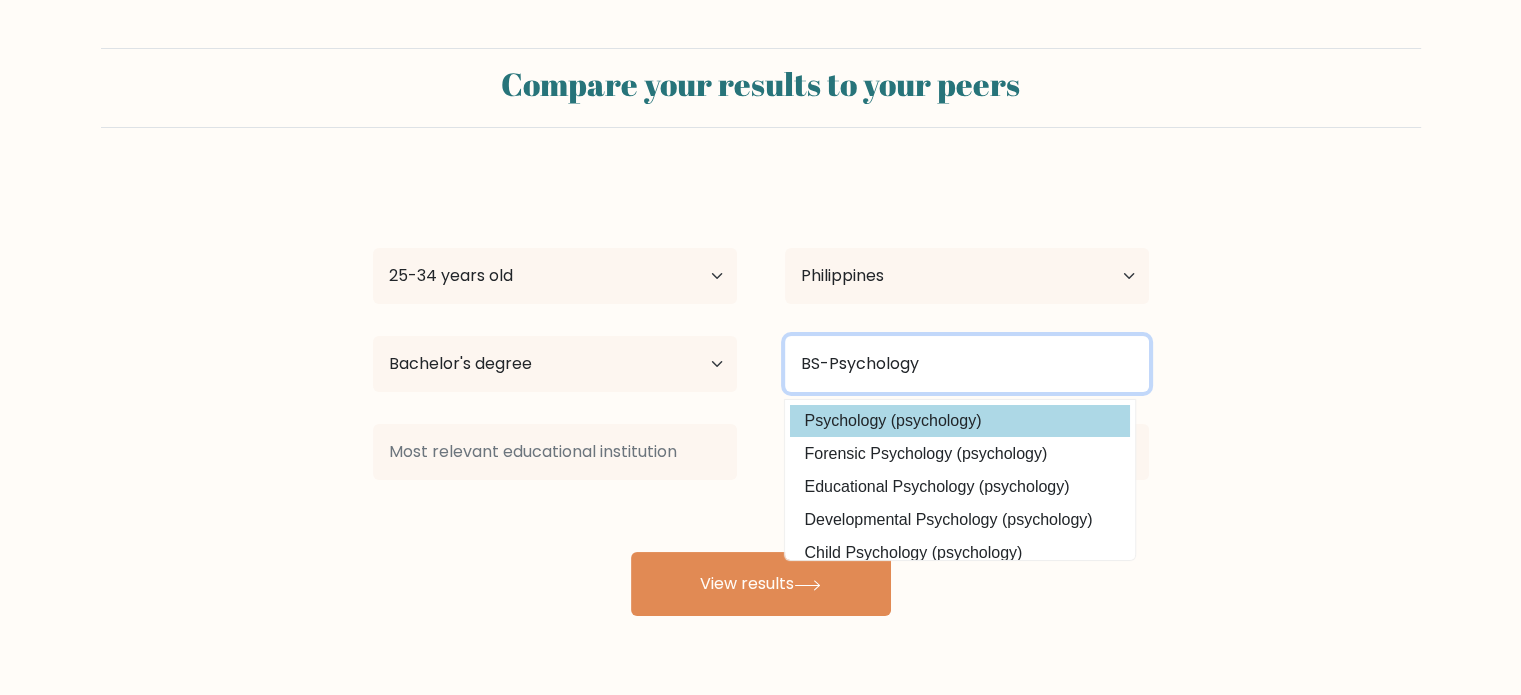 type on "BS-Psychology" 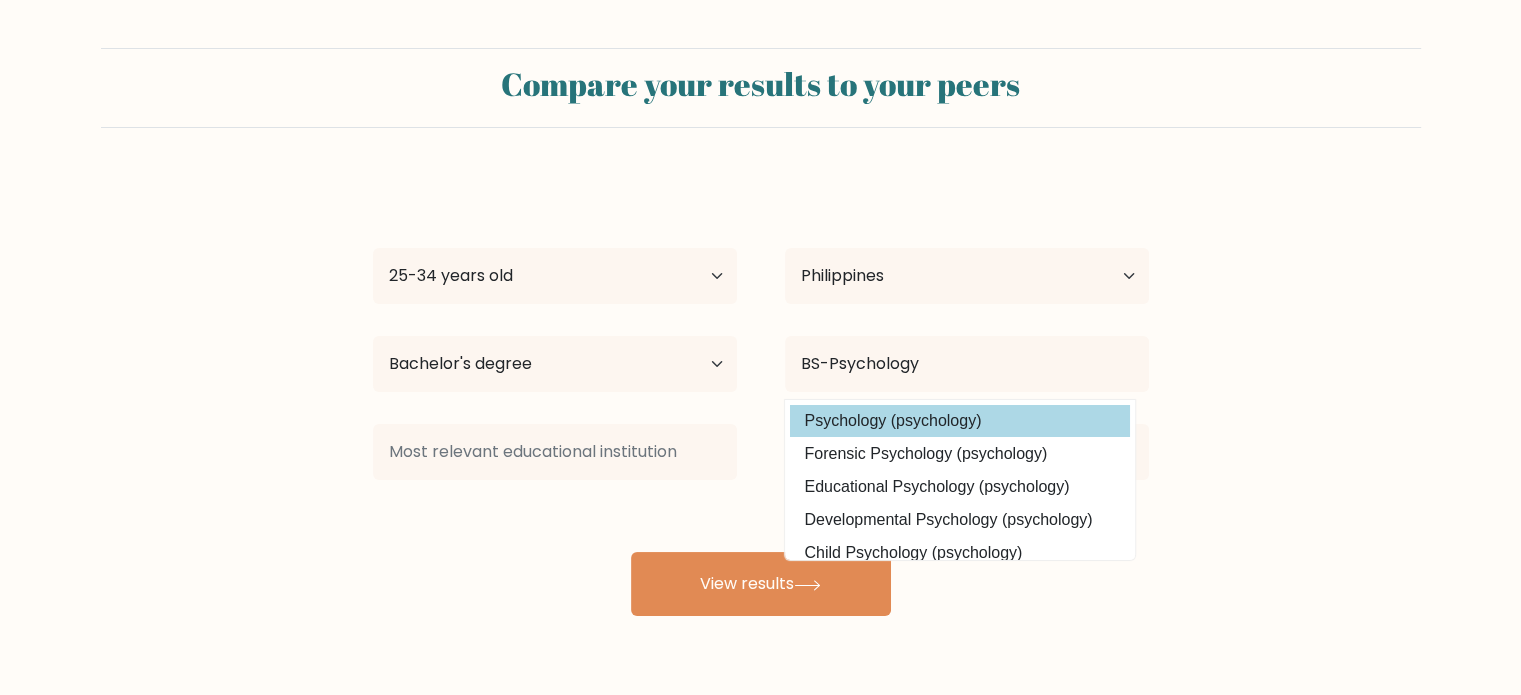 click on "Ira
Fedillaga
Age
Under 18 years old
18-24 years old
25-34 years old
35-44 years old
45-54 years old
55-64 years old
65 years old and above
Country
Afghanistan
Albania
Algeria
American Samoa
Andorra
Angola
Anguilla
Antarctica
Antigua and Barbuda
Argentina
Armenia
Aruba
Australia
Austria
Azerbaijan
Bahamas
Bahrain
Bangladesh
Barbados
Belarus
Belgium
Belize
Benin
Bermuda
Bhutan
Bolivia
Bonaire, Sint Eustatius and Saba
Bosnia and Herzegovina
Botswana
Bouvet Island
Brazil
Brunei" at bounding box center [761, 396] 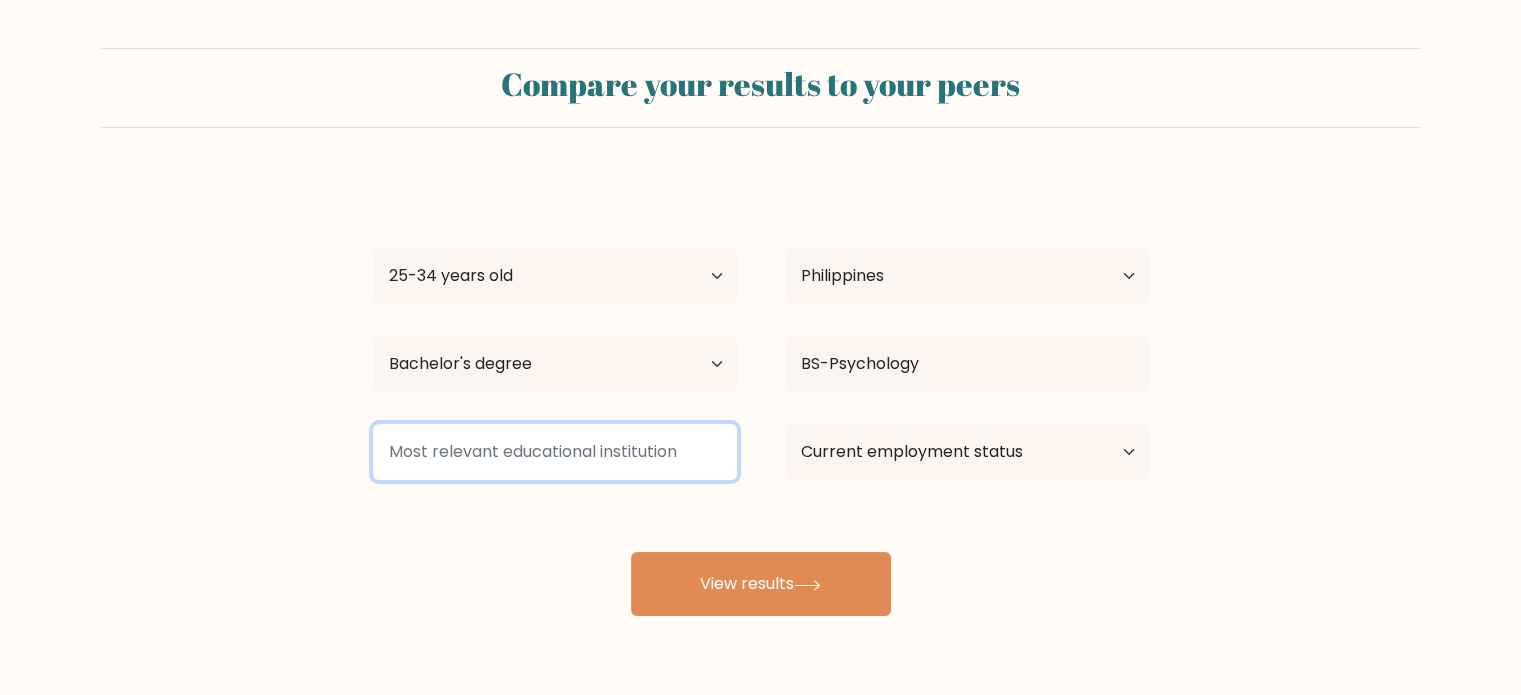 click at bounding box center [555, 452] 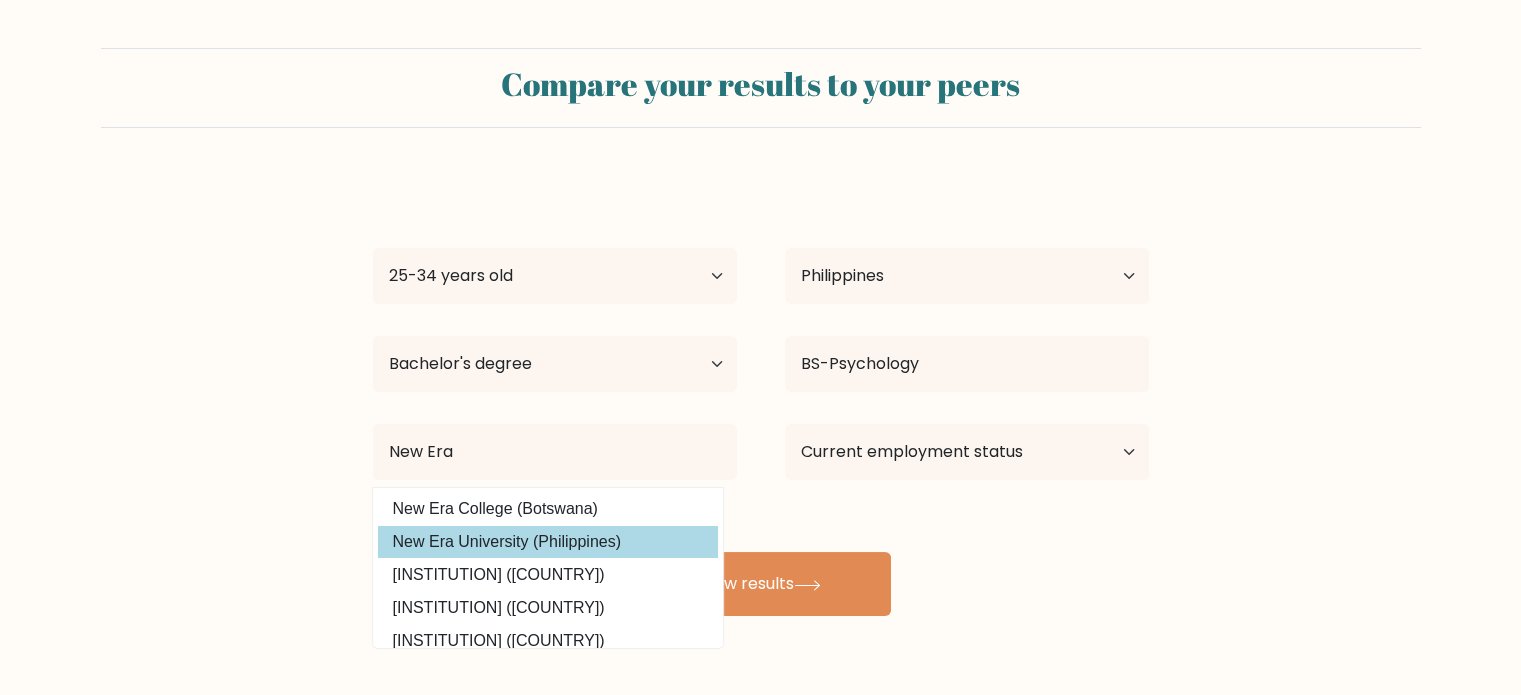 click on "Ira
Fedillaga
Age
Under 18 years old
18-24 years old
25-34 years old
35-44 years old
45-54 years old
55-64 years old
65 years old and above
Country
Afghanistan
Albania
Algeria
American Samoa
Andorra
Angola
Anguilla
Antarctica
Antigua and Barbuda
Argentina
Armenia
Aruba
Australia
Austria
Azerbaijan
Bahamas
Bahrain
Bangladesh
Barbados
Belarus
Belgium
Belize
Benin
Bermuda
Bhutan
Bolivia
Bonaire, Sint Eustatius and Saba
Bosnia and Herzegovina
Botswana
Bouvet Island
Brazil
Brunei" at bounding box center (761, 396) 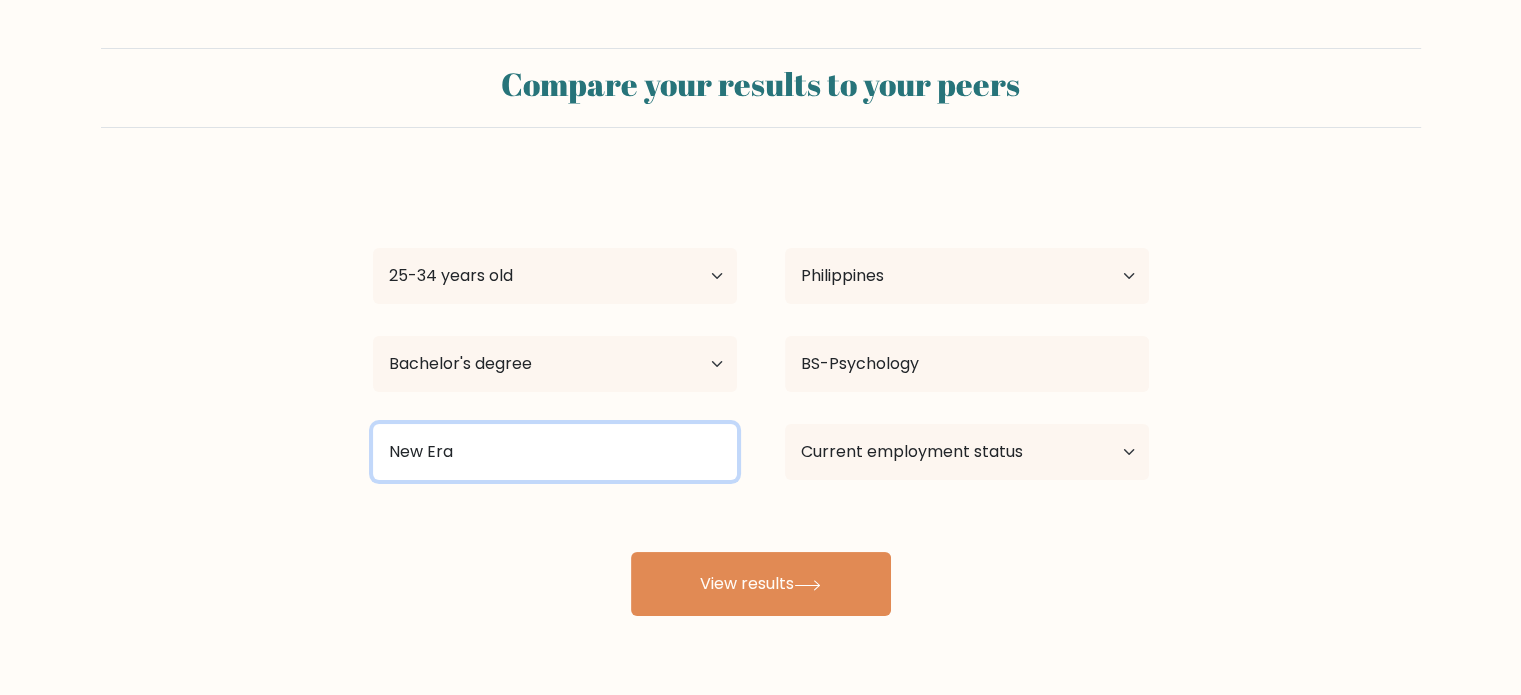 click on "New Era" at bounding box center [555, 452] 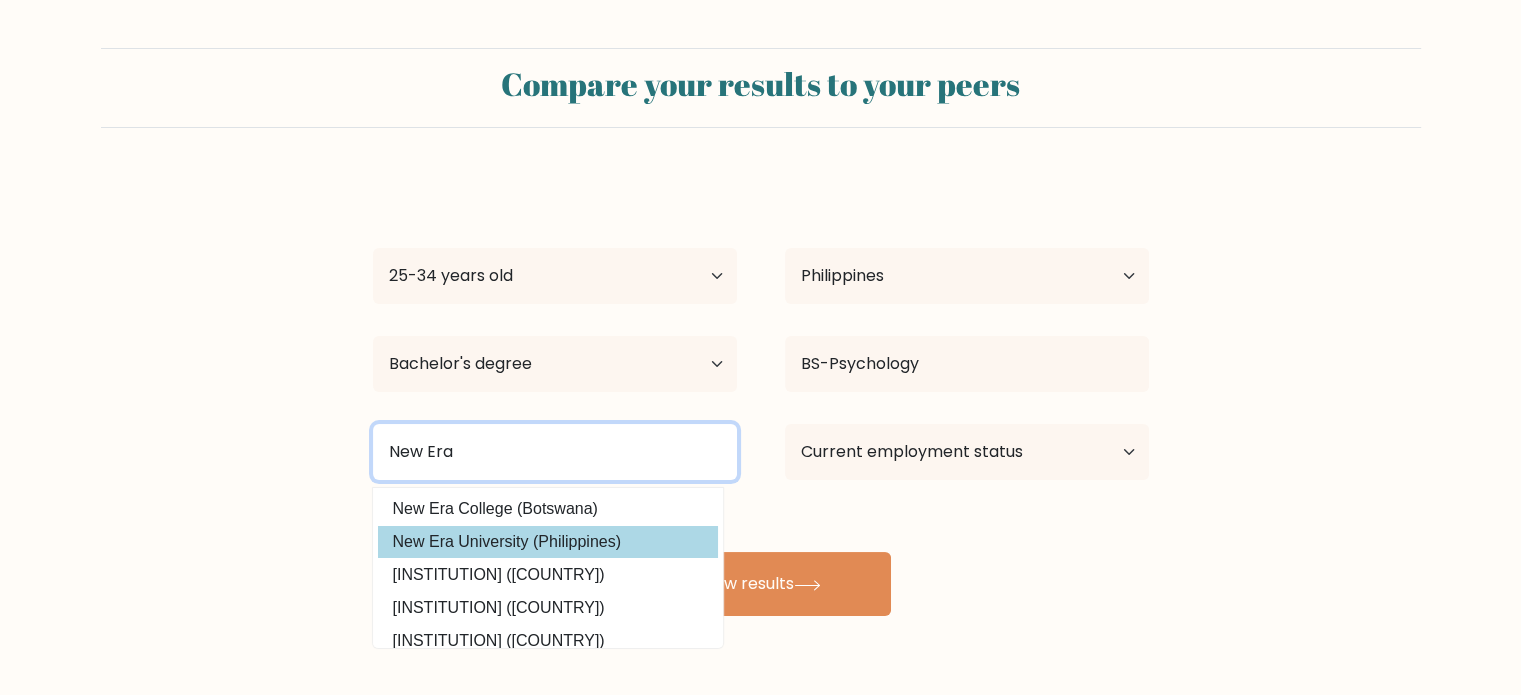 type on "New Era" 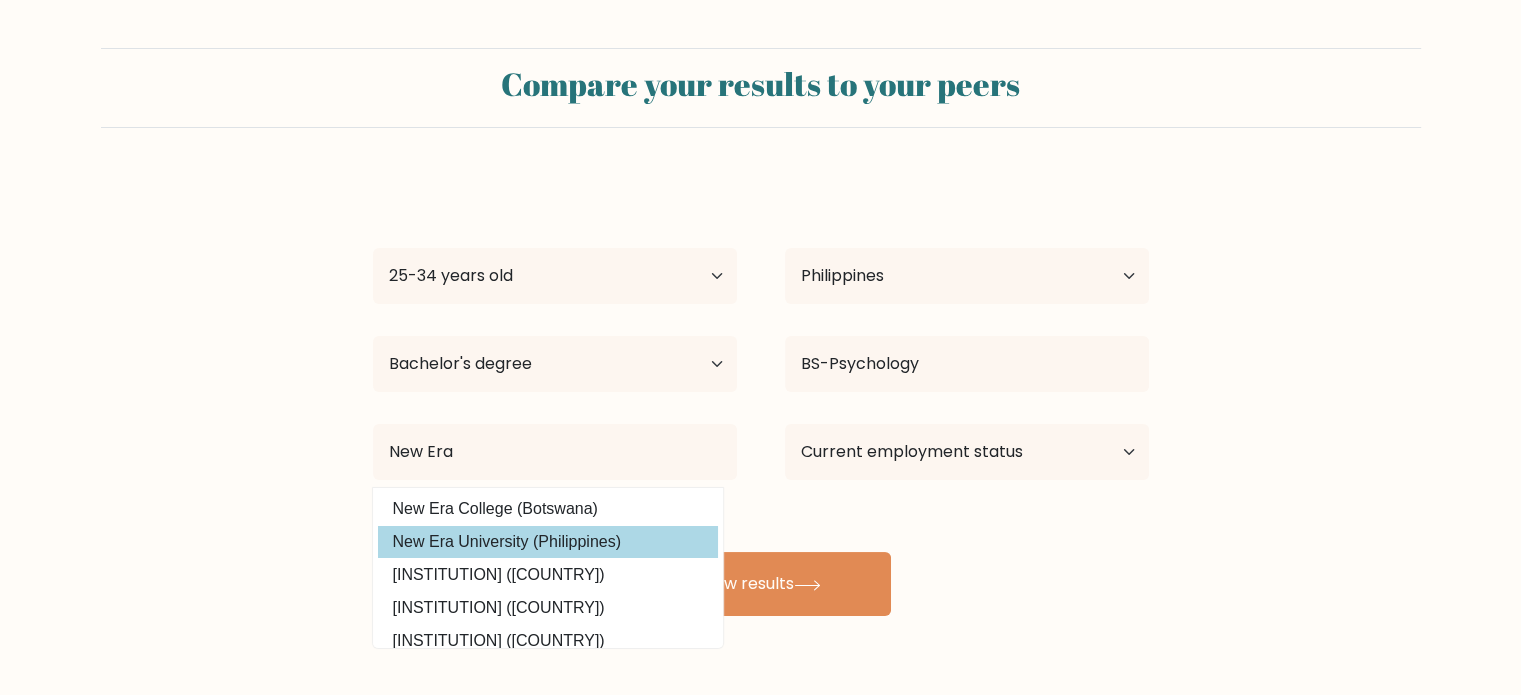 click on "Ira
Fedillaga
Age
Under 18 years old
18-24 years old
25-34 years old
35-44 years old
45-54 years old
55-64 years old
65 years old and above
Country
Afghanistan
Albania
Algeria
American Samoa
Andorra
Angola
Anguilla
Antarctica
Antigua and Barbuda
Argentina
Armenia
Aruba
Australia
Austria
Azerbaijan
Bahamas
Bahrain
Bangladesh
Barbados
Belarus
Belgium
Belize
Benin
Bermuda
Bhutan
Bolivia
Bonaire, Sint Eustatius and Saba
Bosnia and Herzegovina
Botswana
Bouvet Island
Brazil
Brunei" at bounding box center (761, 396) 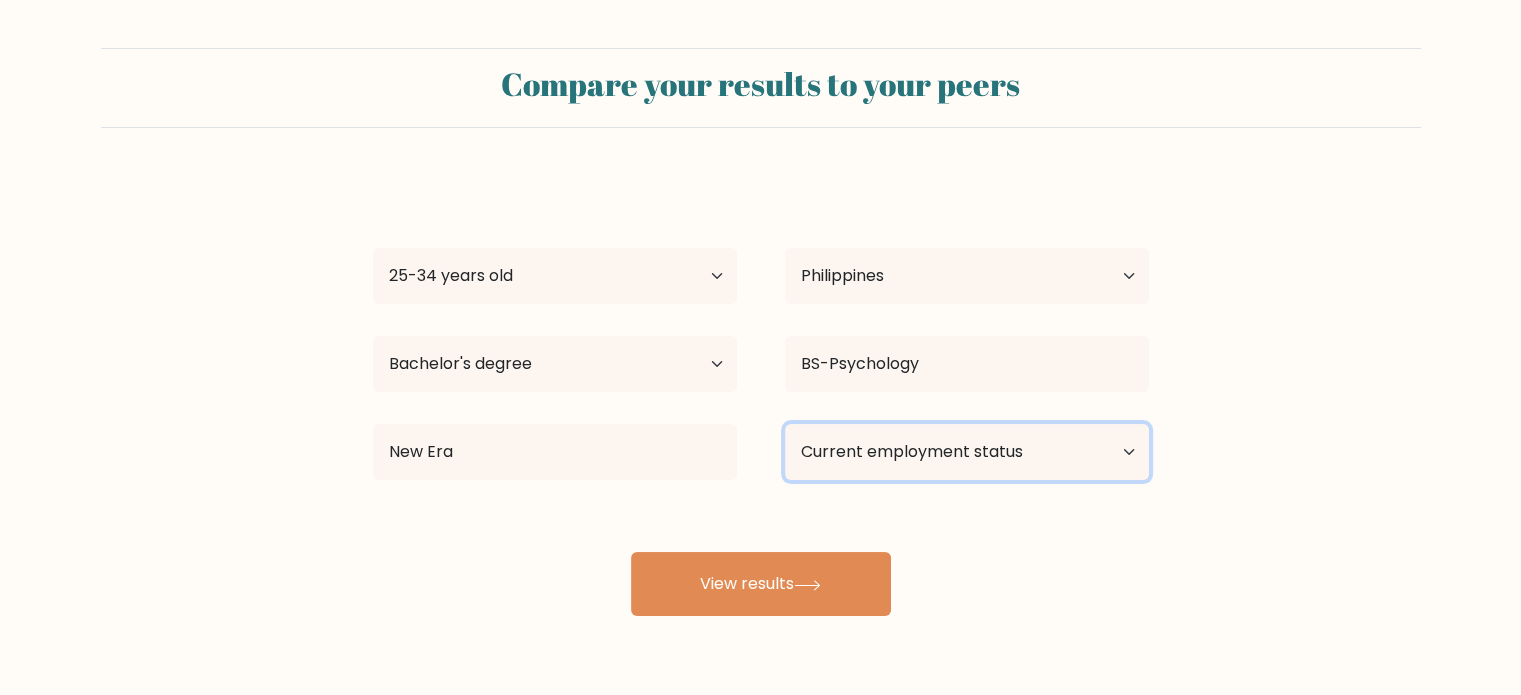 click on "Current employment status
Employed
Student
Retired
Other / prefer not to answer" at bounding box center (967, 452) 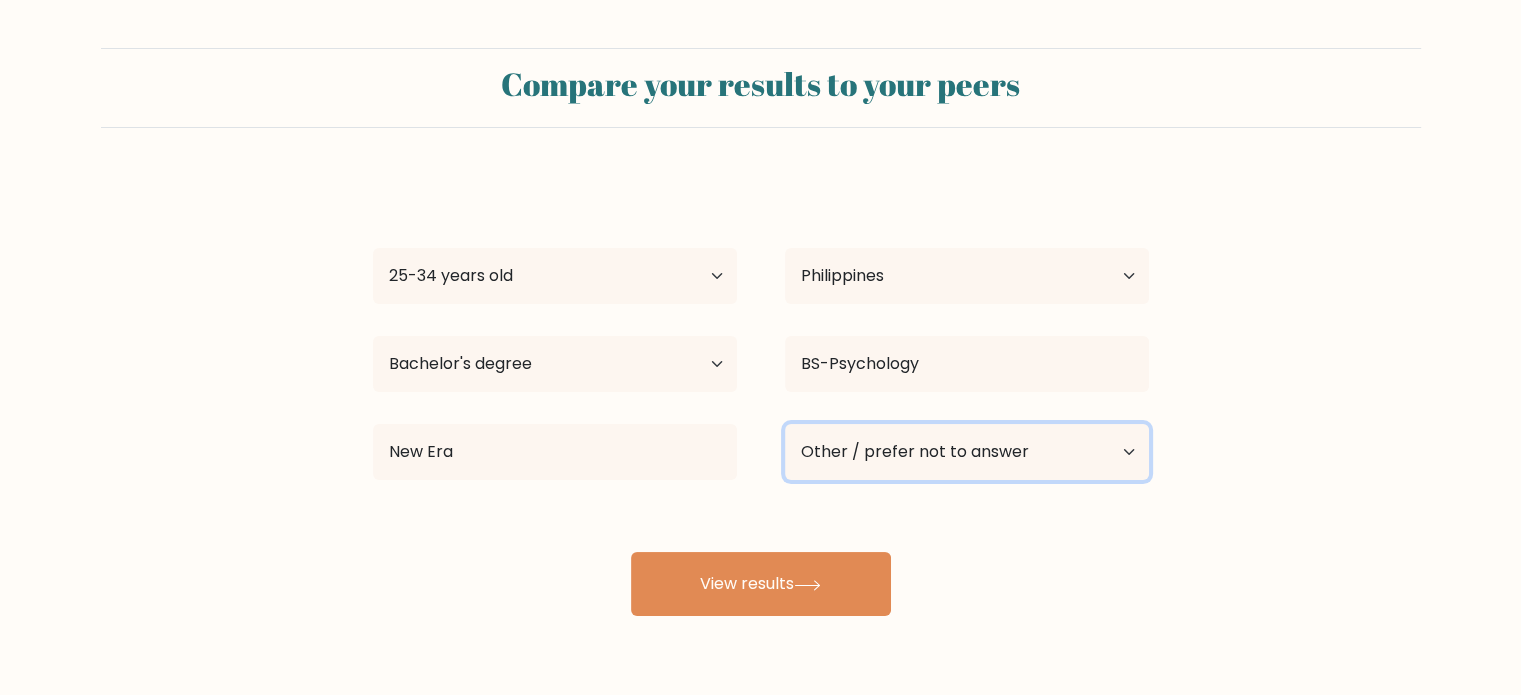click on "Current employment status
Employed
Student
Retired
Other / prefer not to answer" at bounding box center [967, 452] 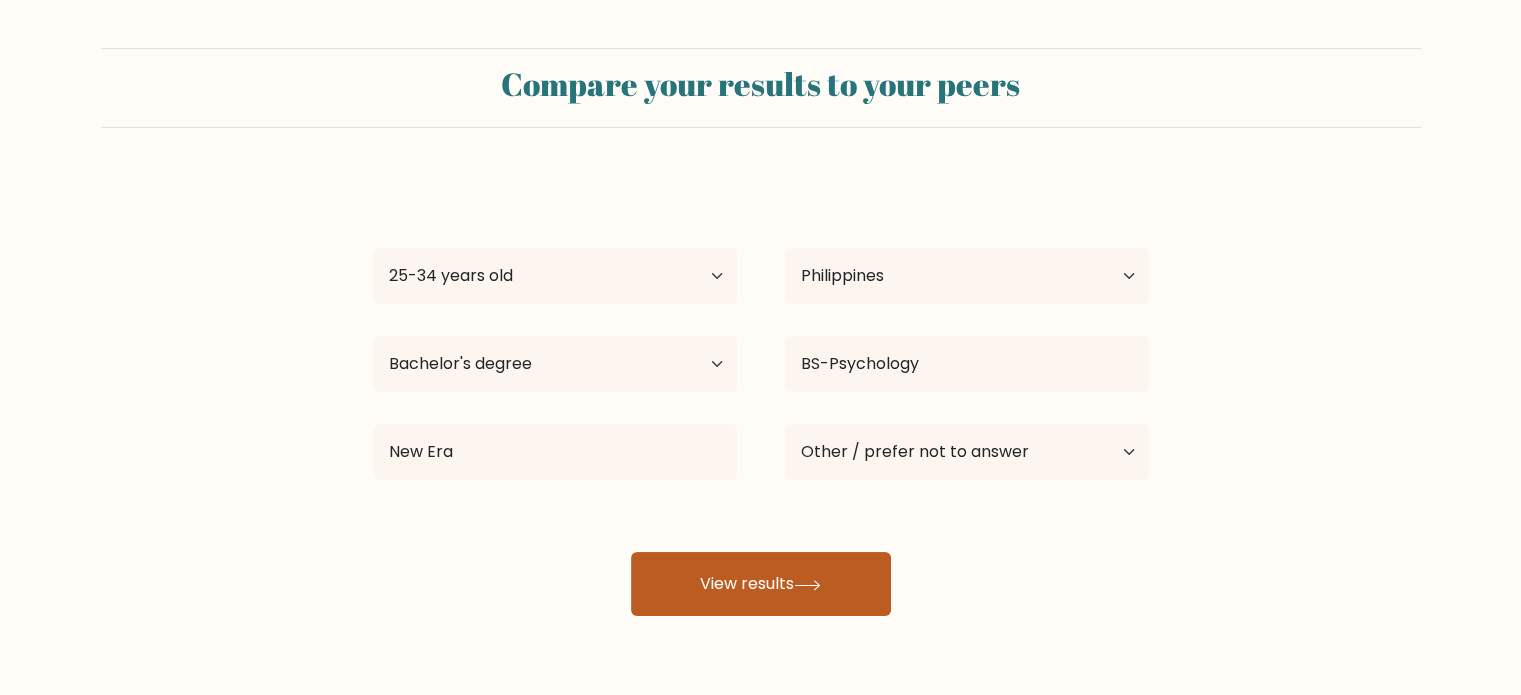 click on "View results" at bounding box center [761, 584] 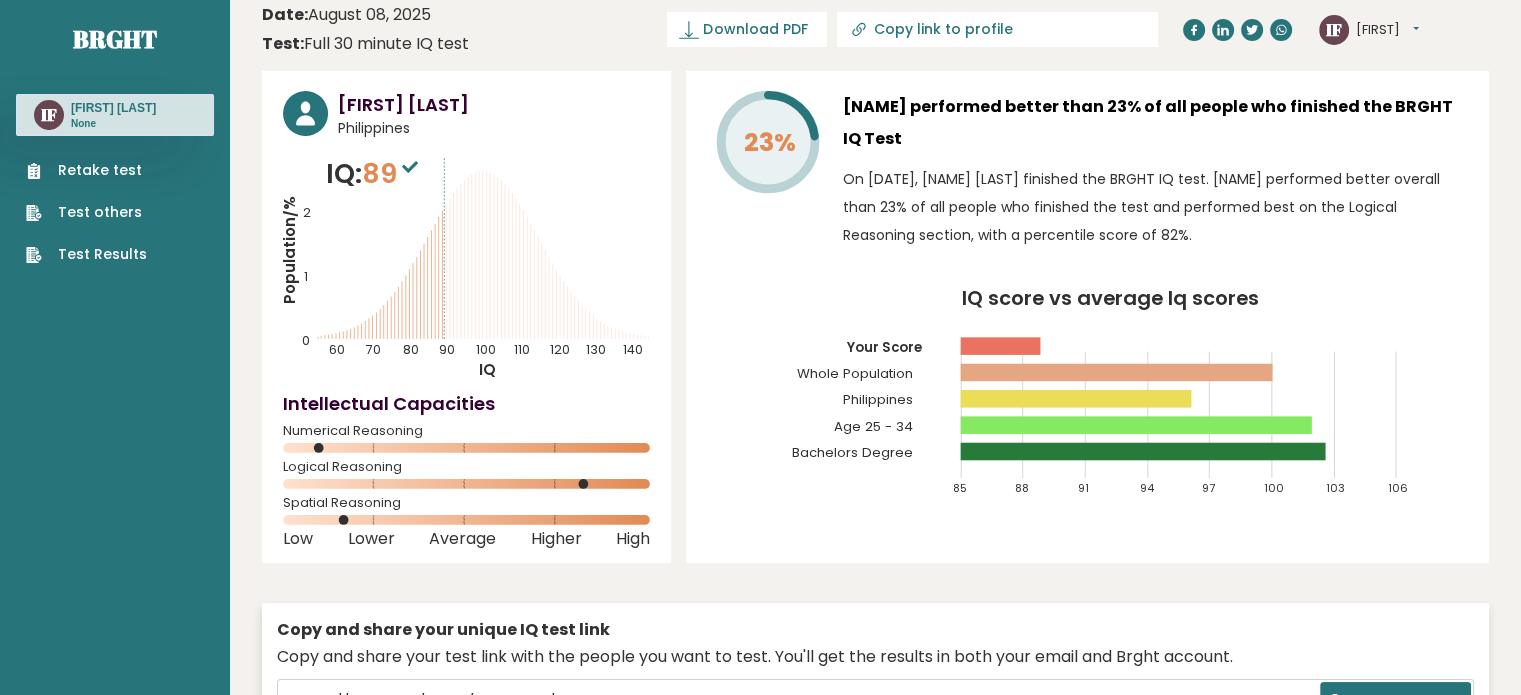 scroll, scrollTop: 0, scrollLeft: 0, axis: both 